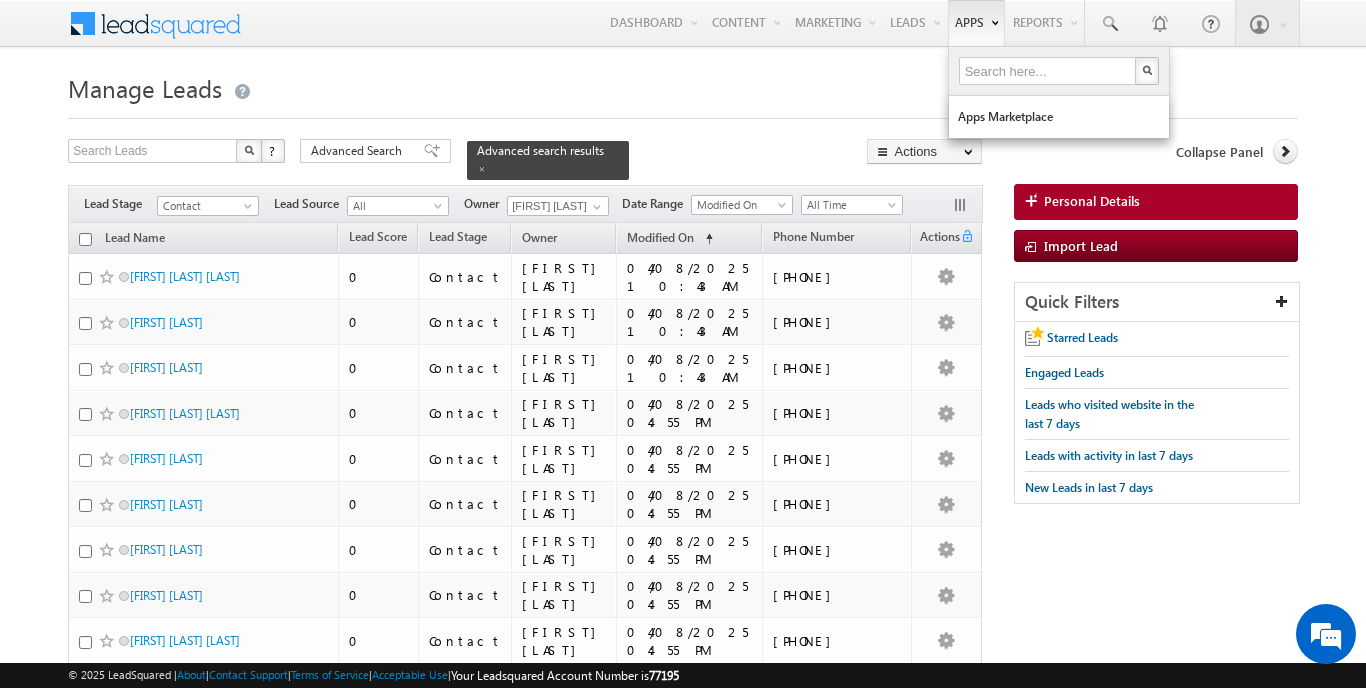 scroll, scrollTop: 0, scrollLeft: 0, axis: both 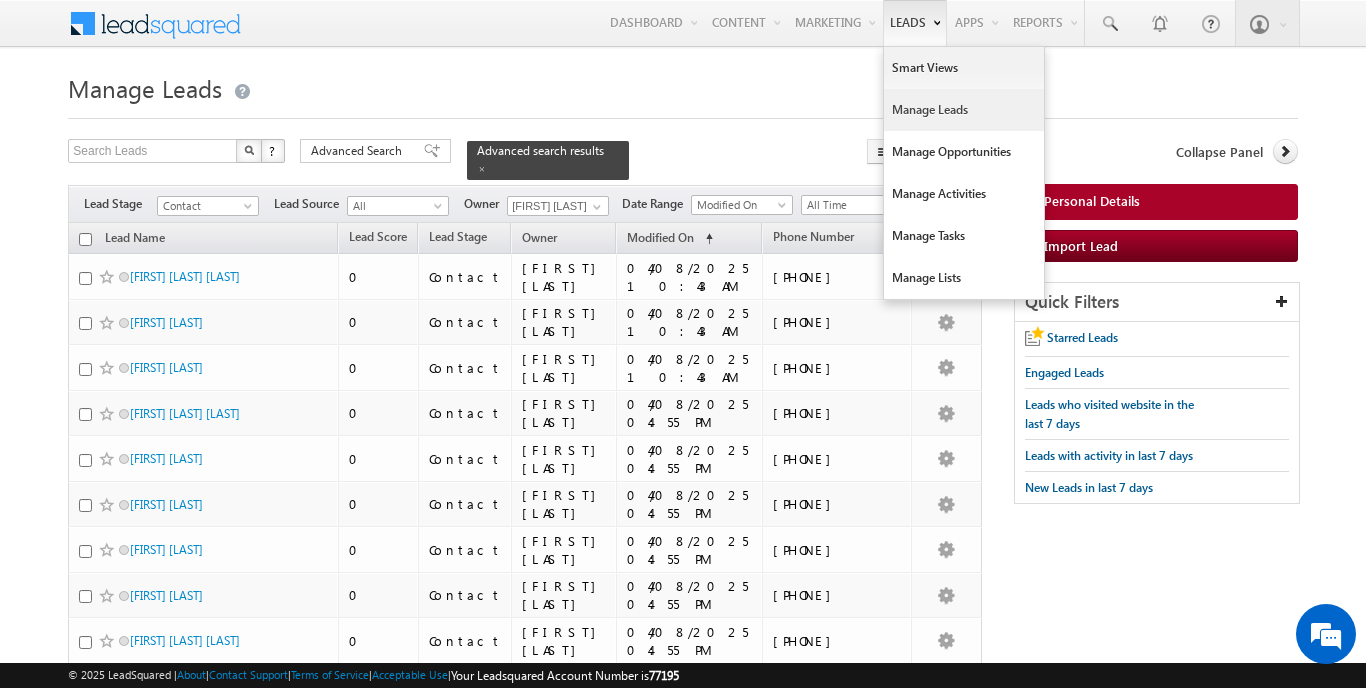 click on "Manage Leads" at bounding box center [964, 110] 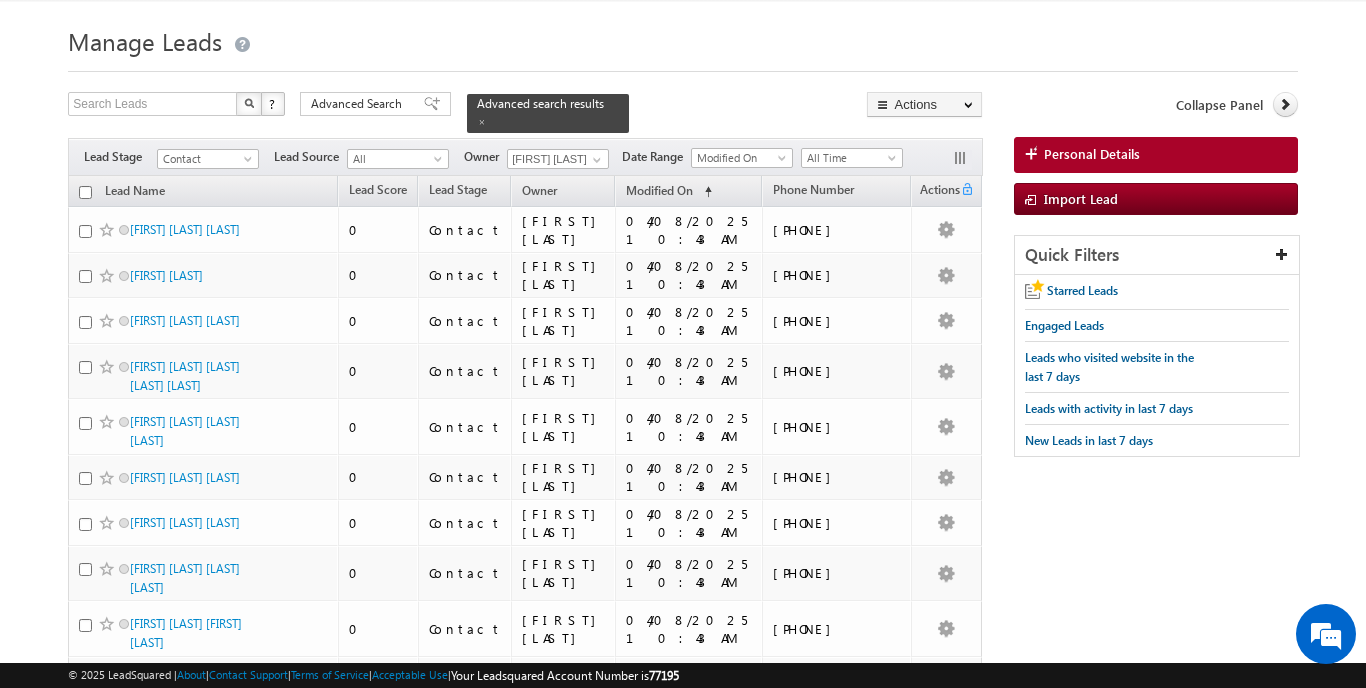 scroll, scrollTop: 42, scrollLeft: 0, axis: vertical 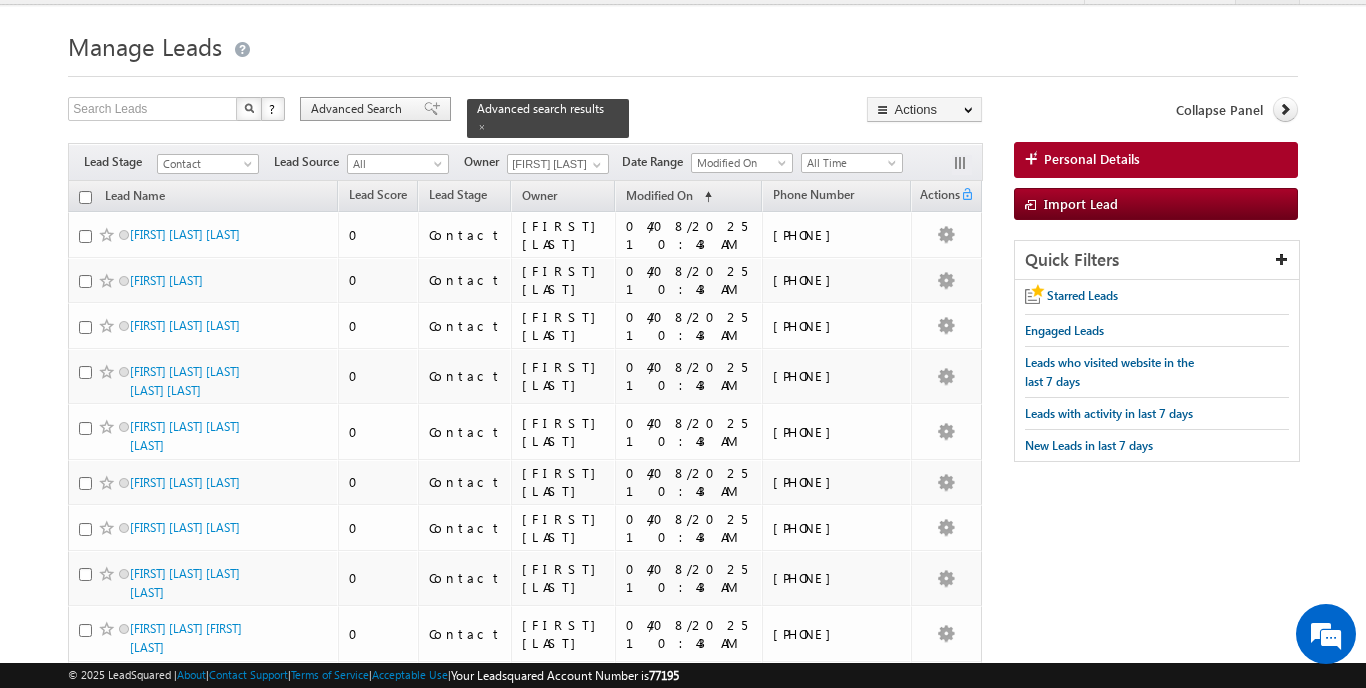 click on "Advanced Search" at bounding box center (359, 109) 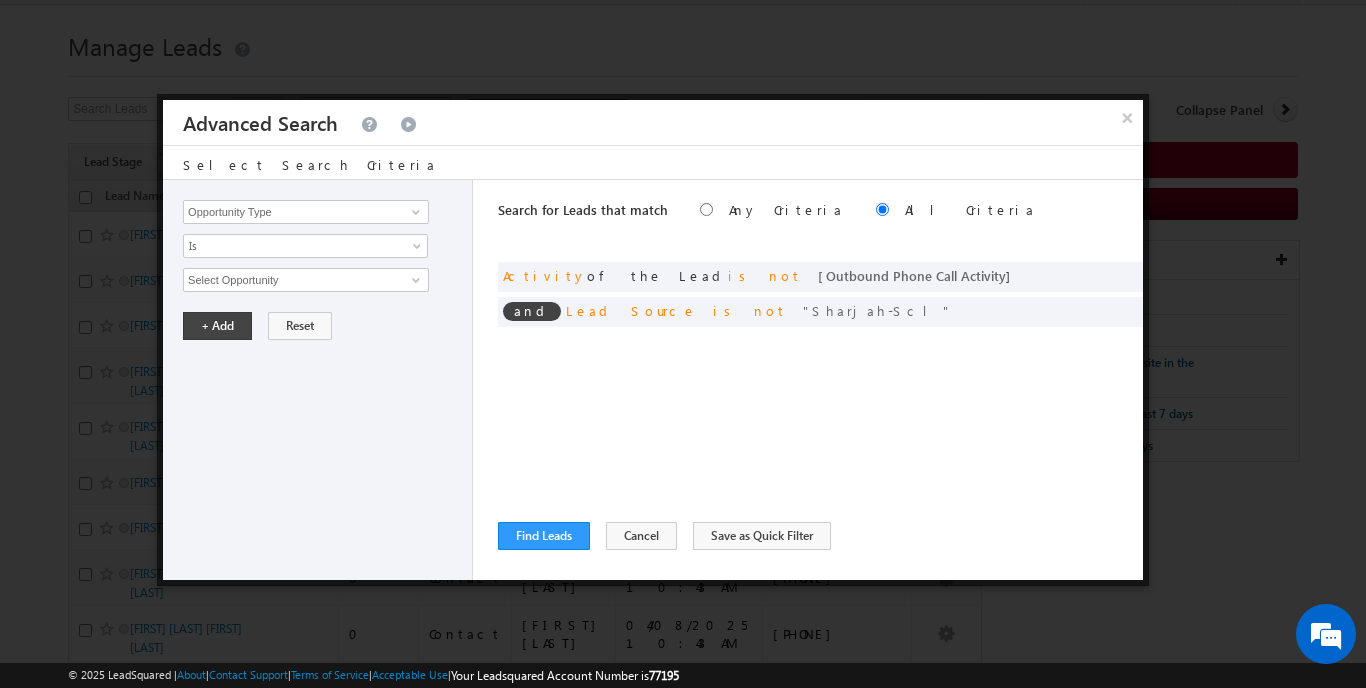 scroll, scrollTop: 0, scrollLeft: 0, axis: both 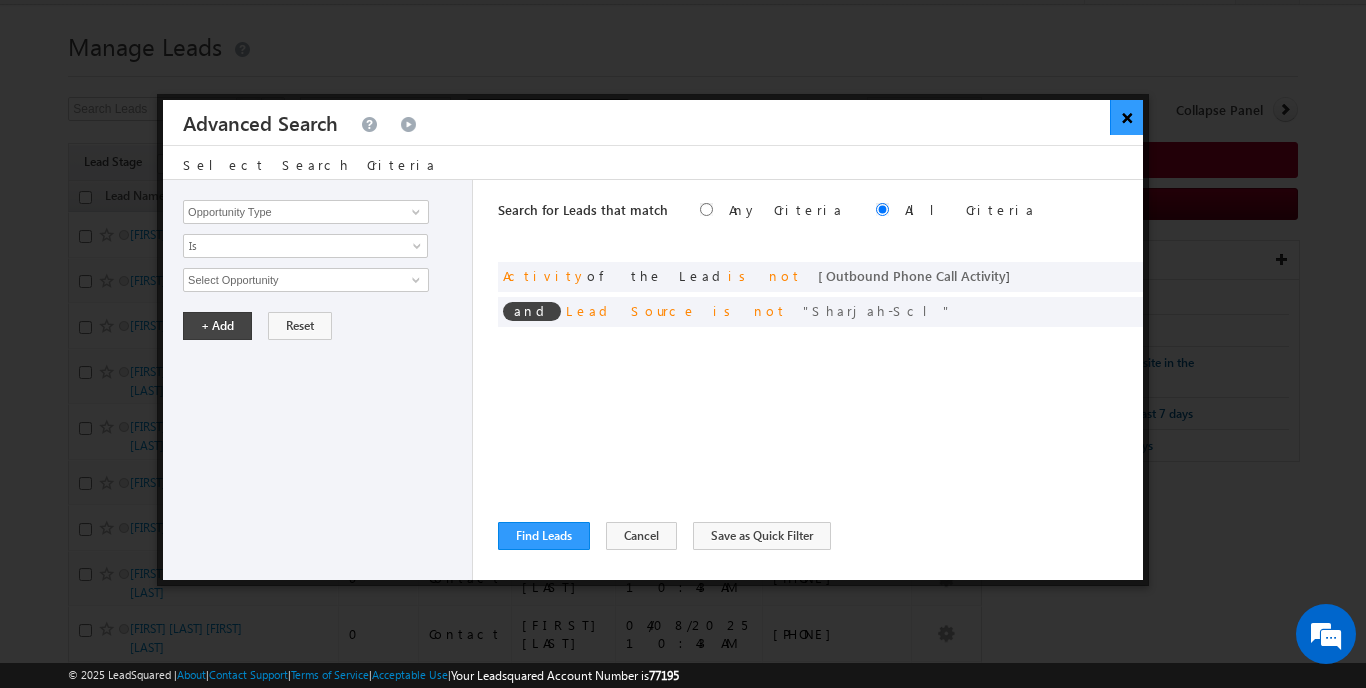 click on "×" at bounding box center (1126, 117) 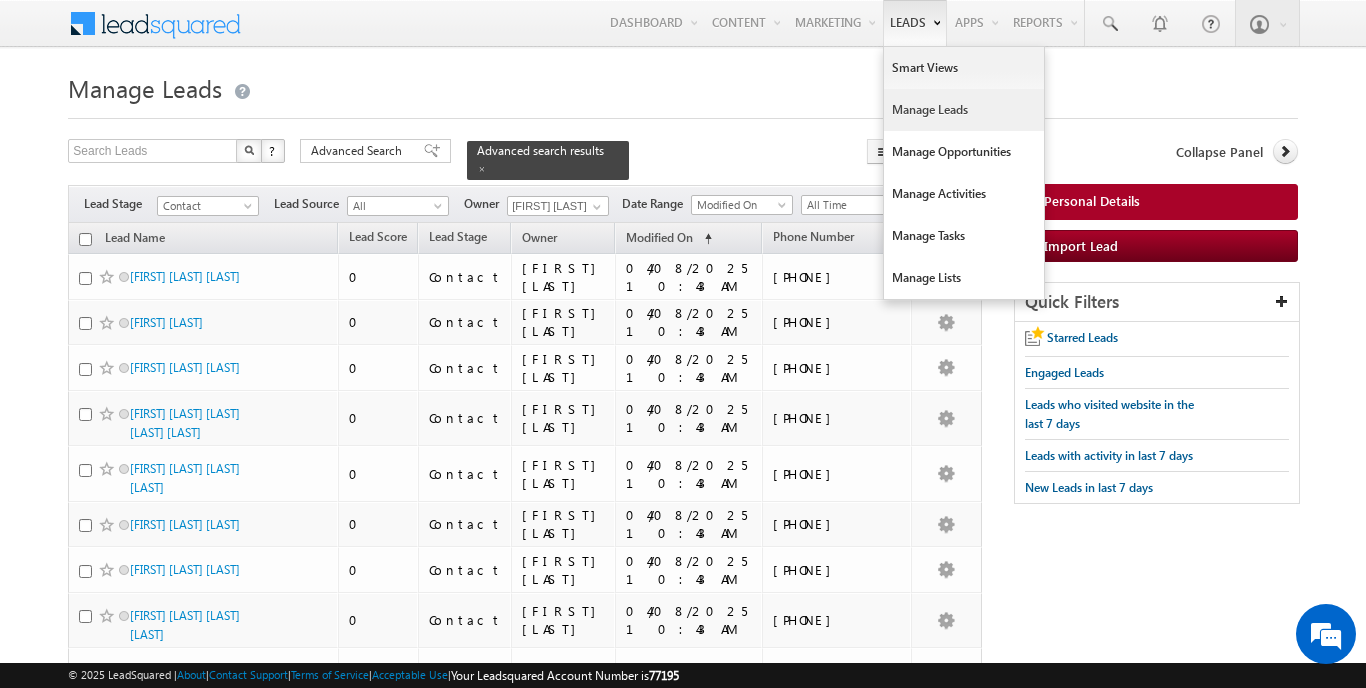 scroll, scrollTop: 0, scrollLeft: 0, axis: both 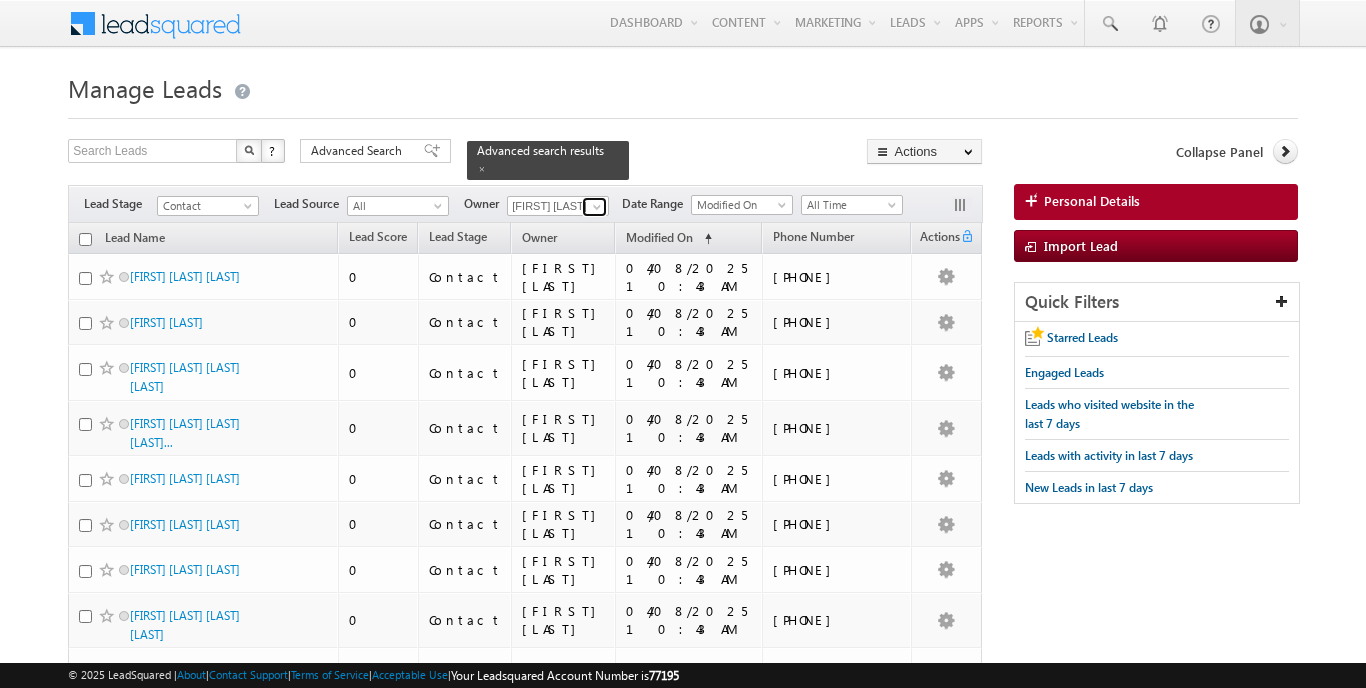 click at bounding box center [597, 207] 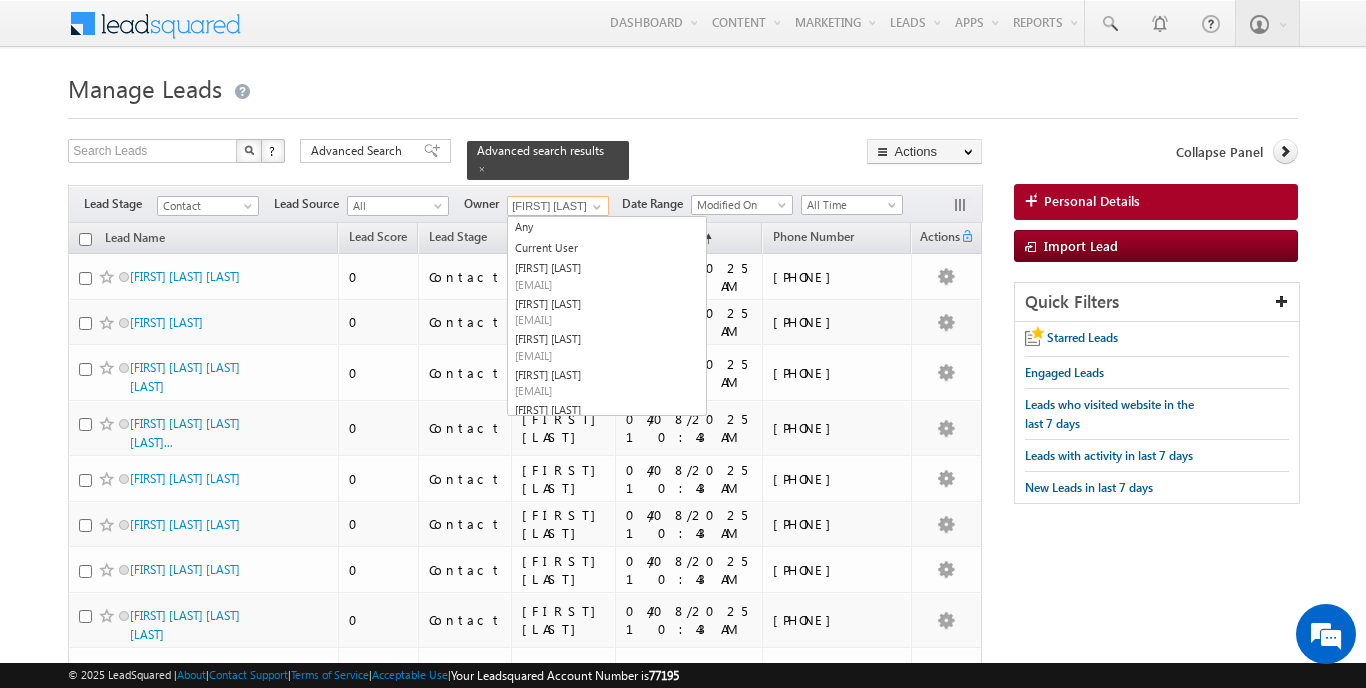 scroll, scrollTop: 0, scrollLeft: 0, axis: both 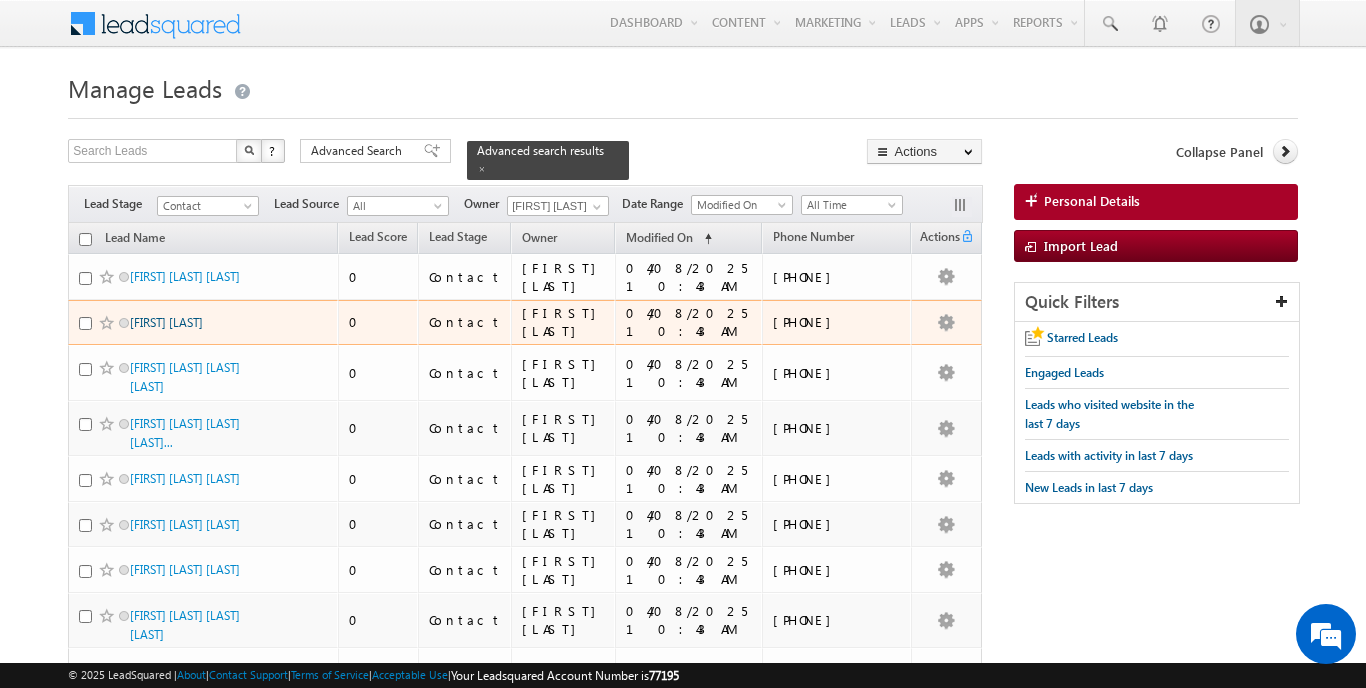 click on "ALEXANDR GIREVOY" at bounding box center (166, 322) 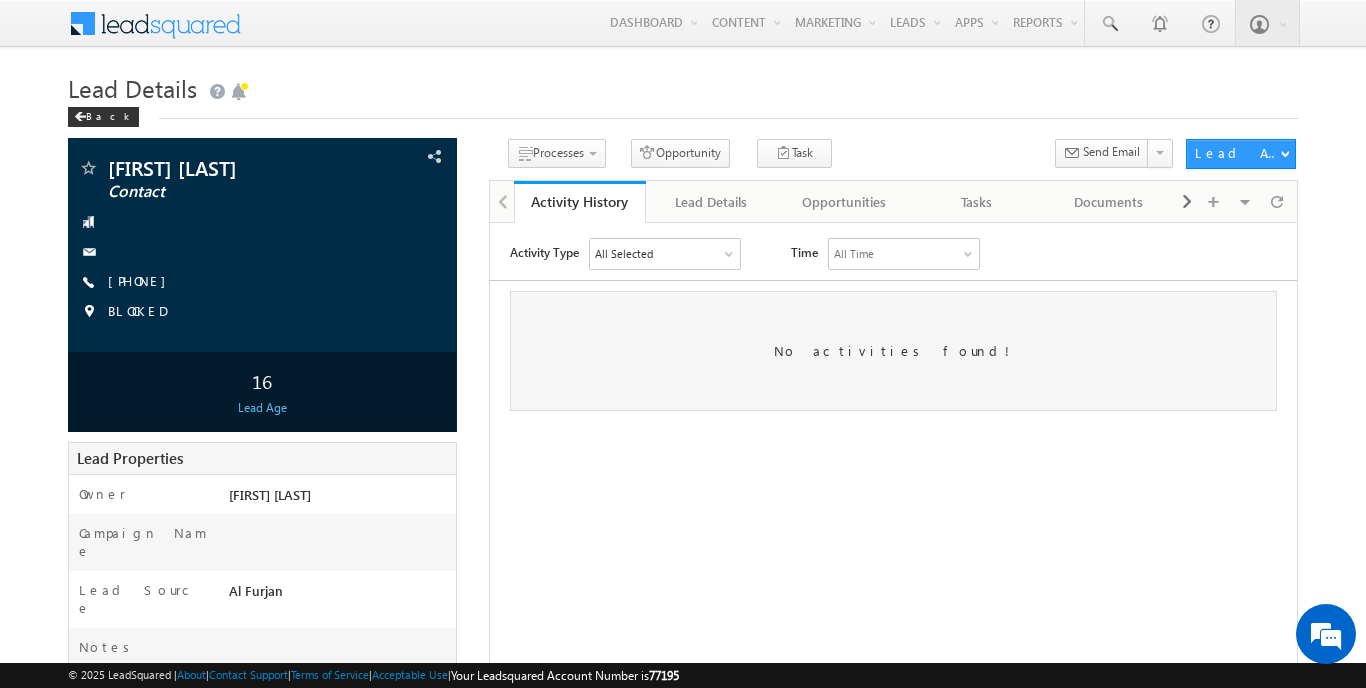 scroll, scrollTop: 0, scrollLeft: 0, axis: both 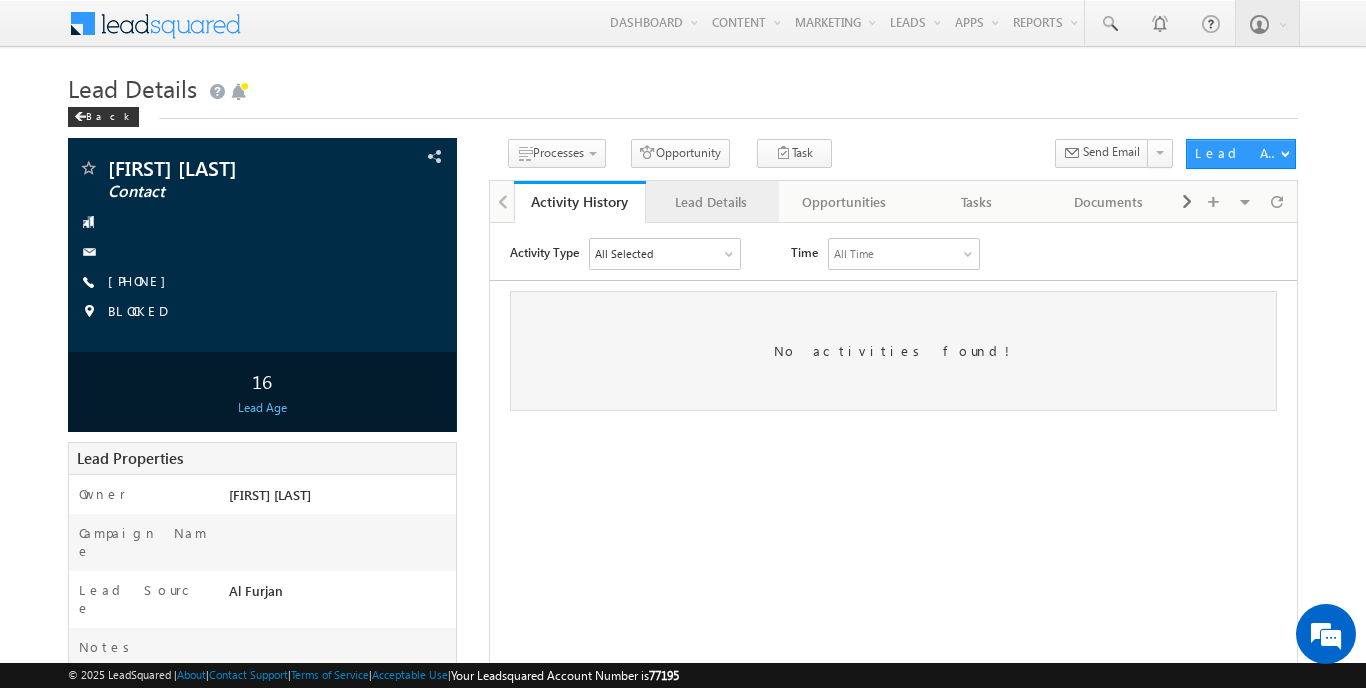 click on "Lead Details" at bounding box center [711, 202] 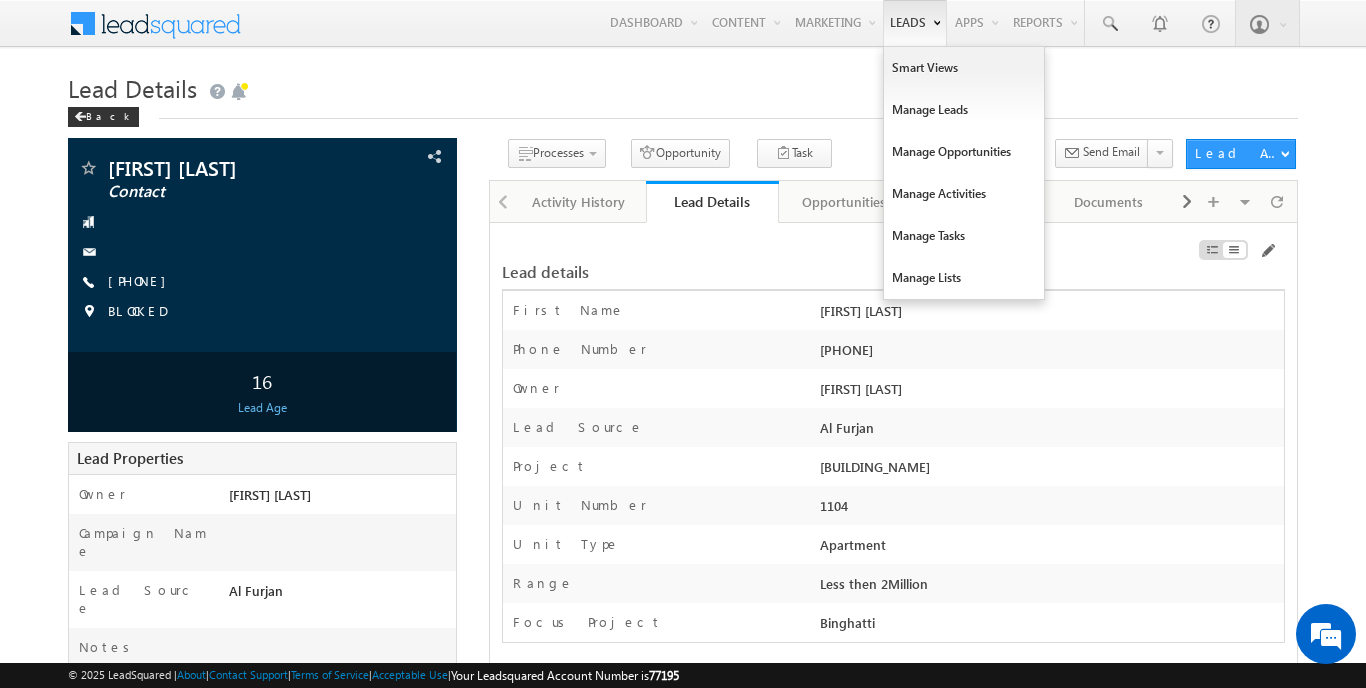 scroll, scrollTop: 0, scrollLeft: 0, axis: both 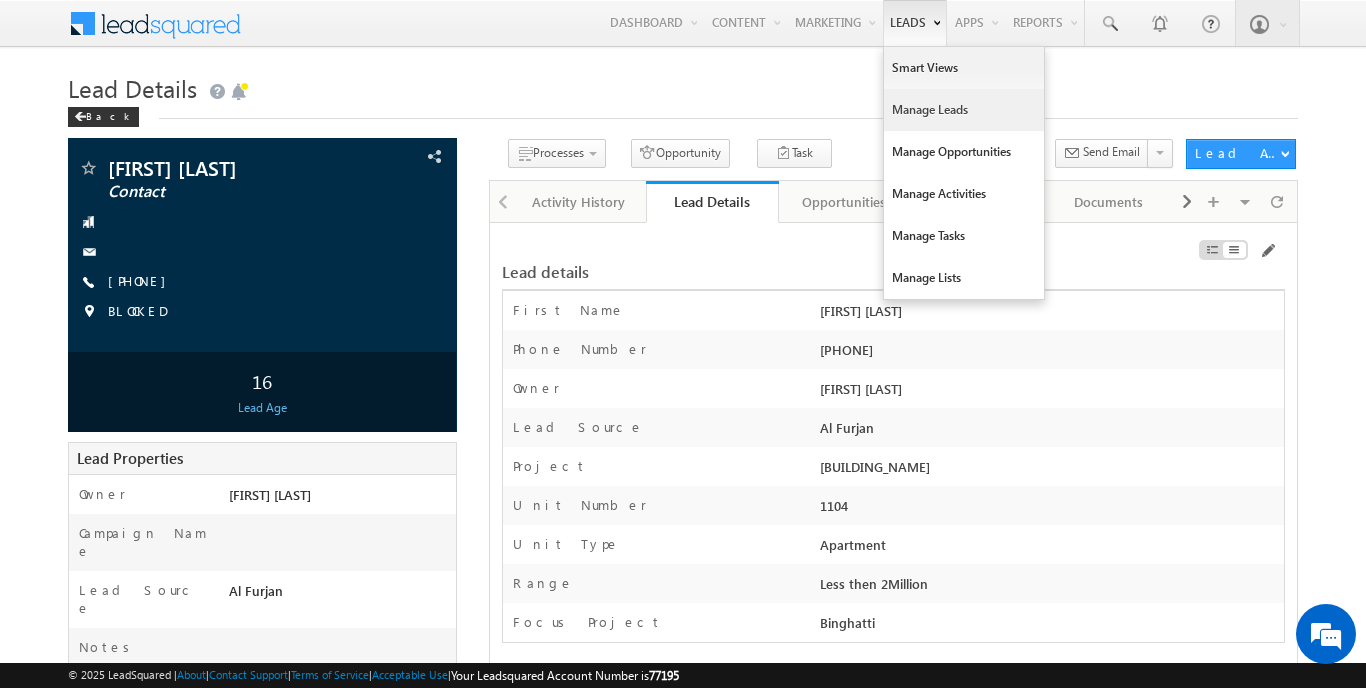 click on "Manage Leads" at bounding box center (964, 110) 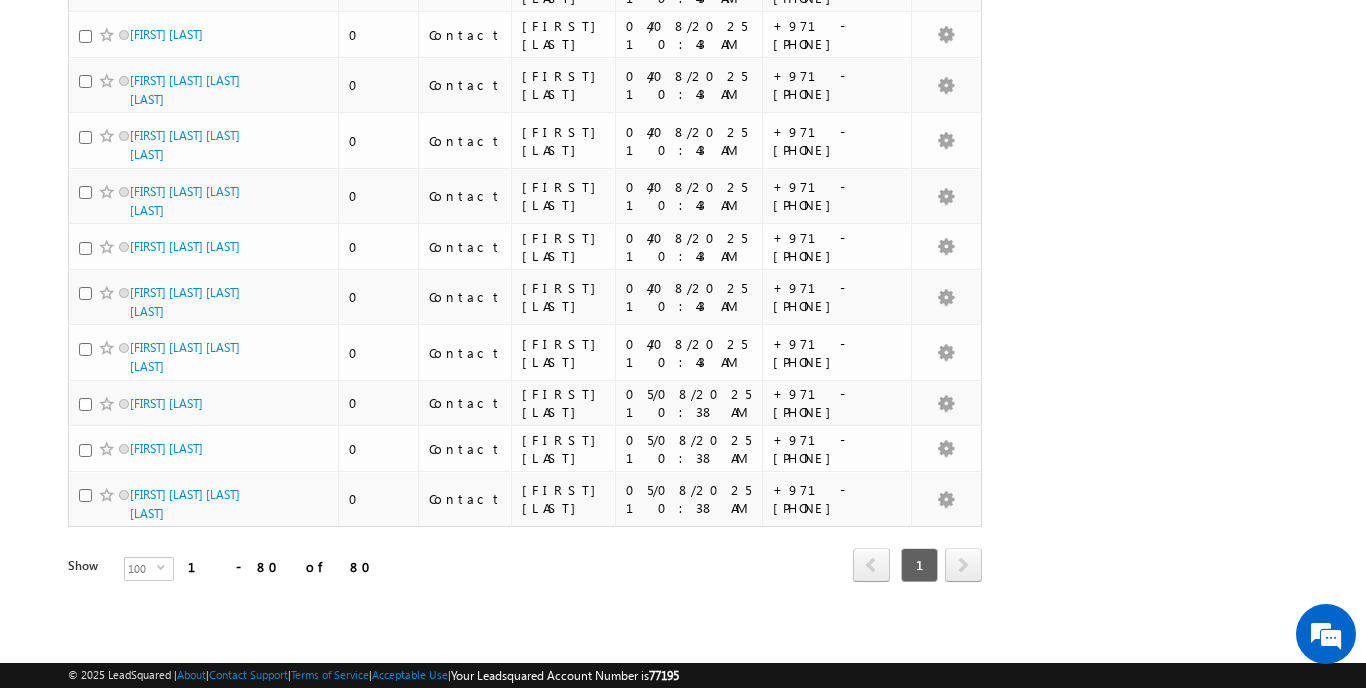 scroll, scrollTop: 3905, scrollLeft: 0, axis: vertical 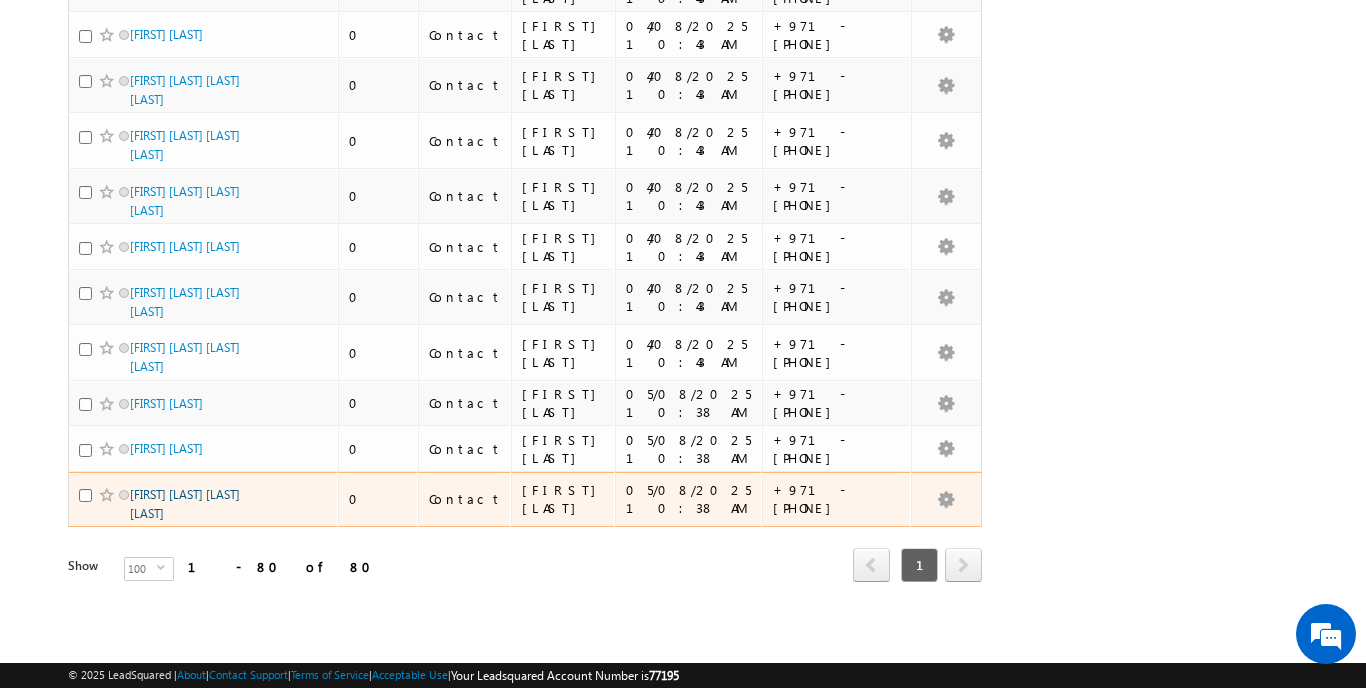 click on "[FIRST] [MIDDLE] [MIDDLE] [LAST]" at bounding box center (185, 504) 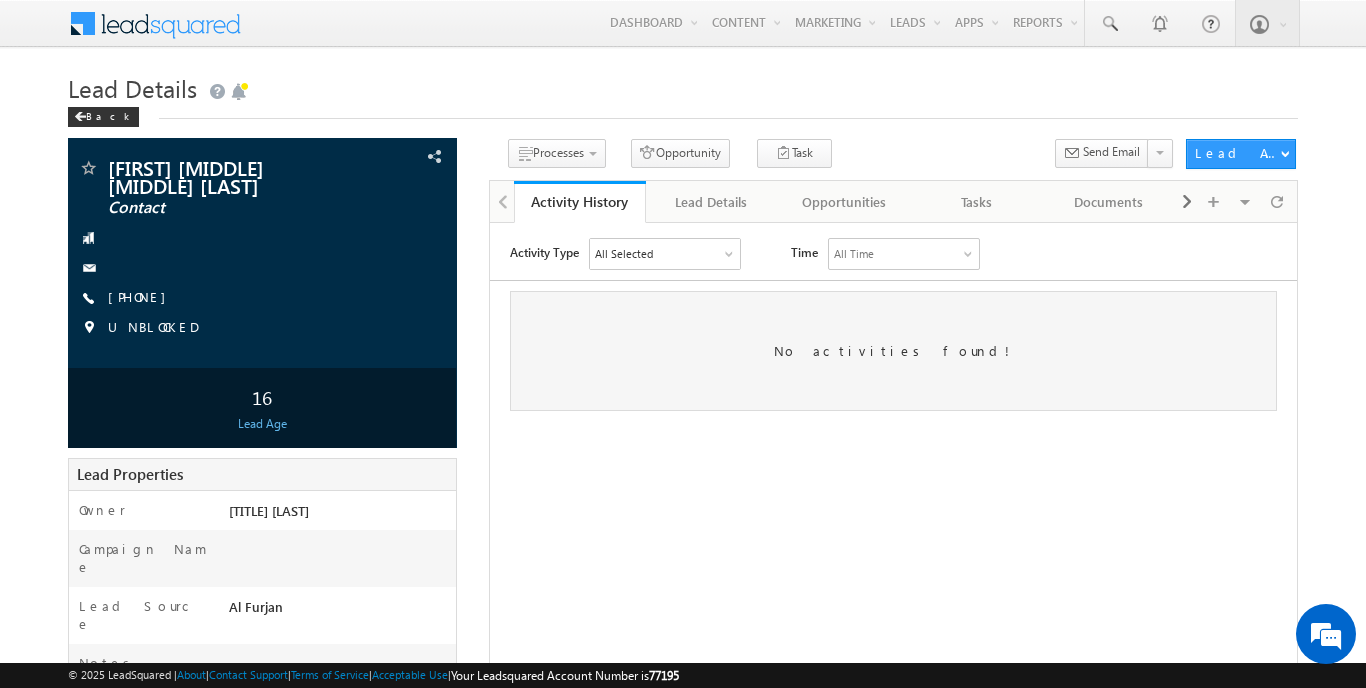scroll, scrollTop: 0, scrollLeft: 0, axis: both 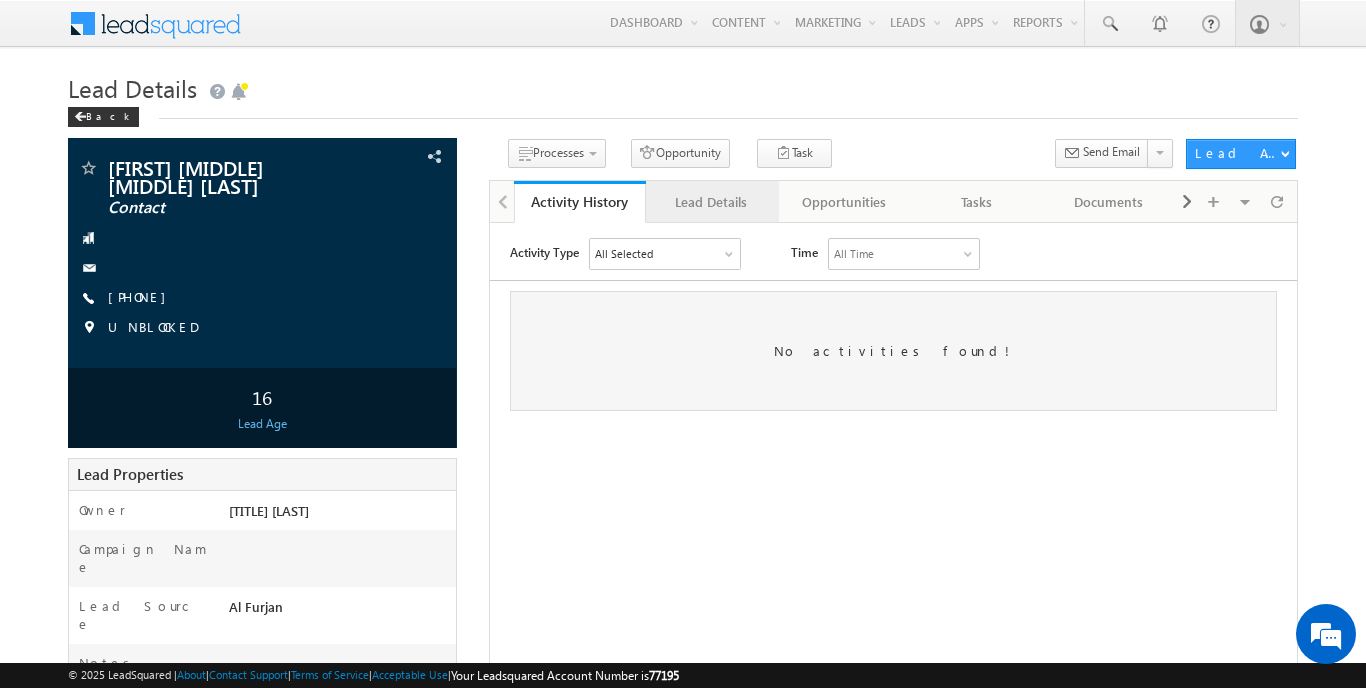 click on "Lead Details" at bounding box center [712, 202] 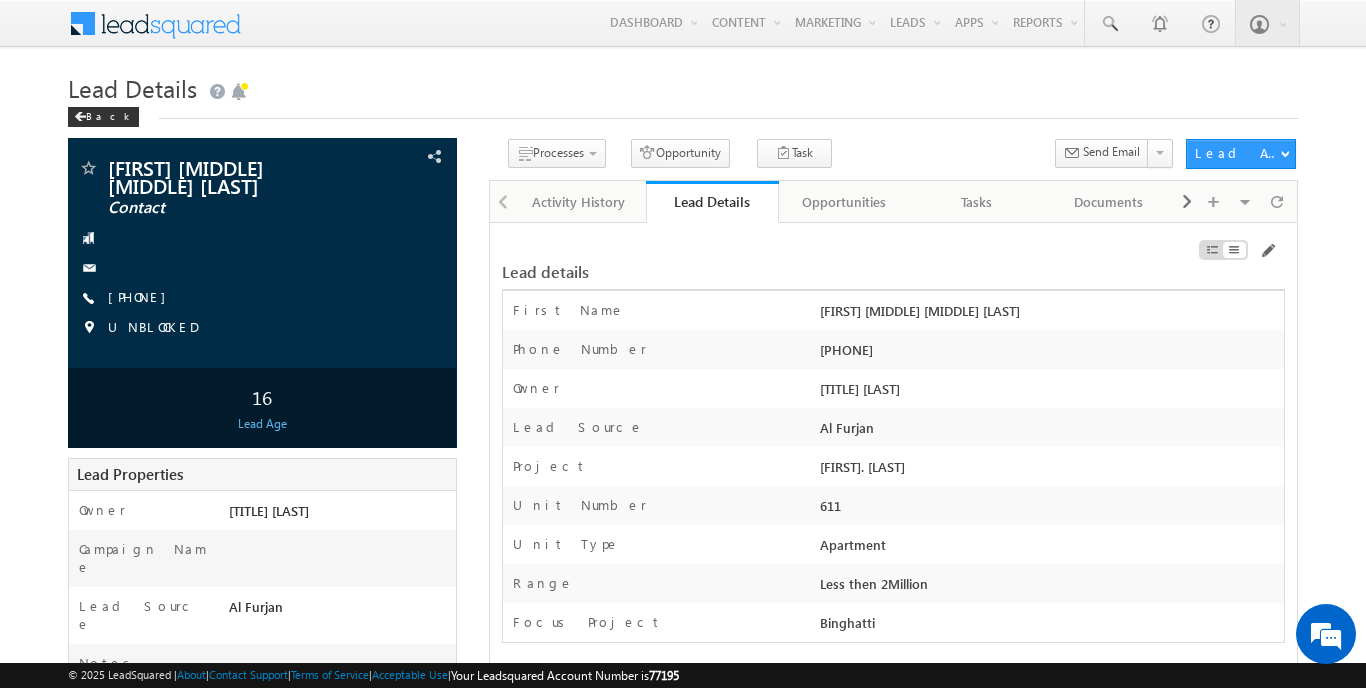 scroll, scrollTop: 0, scrollLeft: 0, axis: both 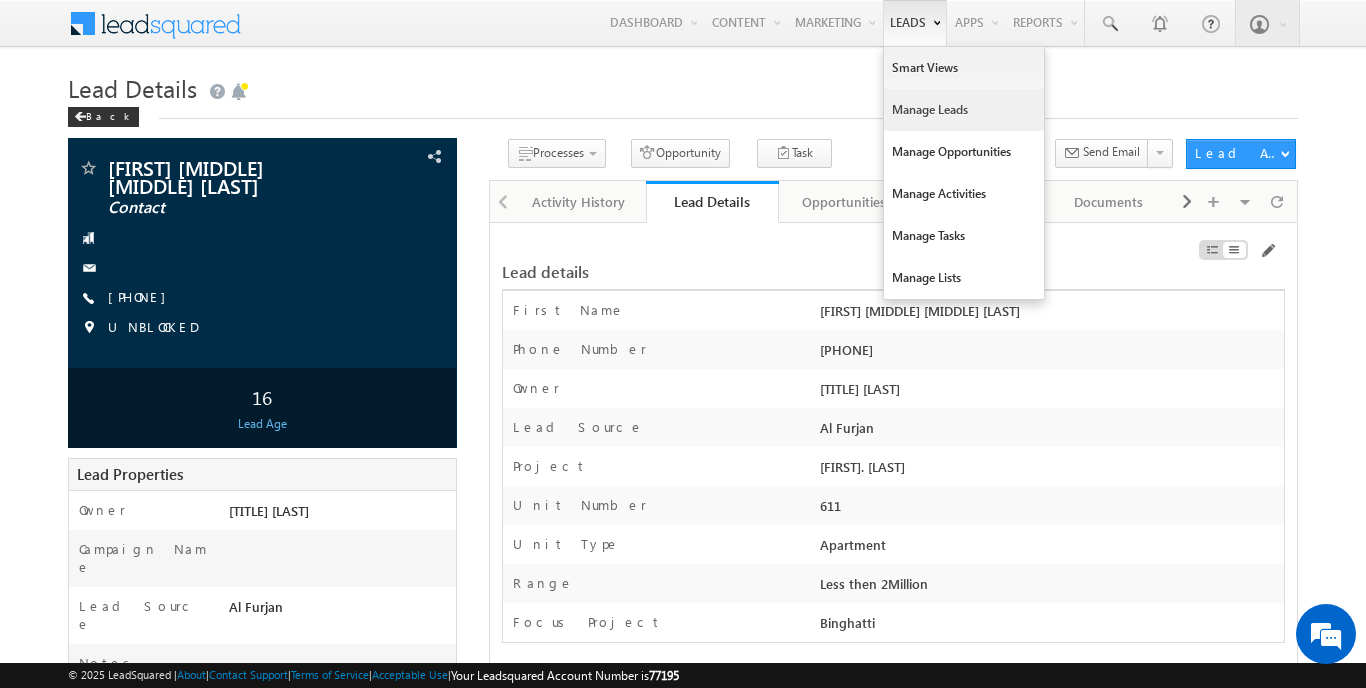 click on "Manage Leads" at bounding box center (964, 110) 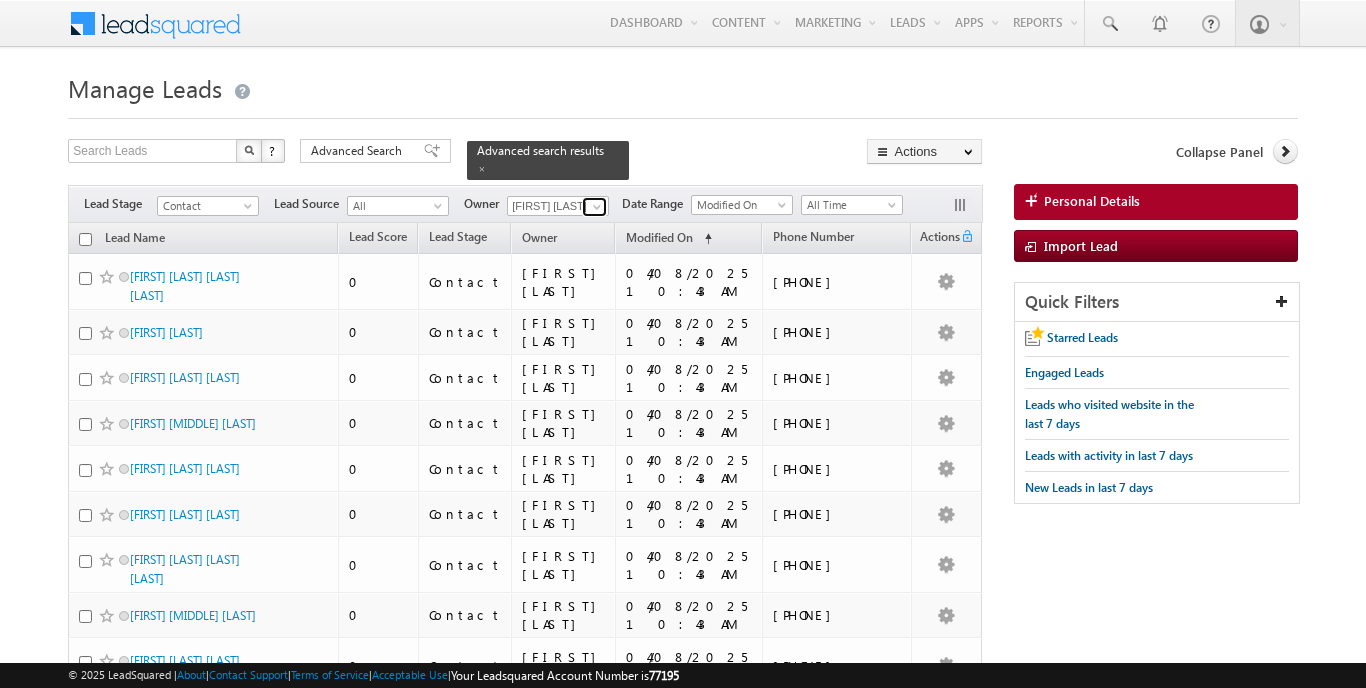 click at bounding box center (597, 207) 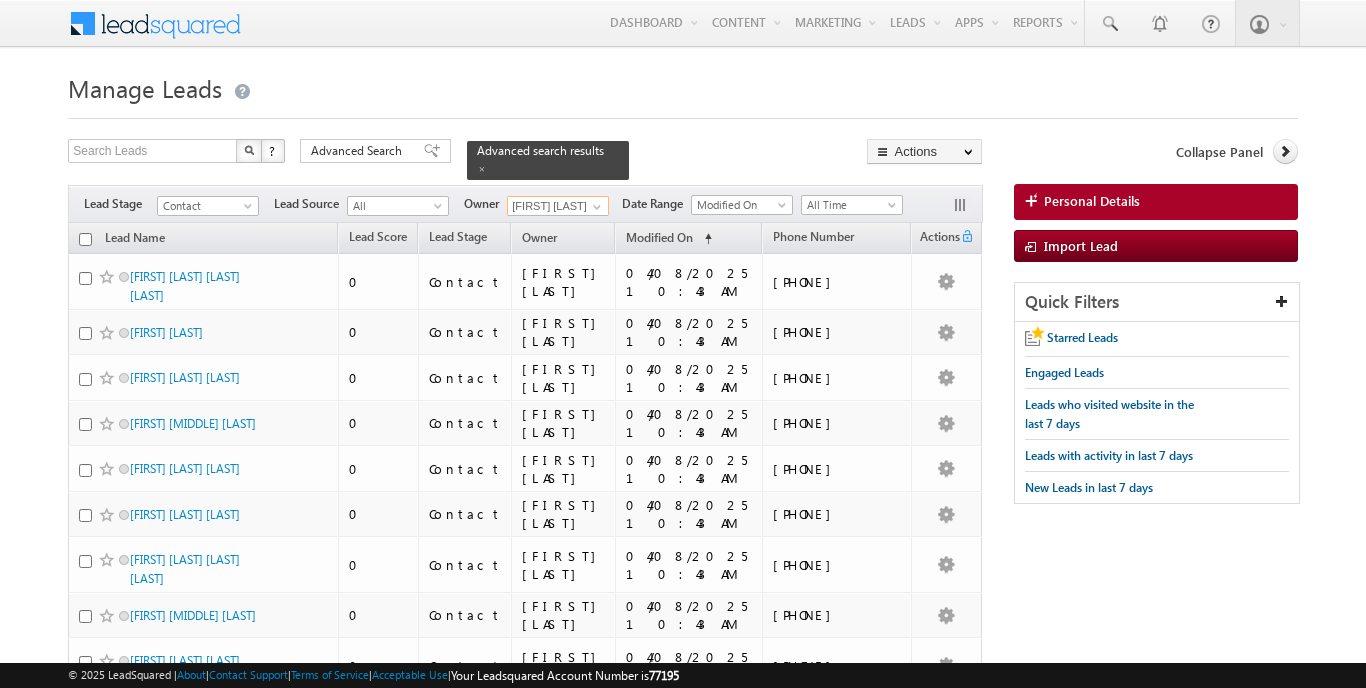 scroll, scrollTop: 0, scrollLeft: 0, axis: both 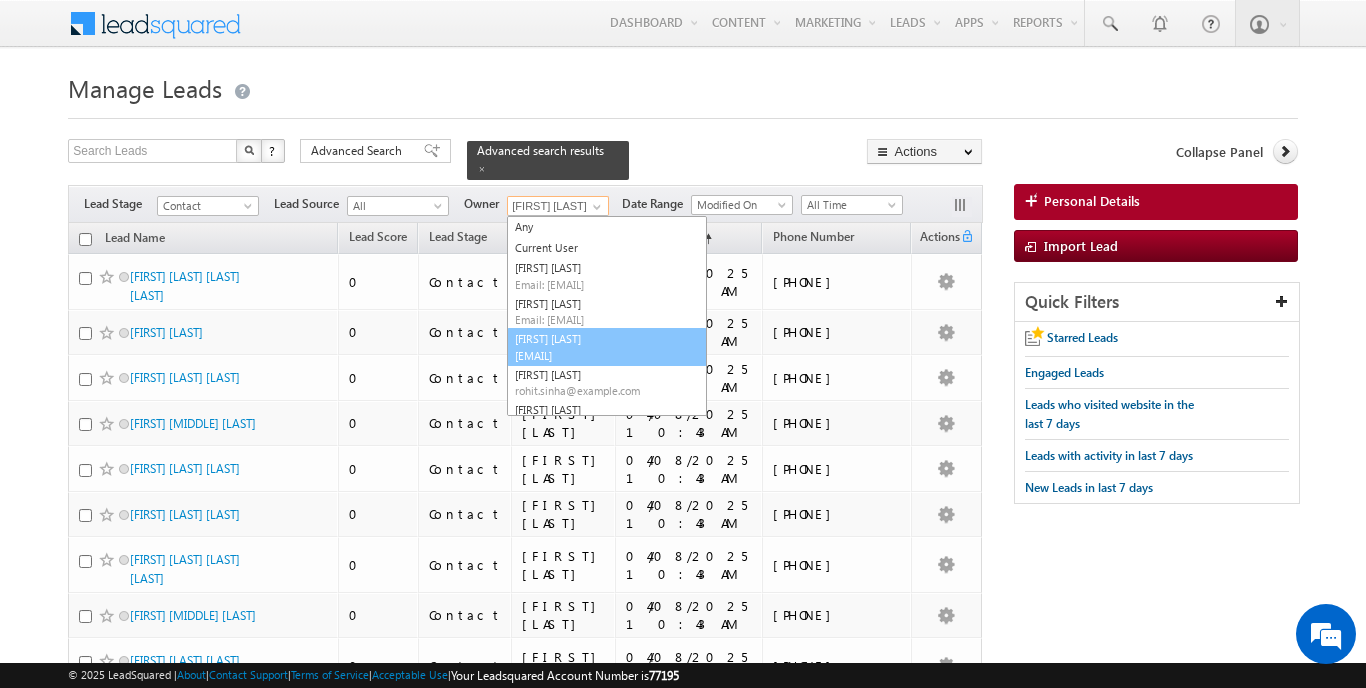 click on "Mangal Mewada   mangal.mewada@indglobal.ae" at bounding box center [607, 347] 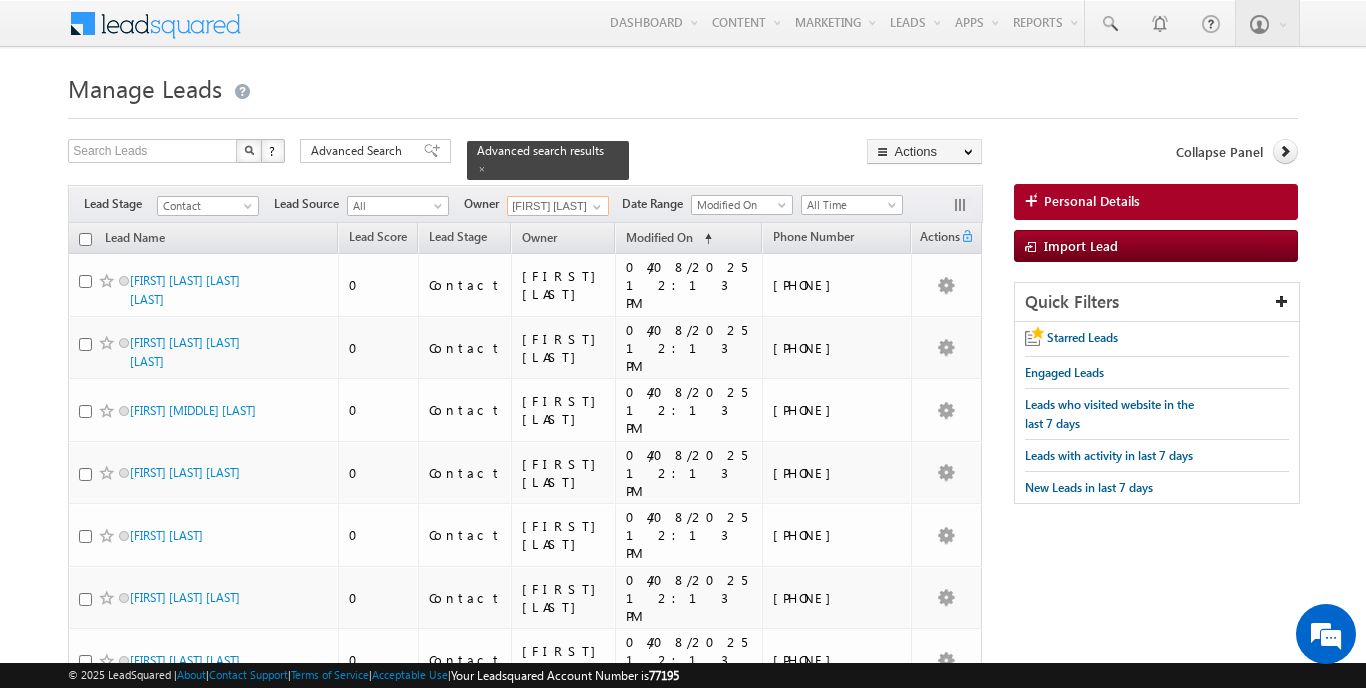 scroll, scrollTop: 0, scrollLeft: 0, axis: both 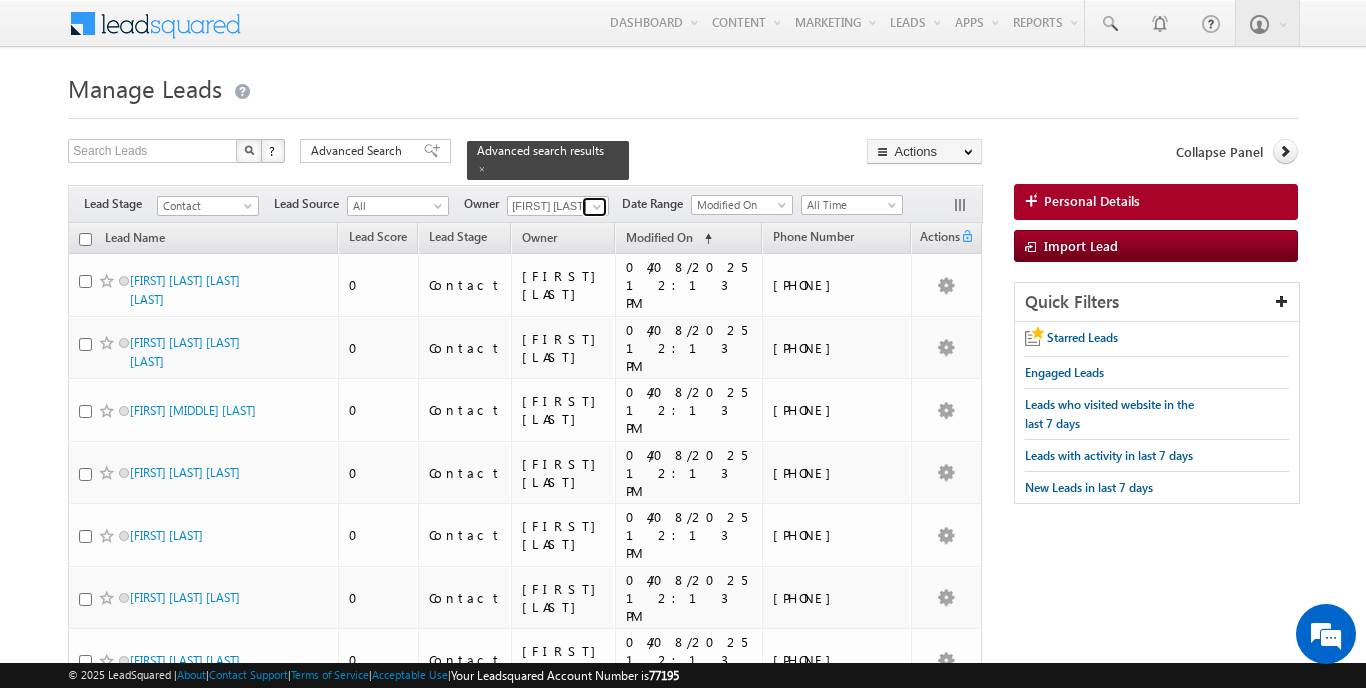 click at bounding box center [597, 207] 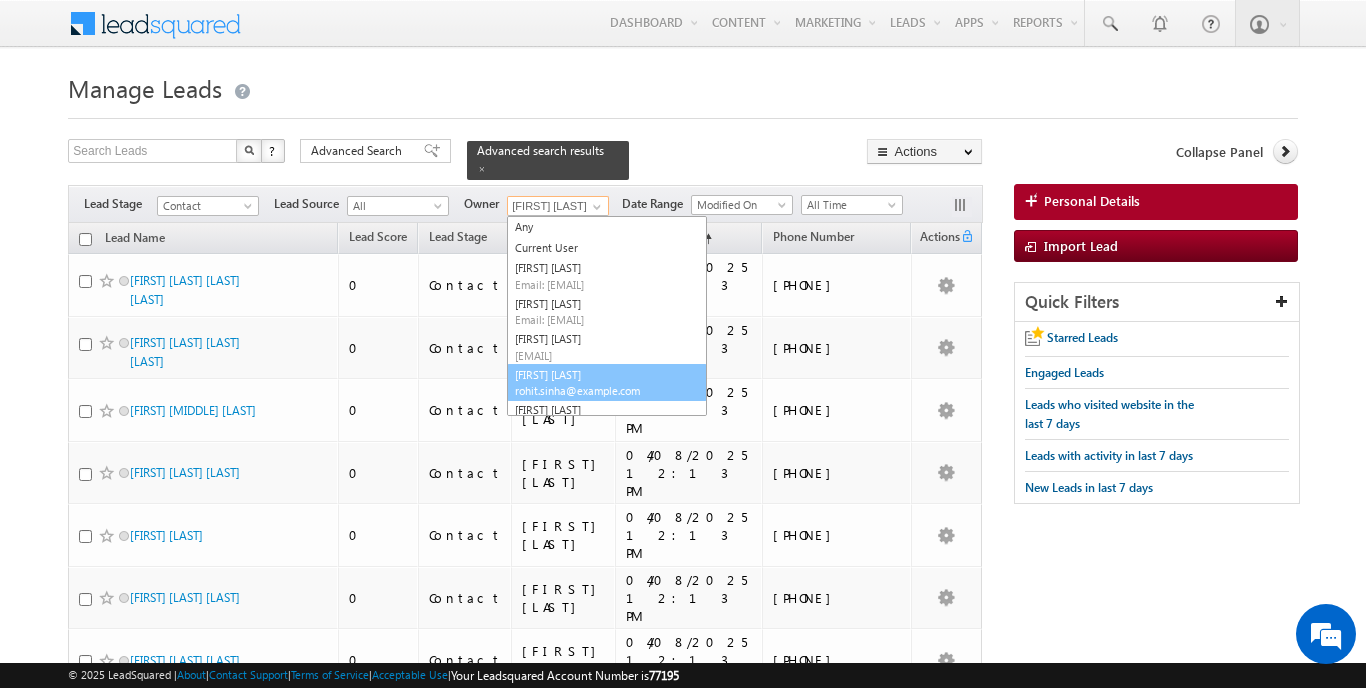 click on "Rohit Sinha   rohit.sinha@indglobal.ae" at bounding box center [607, 383] 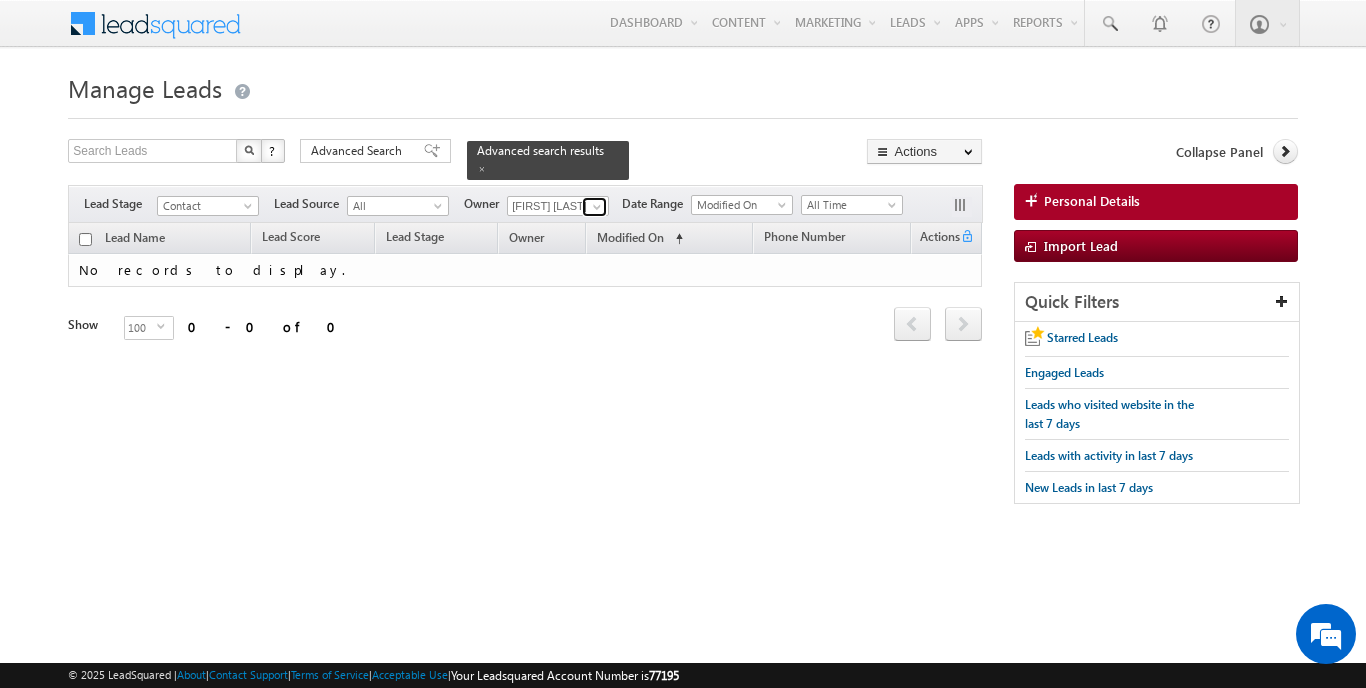 click at bounding box center [597, 207] 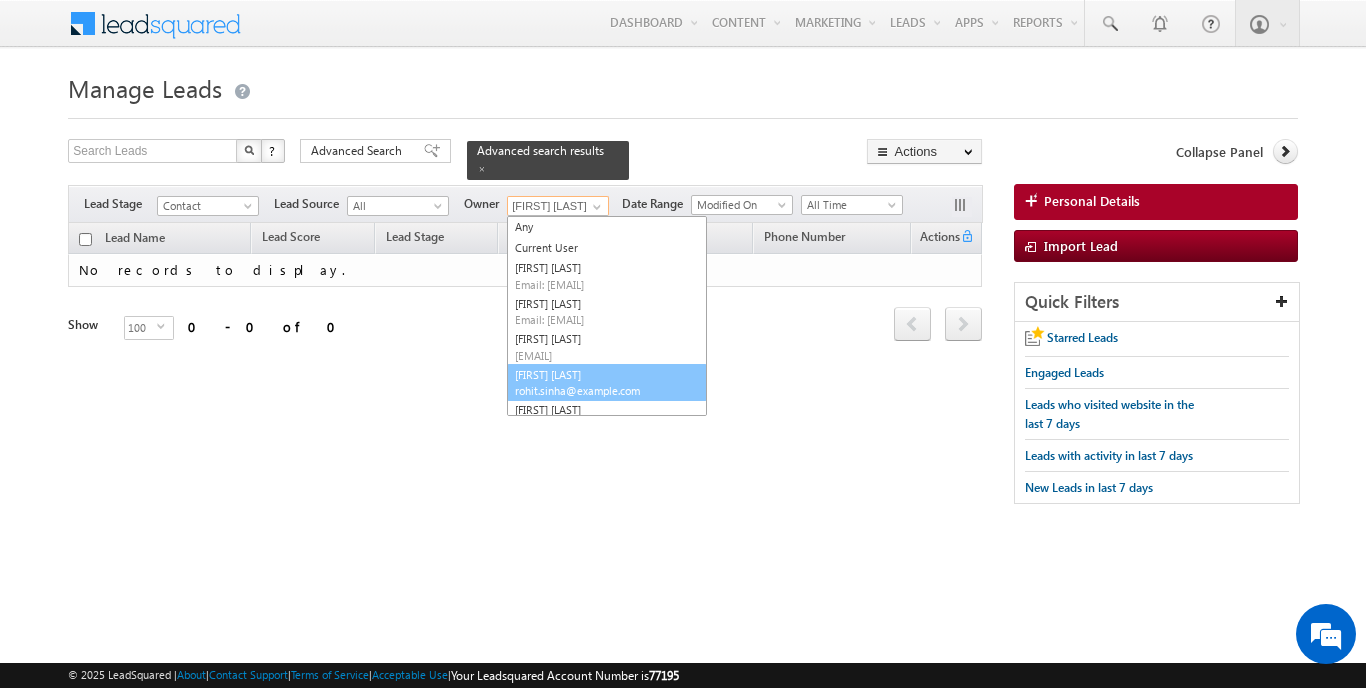 click on "Email: [EMAIL]" at bounding box center (605, 390) 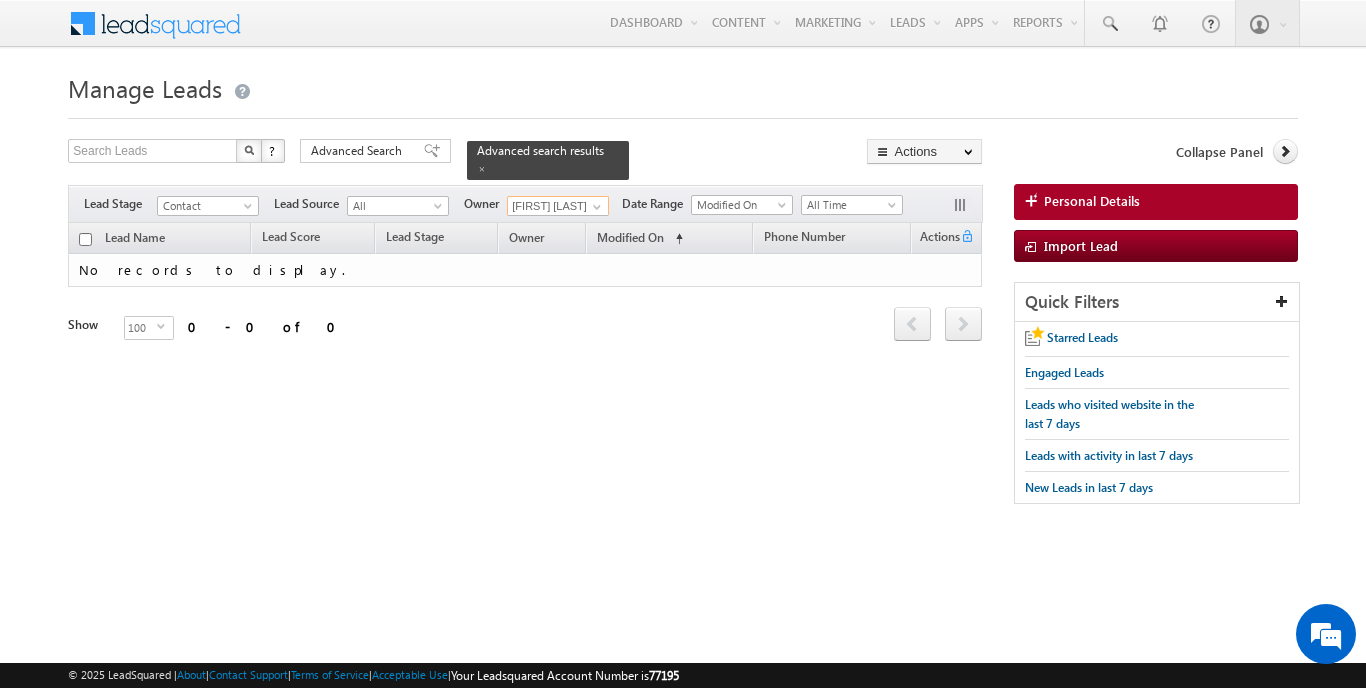 scroll, scrollTop: 0, scrollLeft: 0, axis: both 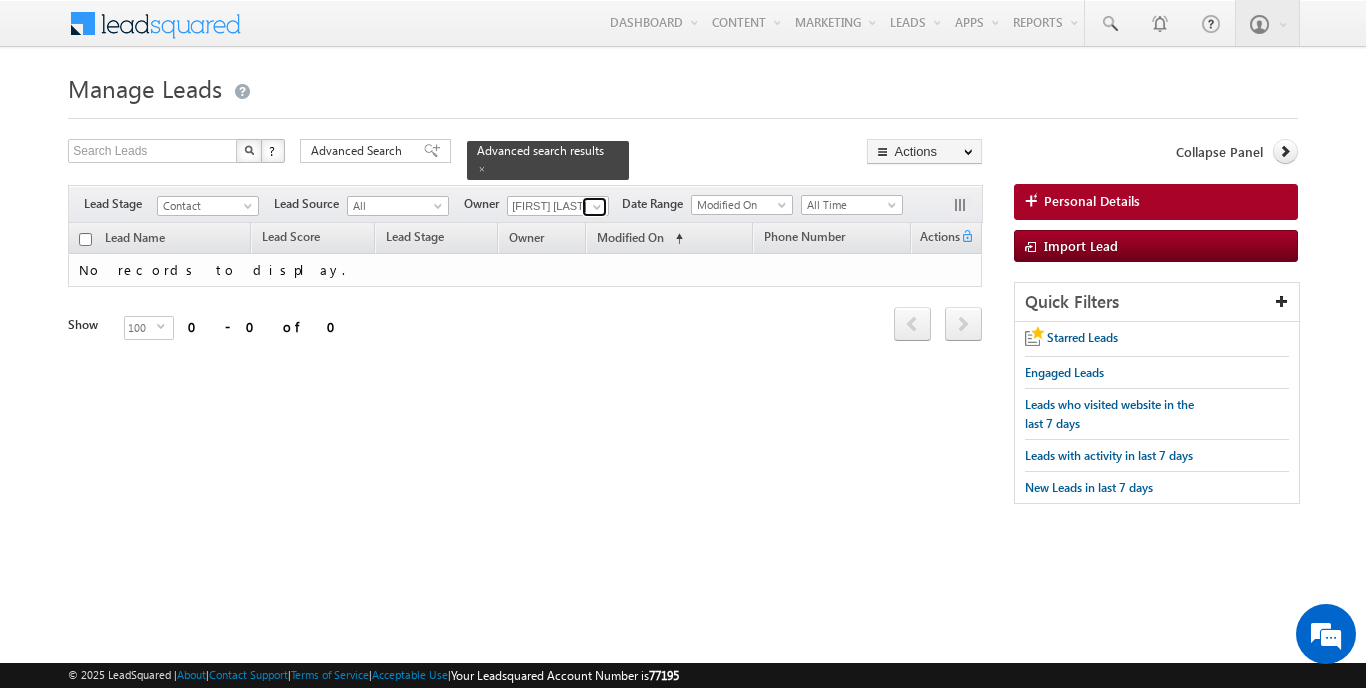 click at bounding box center (597, 207) 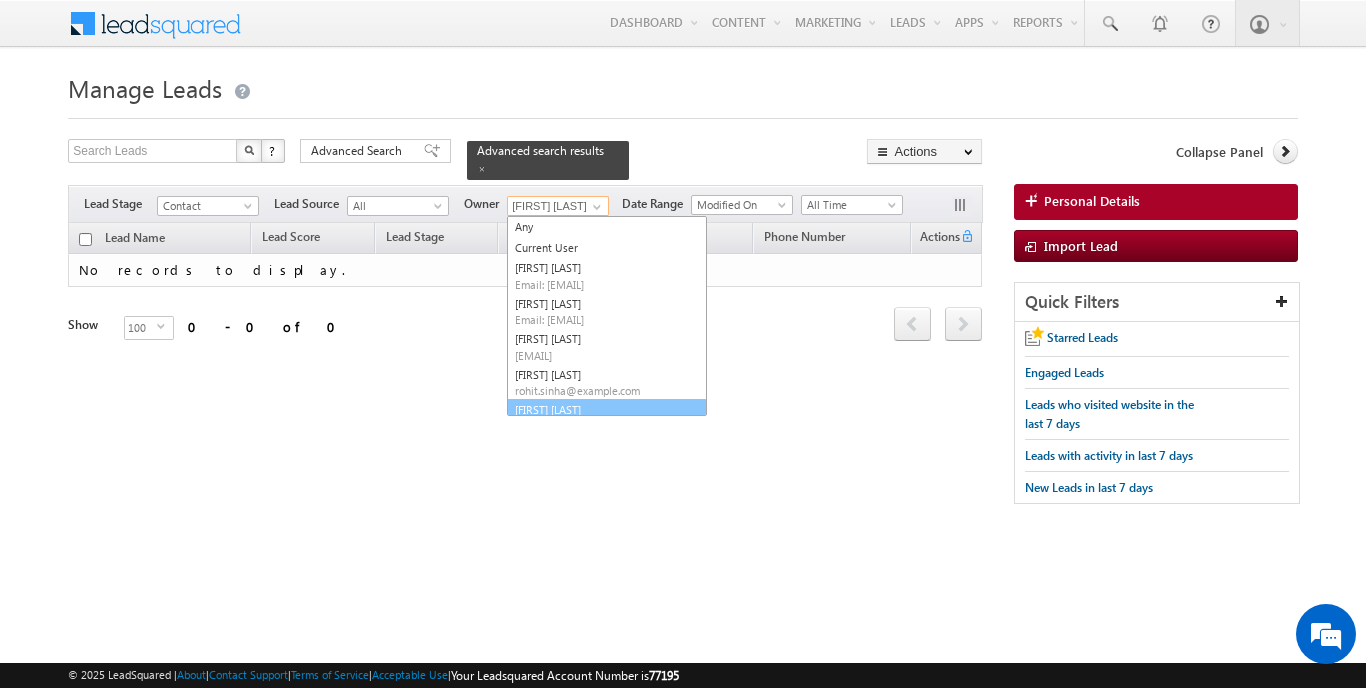 scroll, scrollTop: 19, scrollLeft: 0, axis: vertical 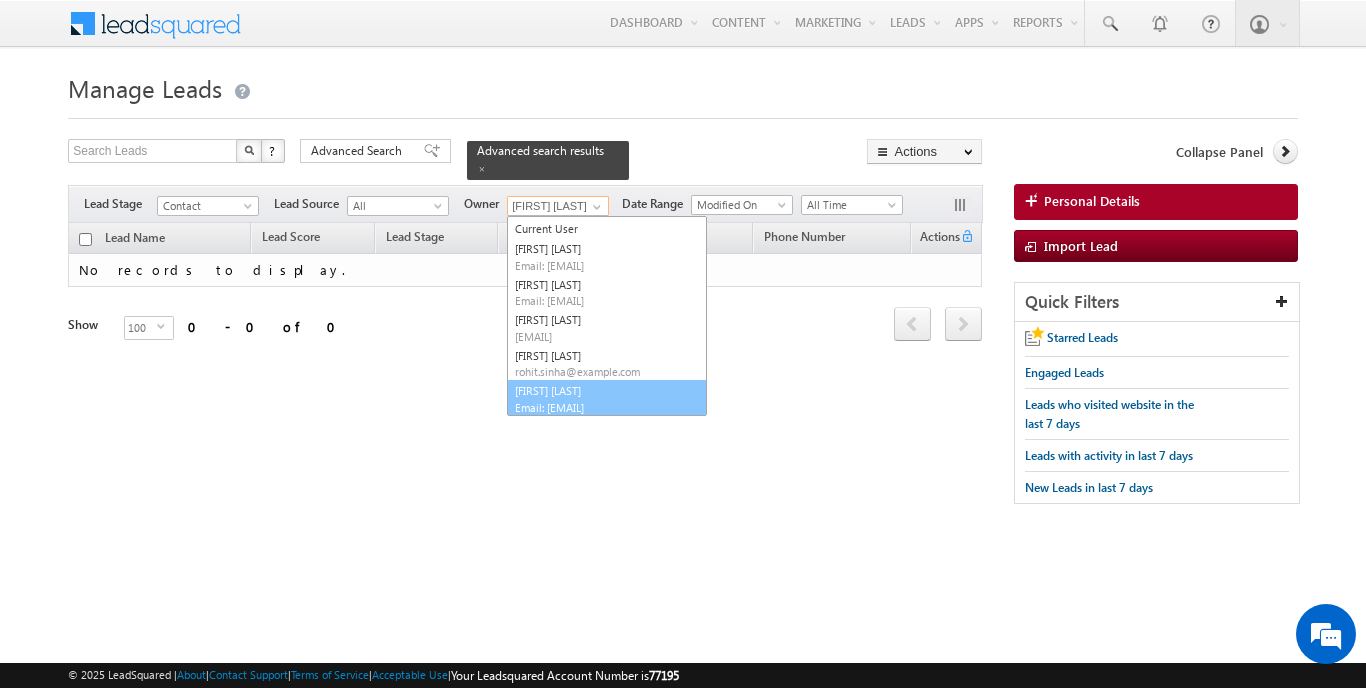 click on "Email: [EMAIL]" at bounding box center [605, 407] 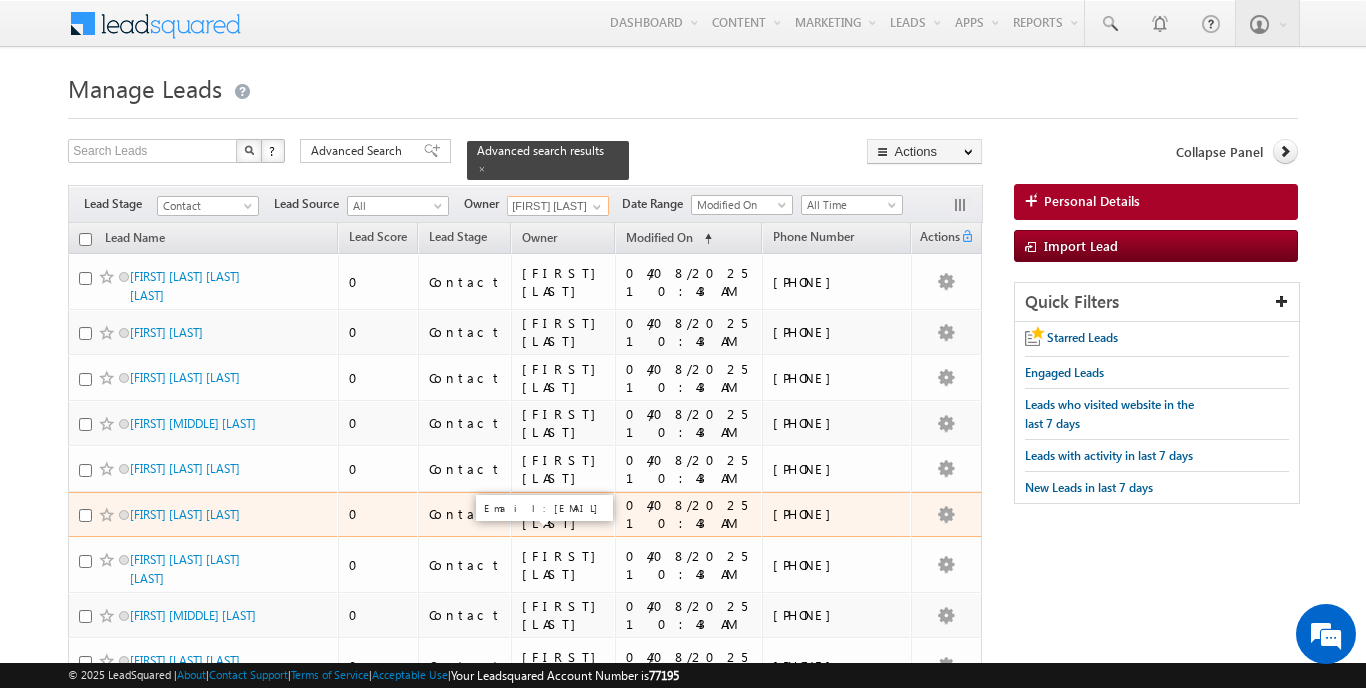scroll, scrollTop: 0, scrollLeft: 0, axis: both 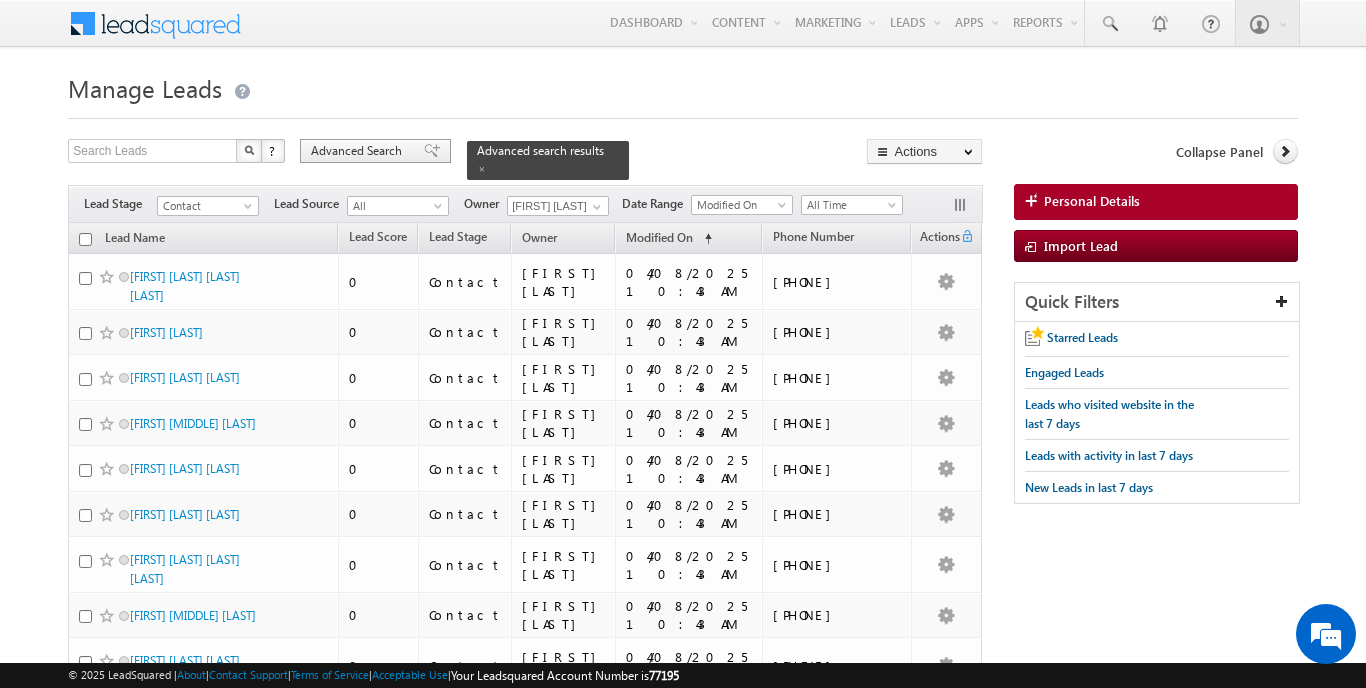 click on "Advanced Search" at bounding box center (359, 151) 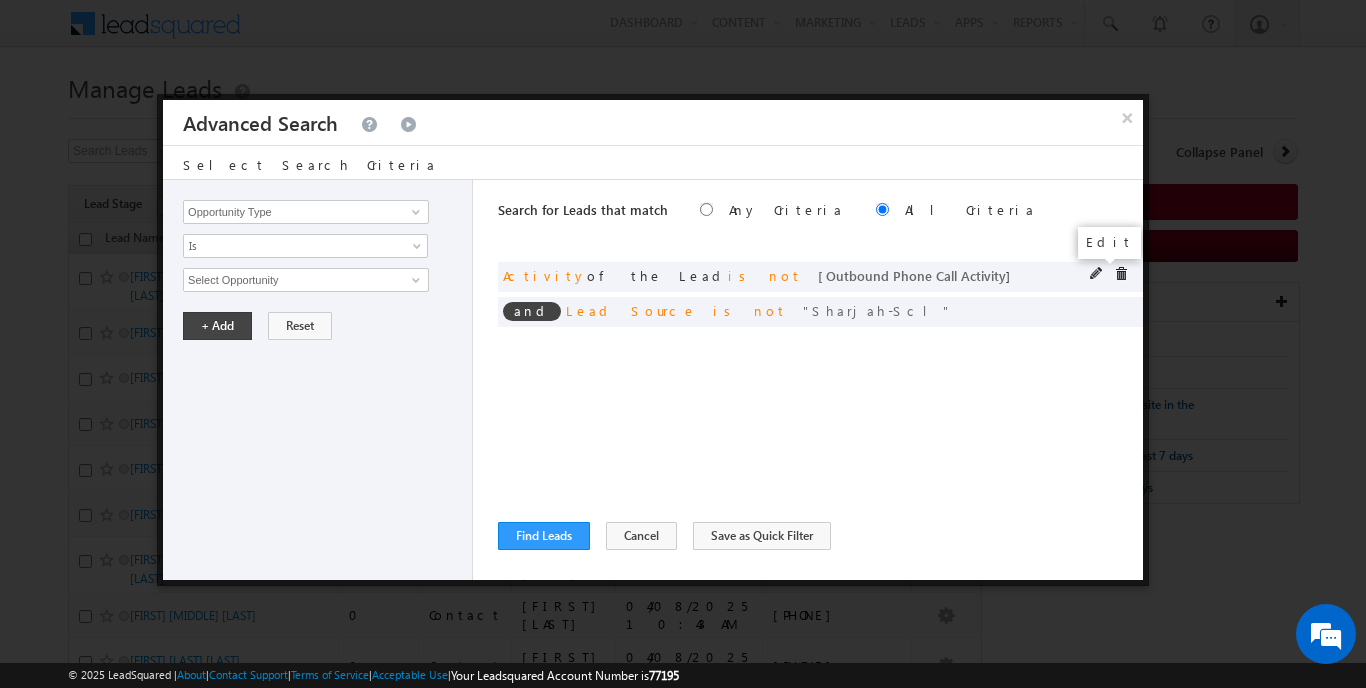 click at bounding box center [1097, 274] 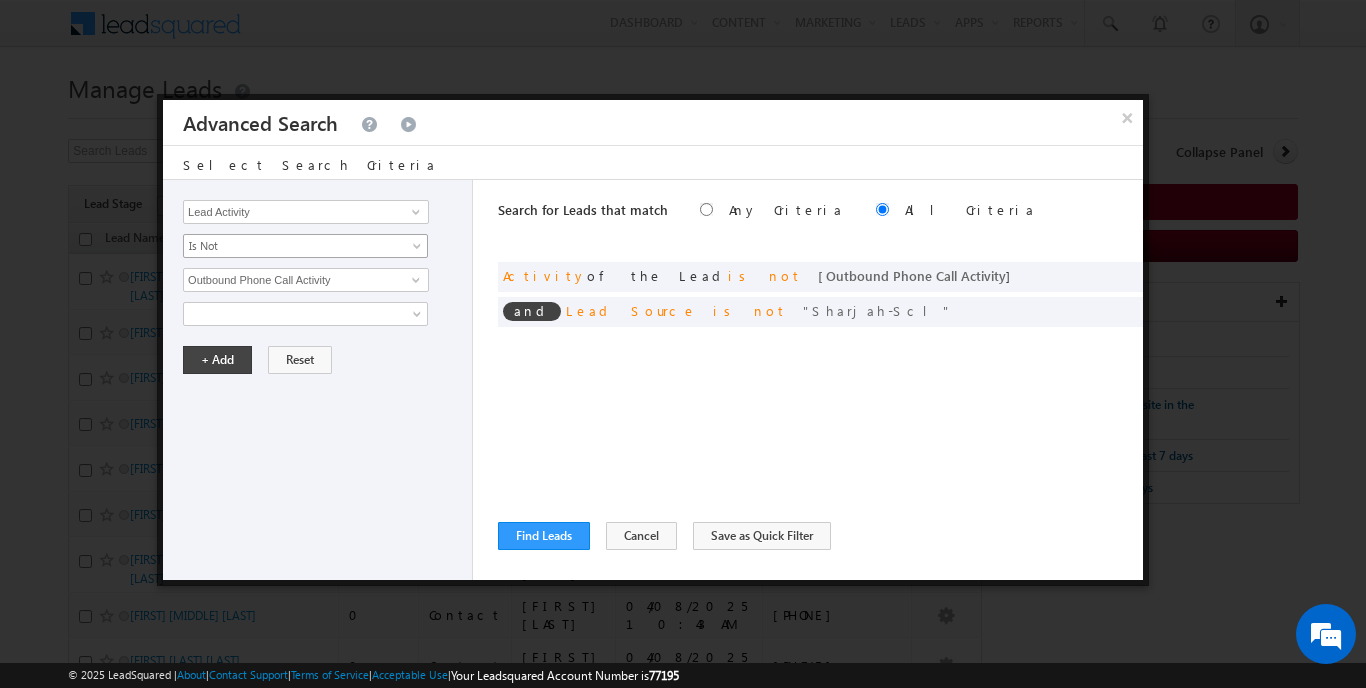click at bounding box center [419, 250] 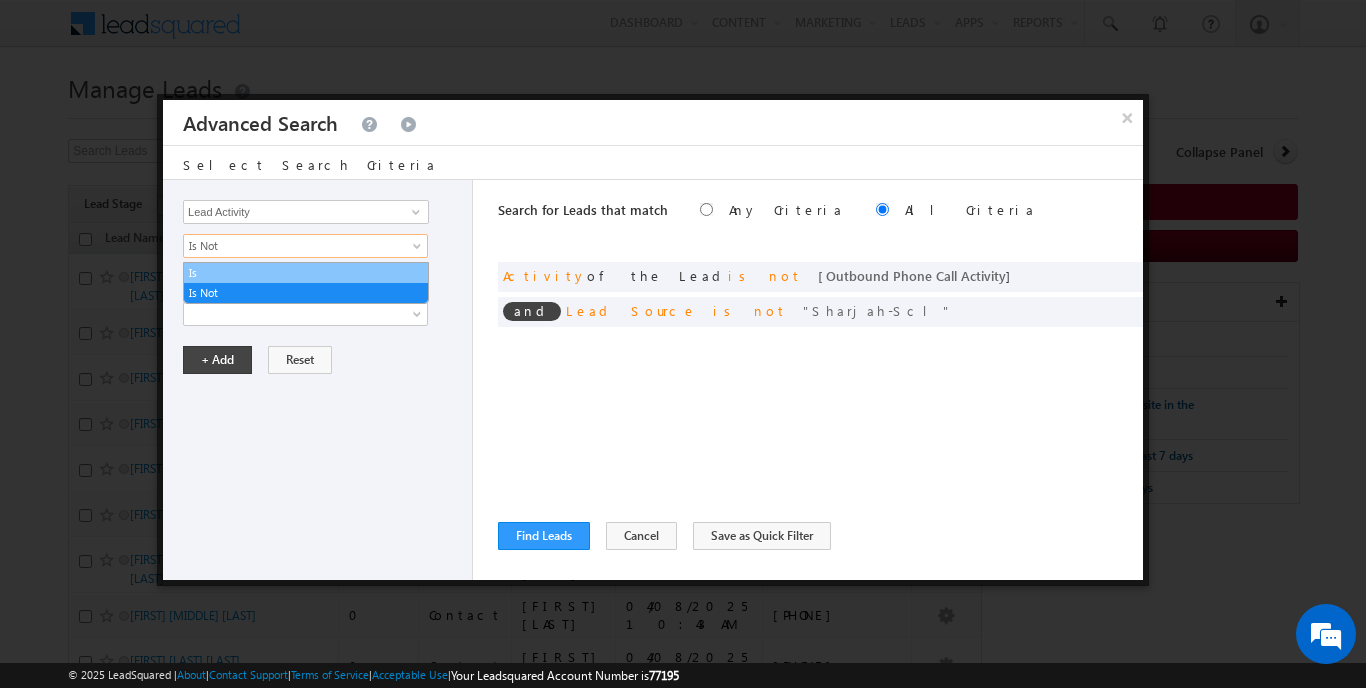 click on "Is" at bounding box center (306, 273) 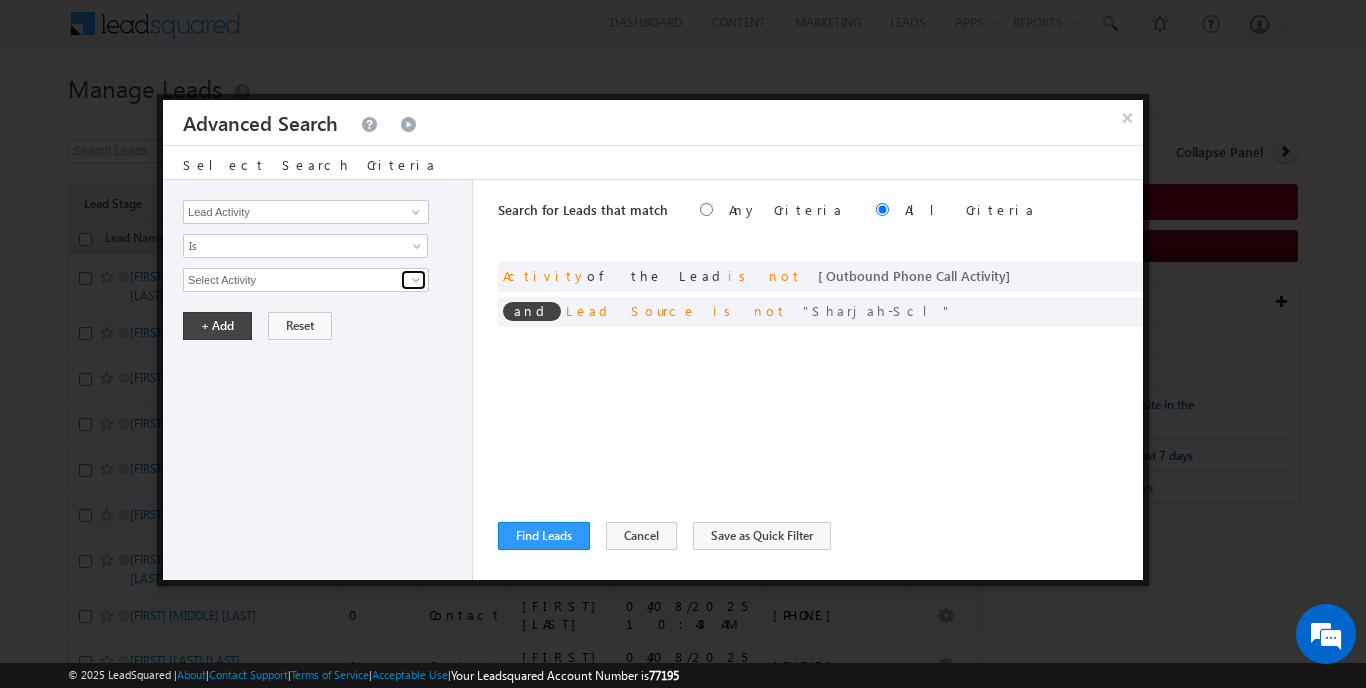 click at bounding box center (416, 280) 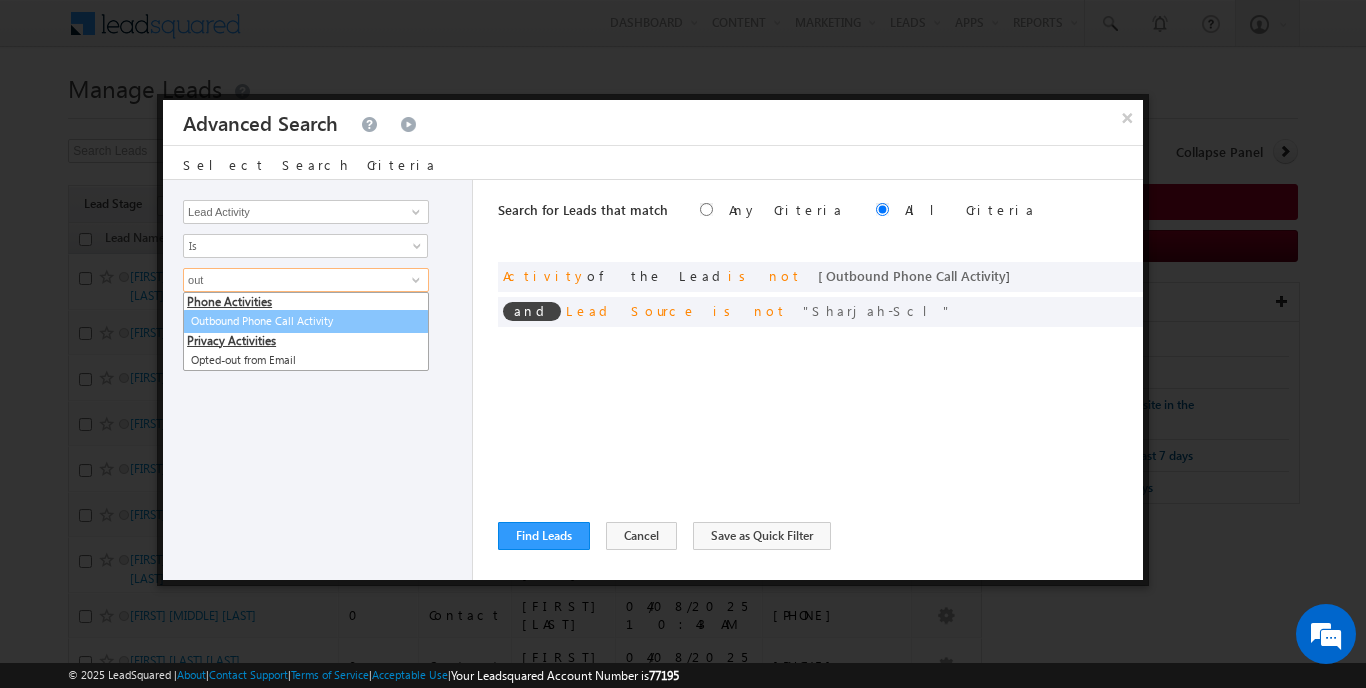 click on "Privacy Activities" at bounding box center (306, 330) 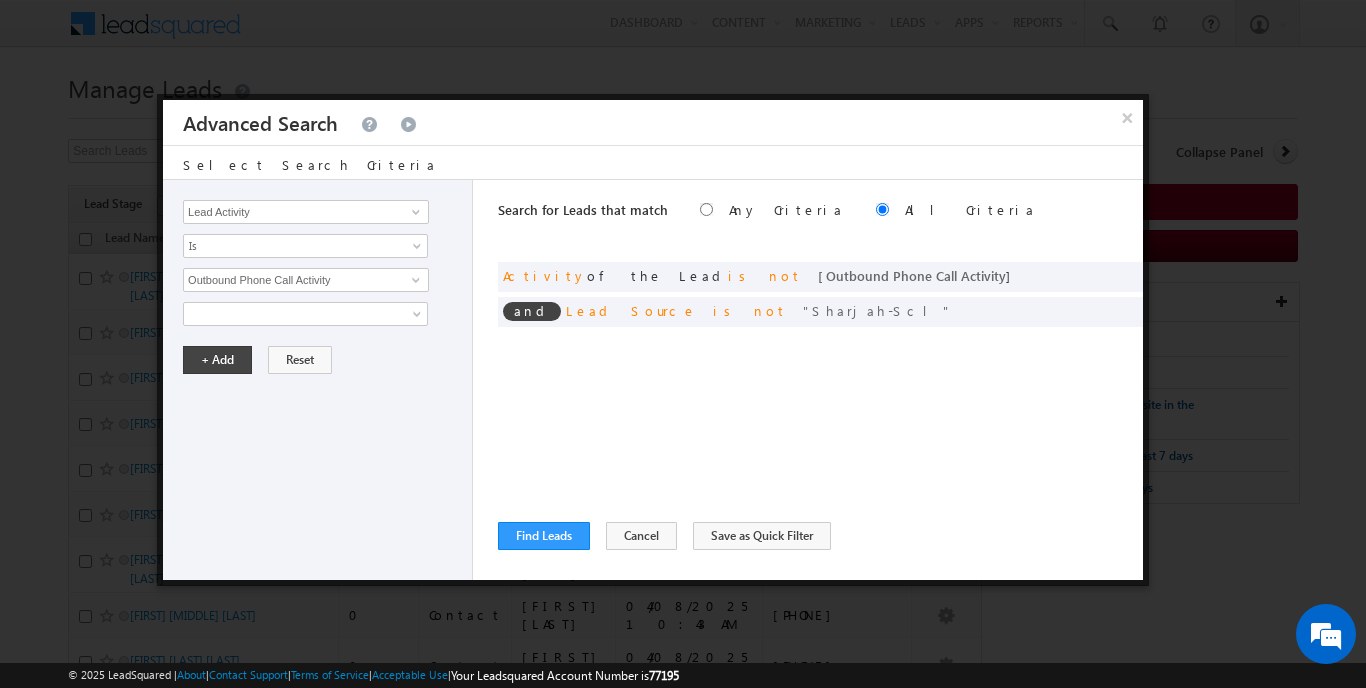 click at bounding box center (292, 314) 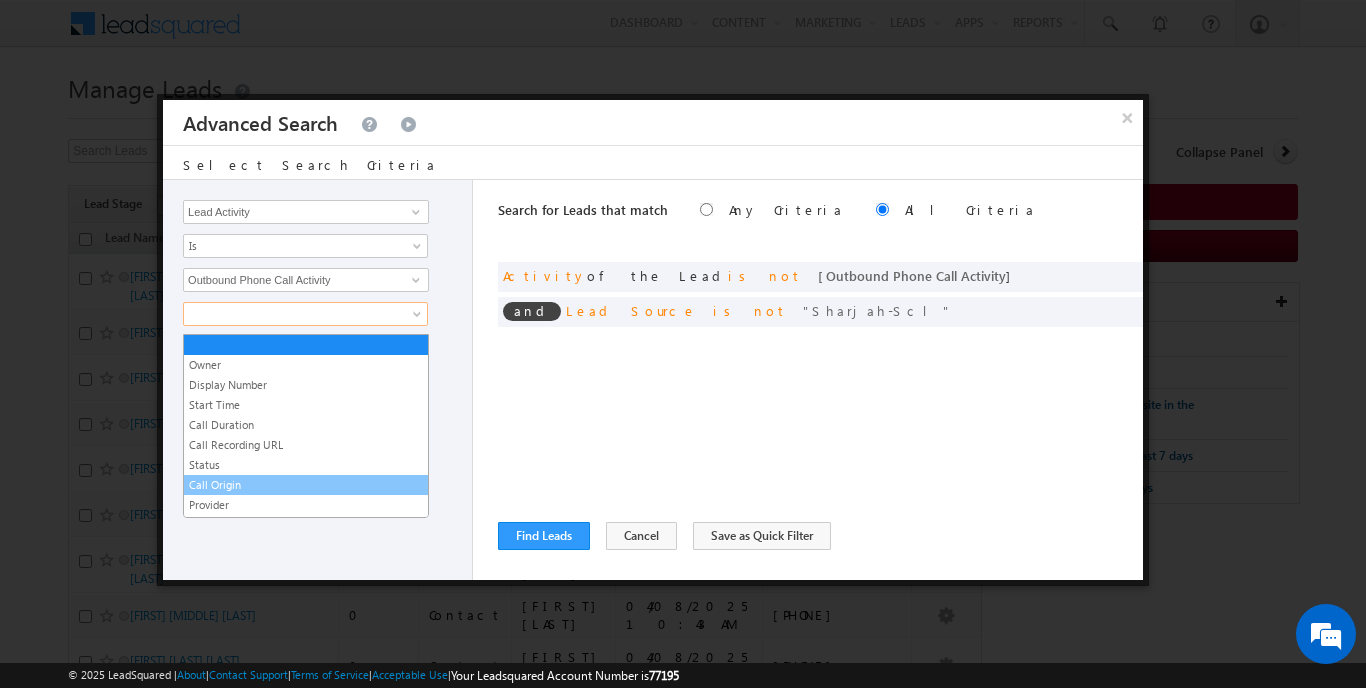 scroll, scrollTop: 0, scrollLeft: 0, axis: both 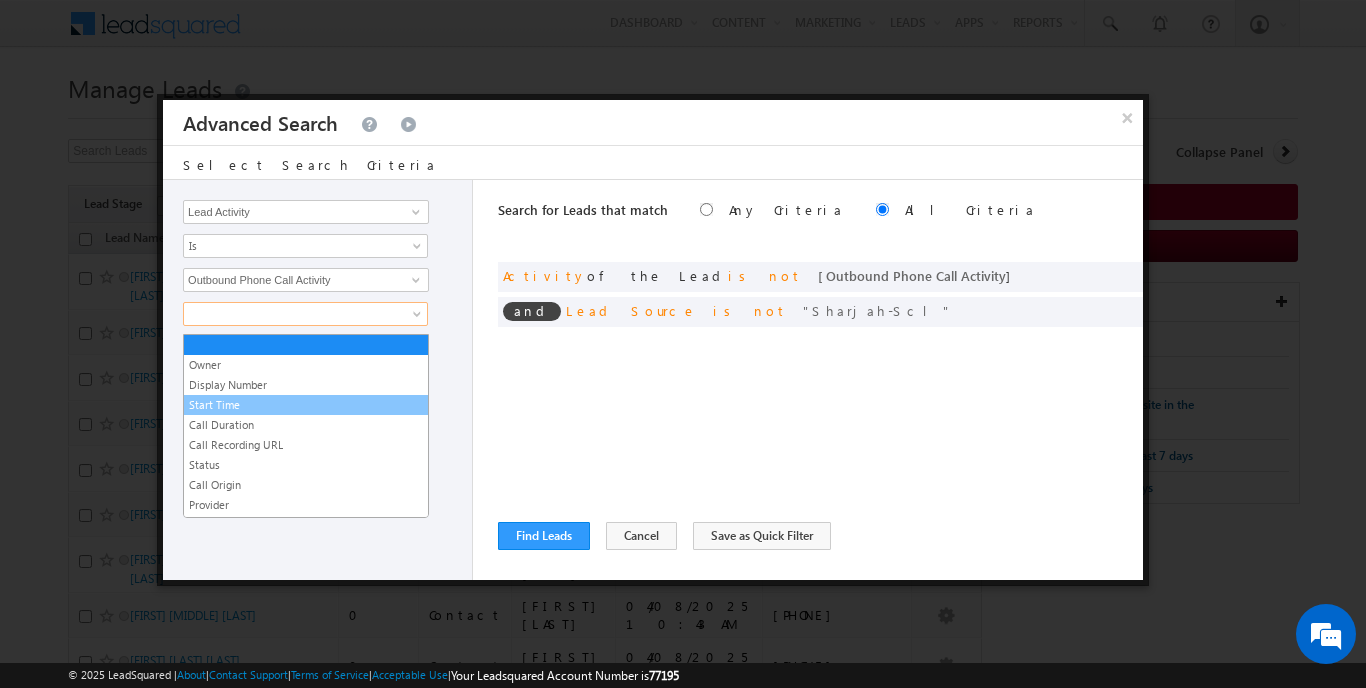 click on "Start Time" at bounding box center [306, 405] 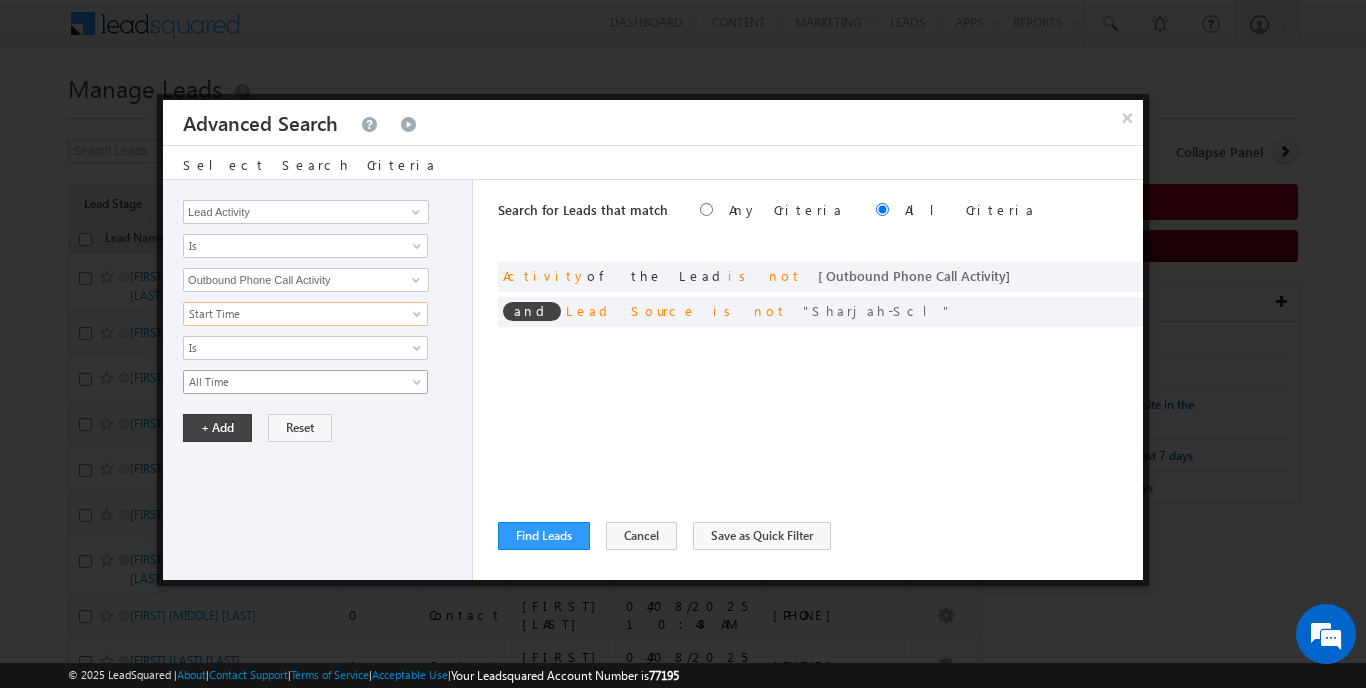 click on "All Time" at bounding box center [292, 382] 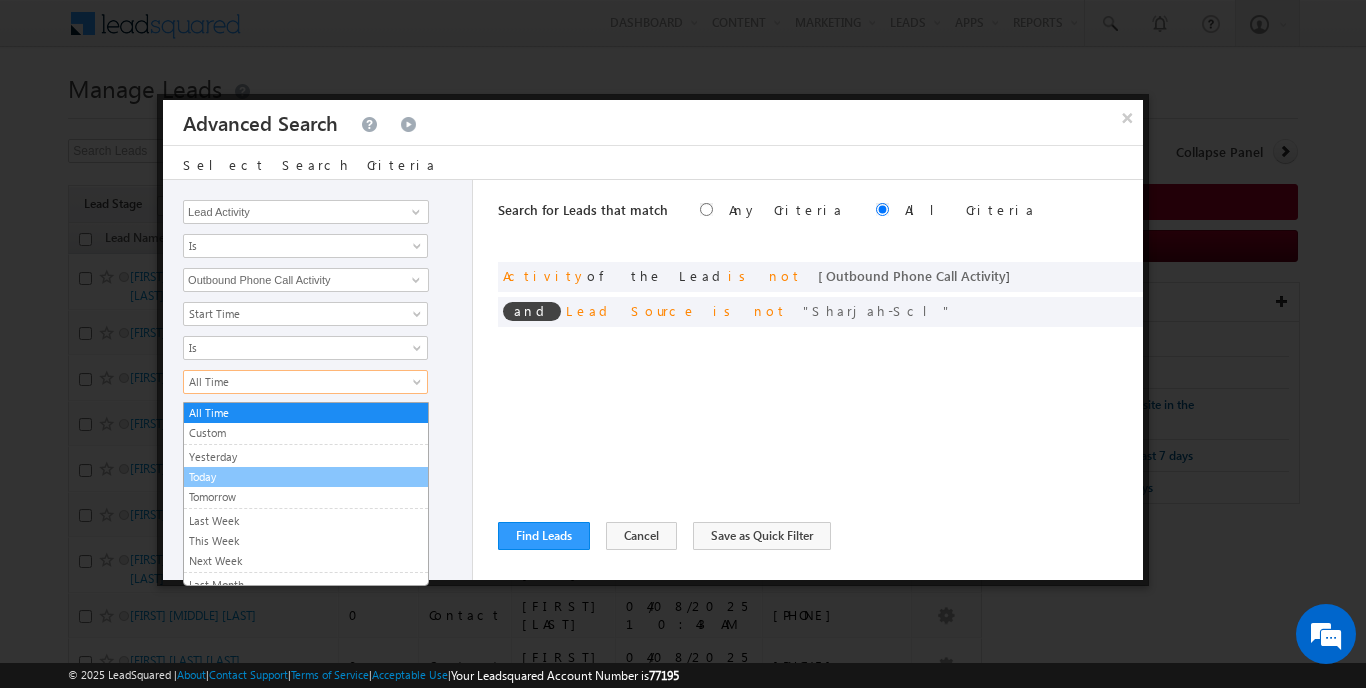 click on "Today" at bounding box center [306, 477] 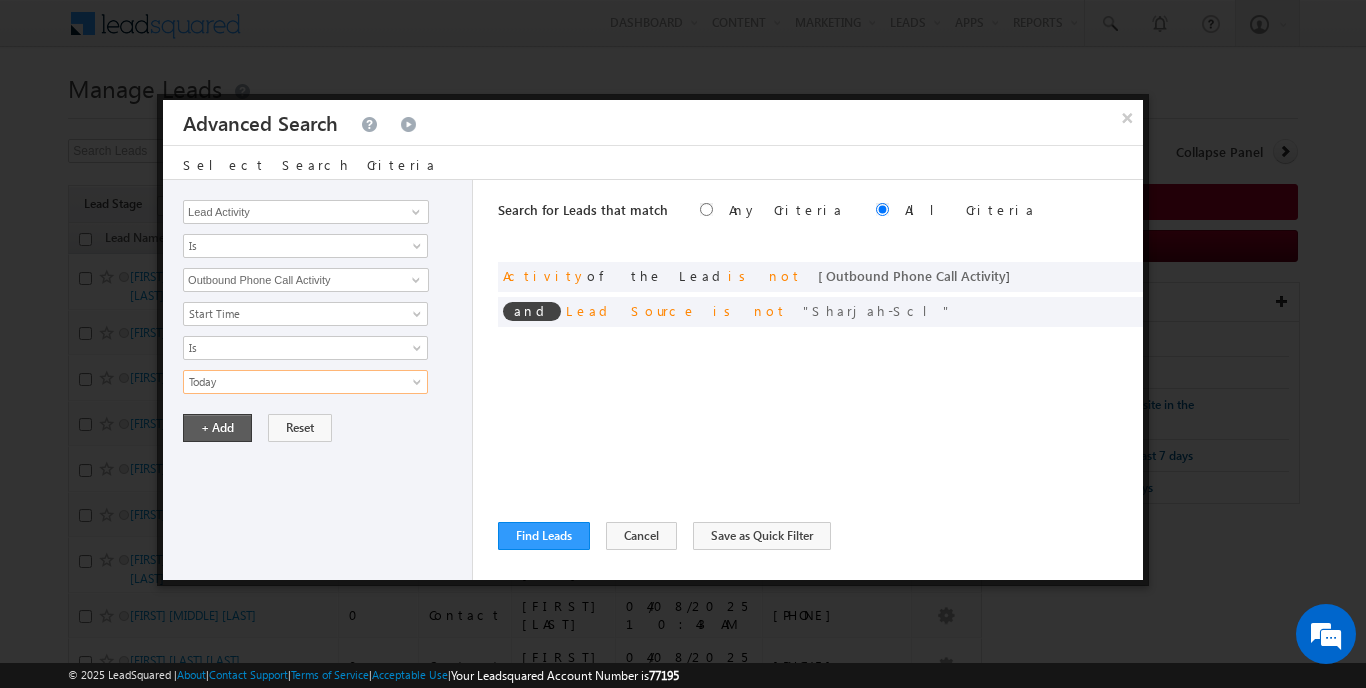 click on "+ Add" at bounding box center (217, 428) 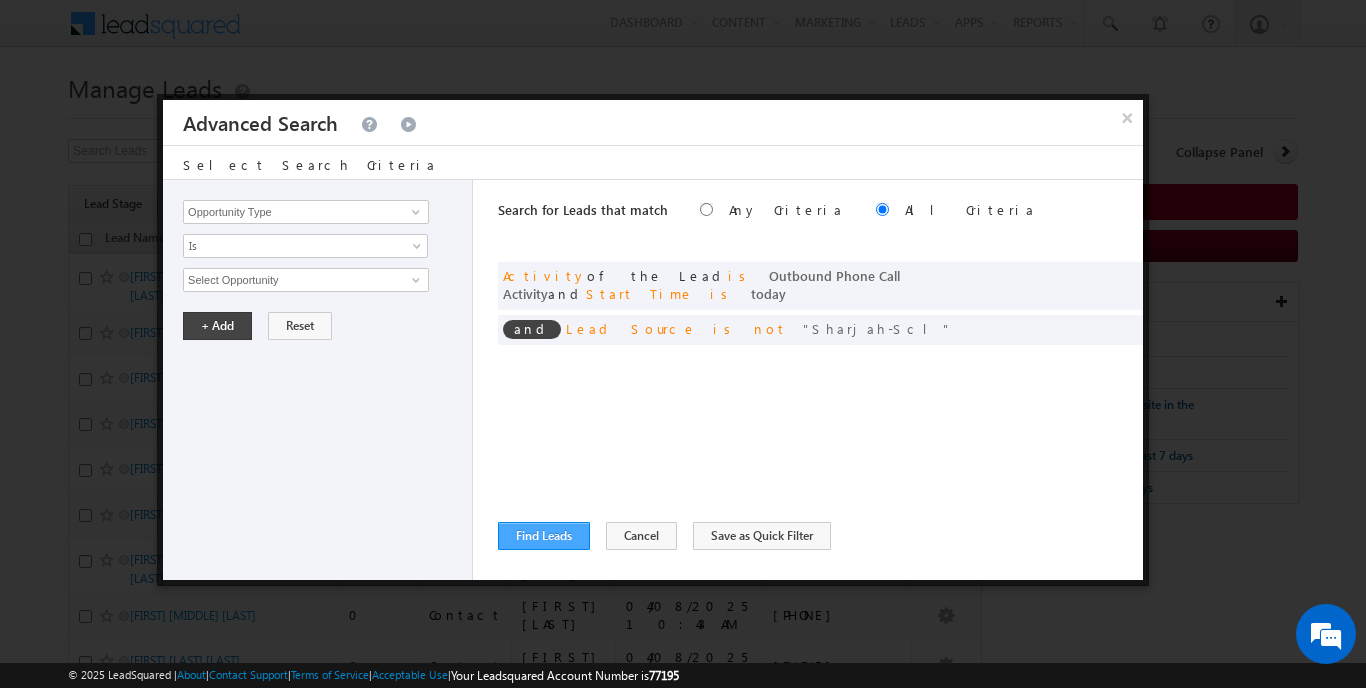 click on "Find Leads" at bounding box center (544, 536) 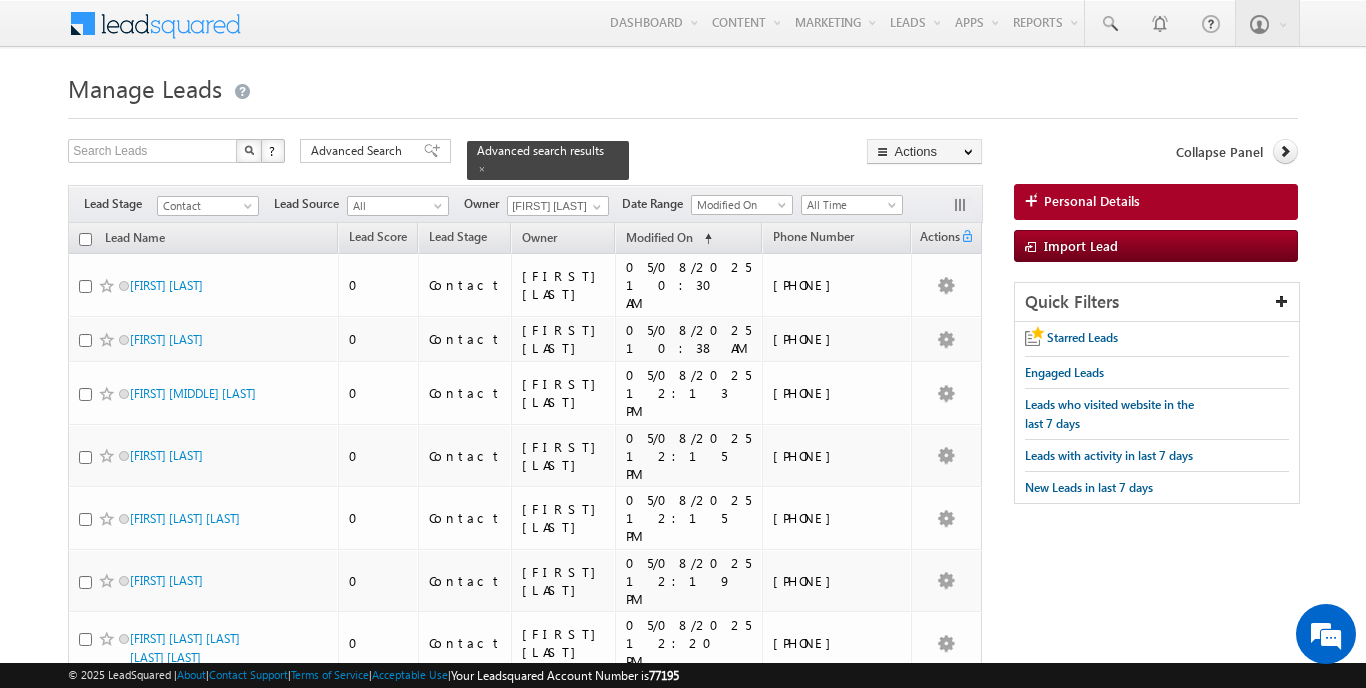 scroll, scrollTop: 0, scrollLeft: 0, axis: both 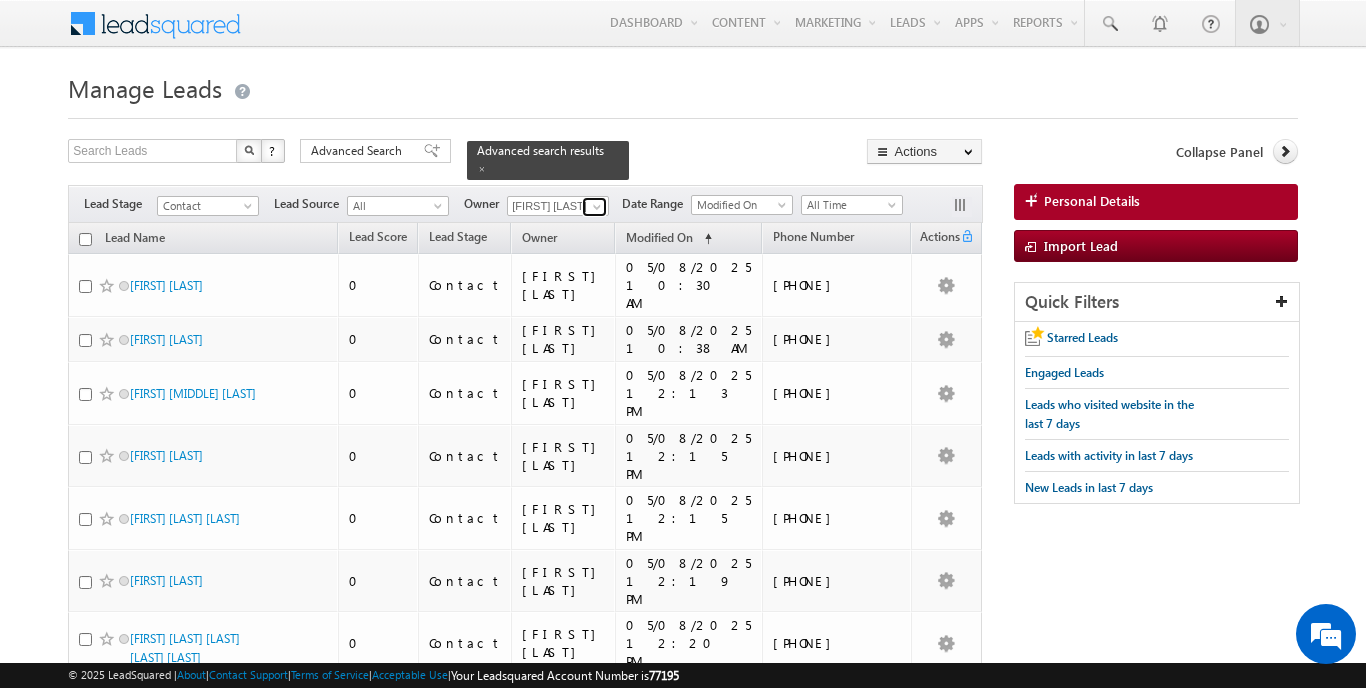 click at bounding box center (597, 207) 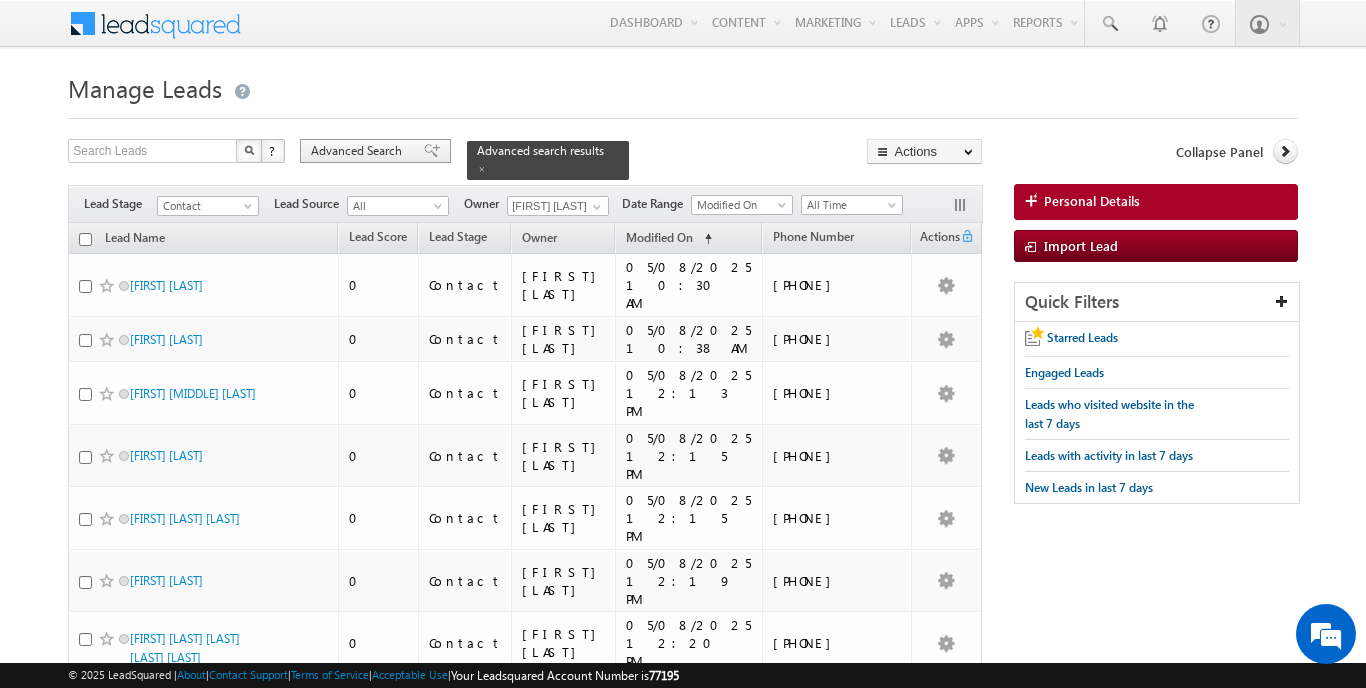 click on "Advanced Search" at bounding box center [359, 151] 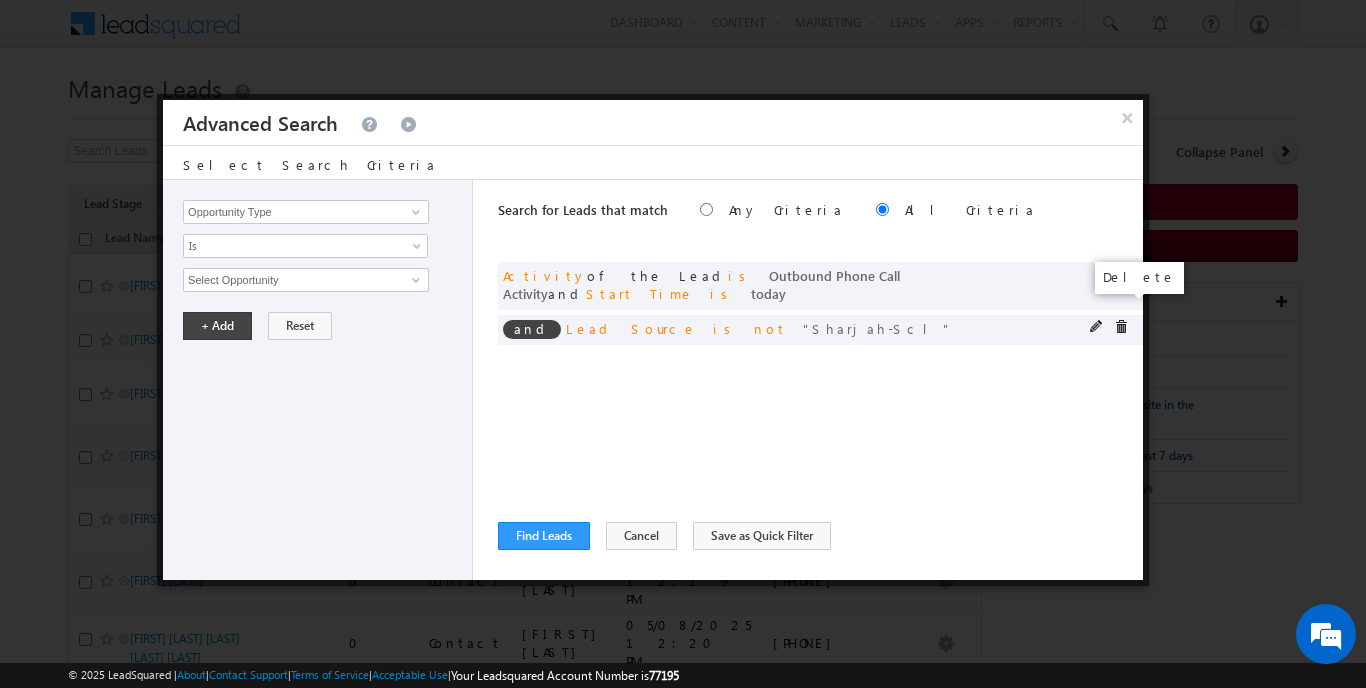 click at bounding box center (1121, 327) 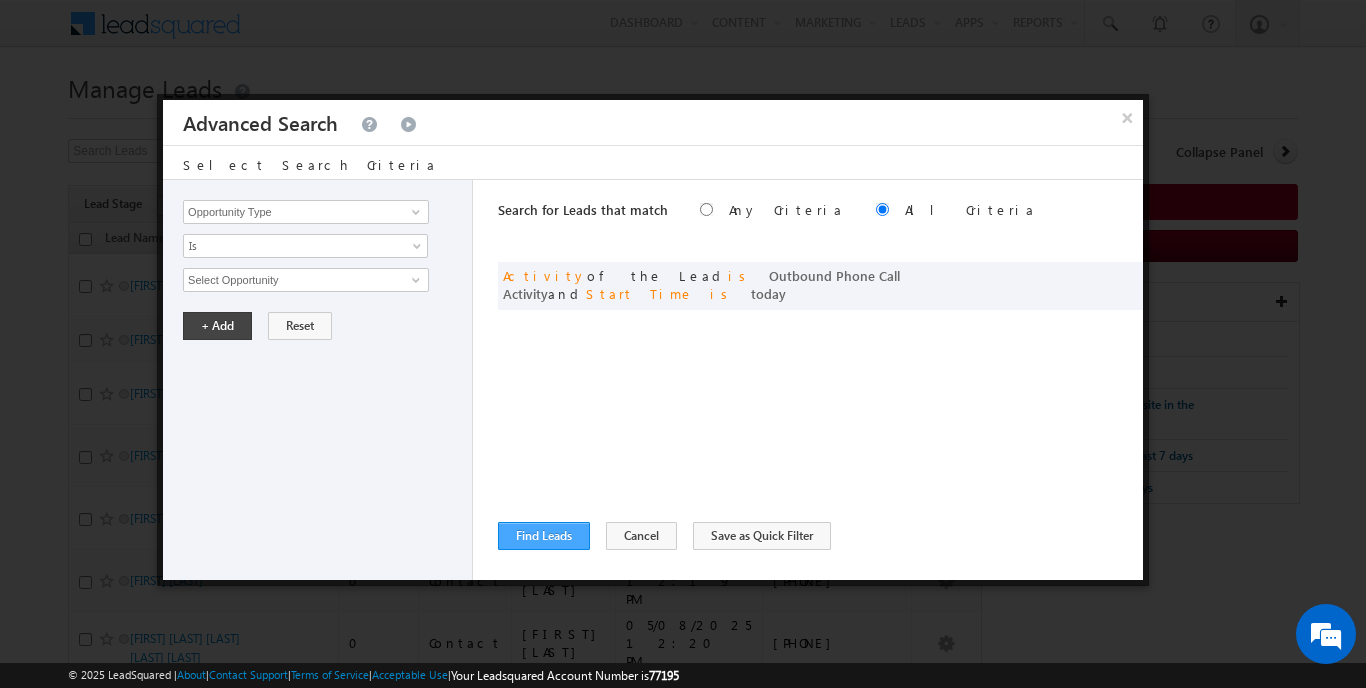 click on "Find Leads" at bounding box center (544, 536) 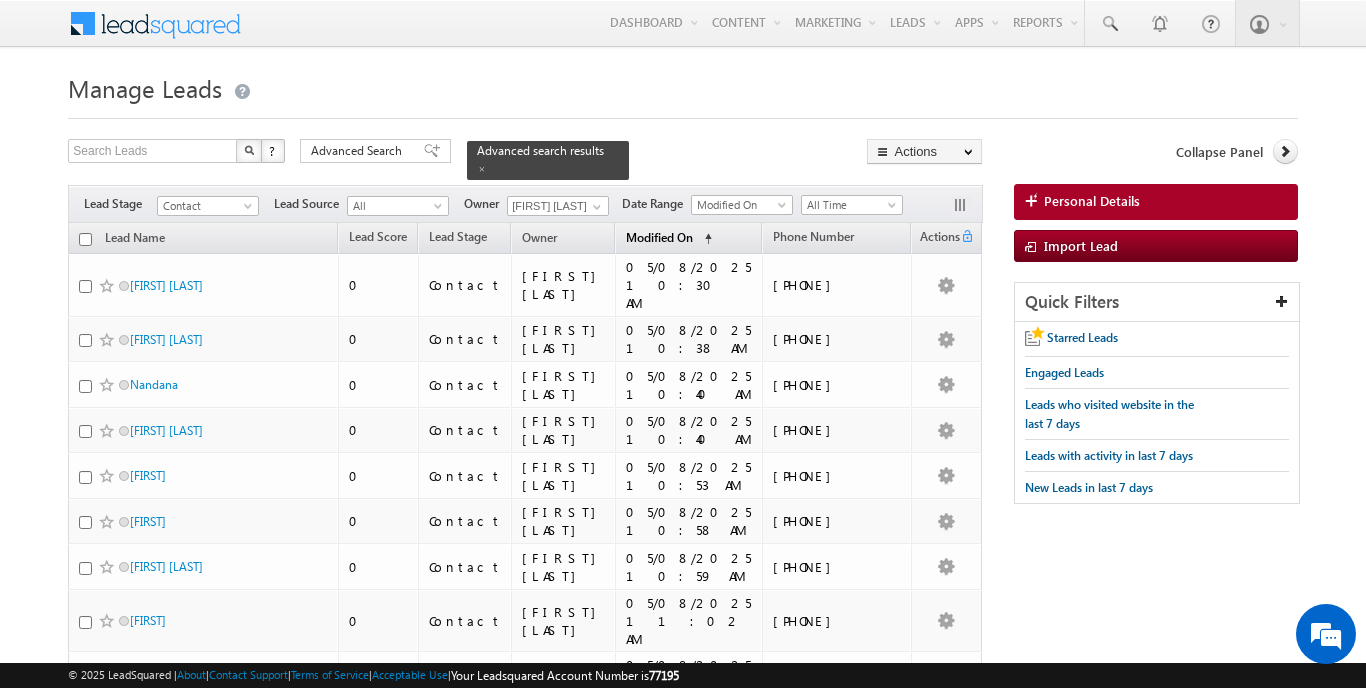 scroll, scrollTop: 0, scrollLeft: 0, axis: both 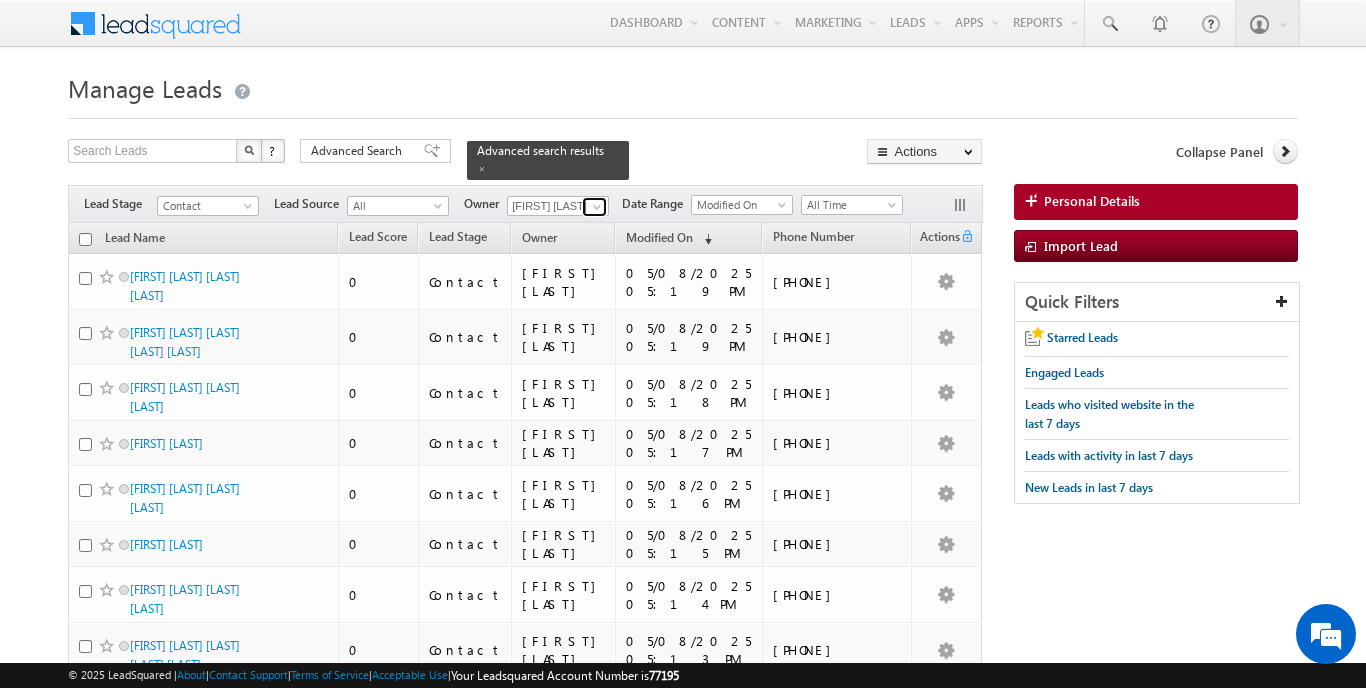 click at bounding box center (597, 207) 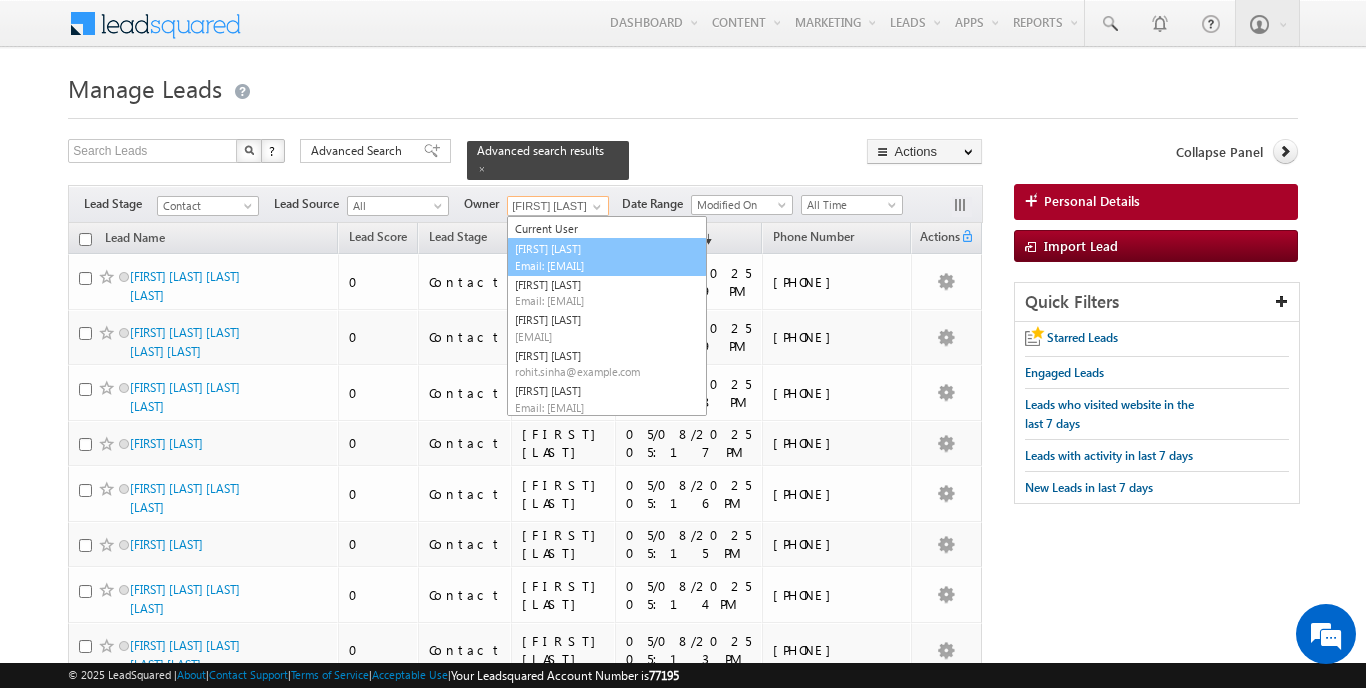 click on "Email: [EMAIL]" at bounding box center (605, 265) 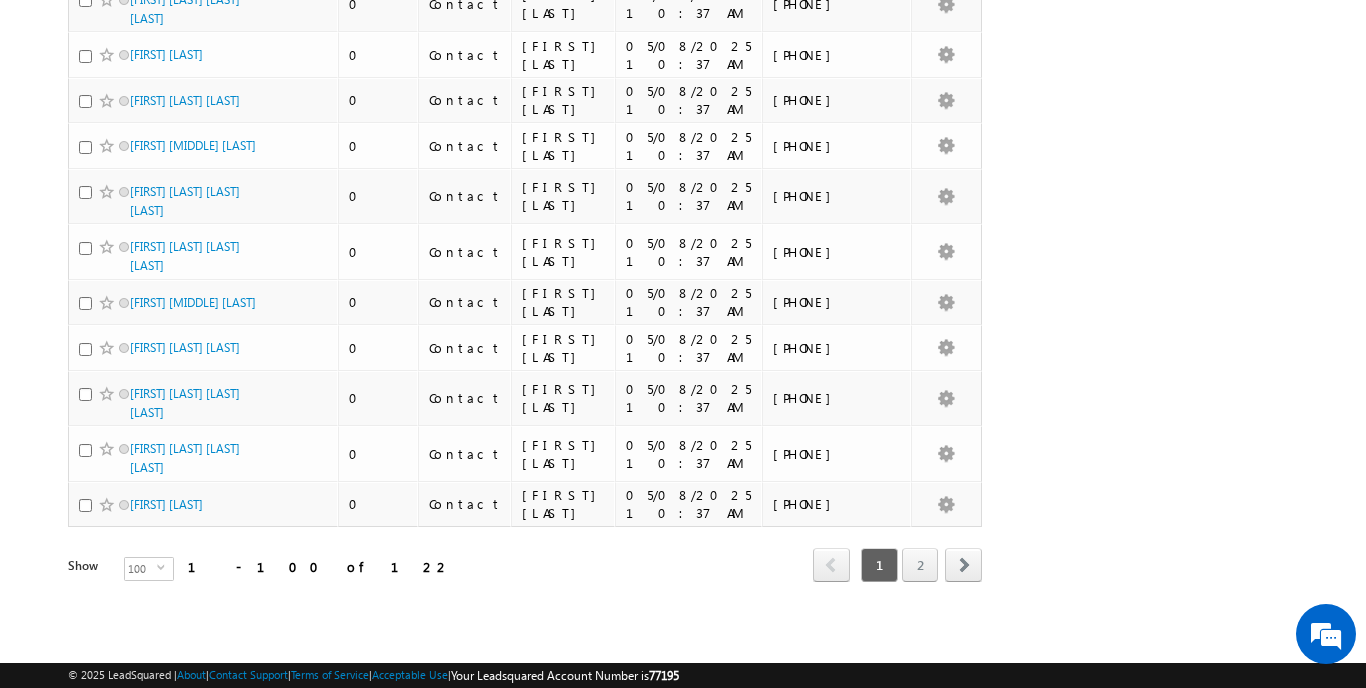 scroll, scrollTop: 5221, scrollLeft: 0, axis: vertical 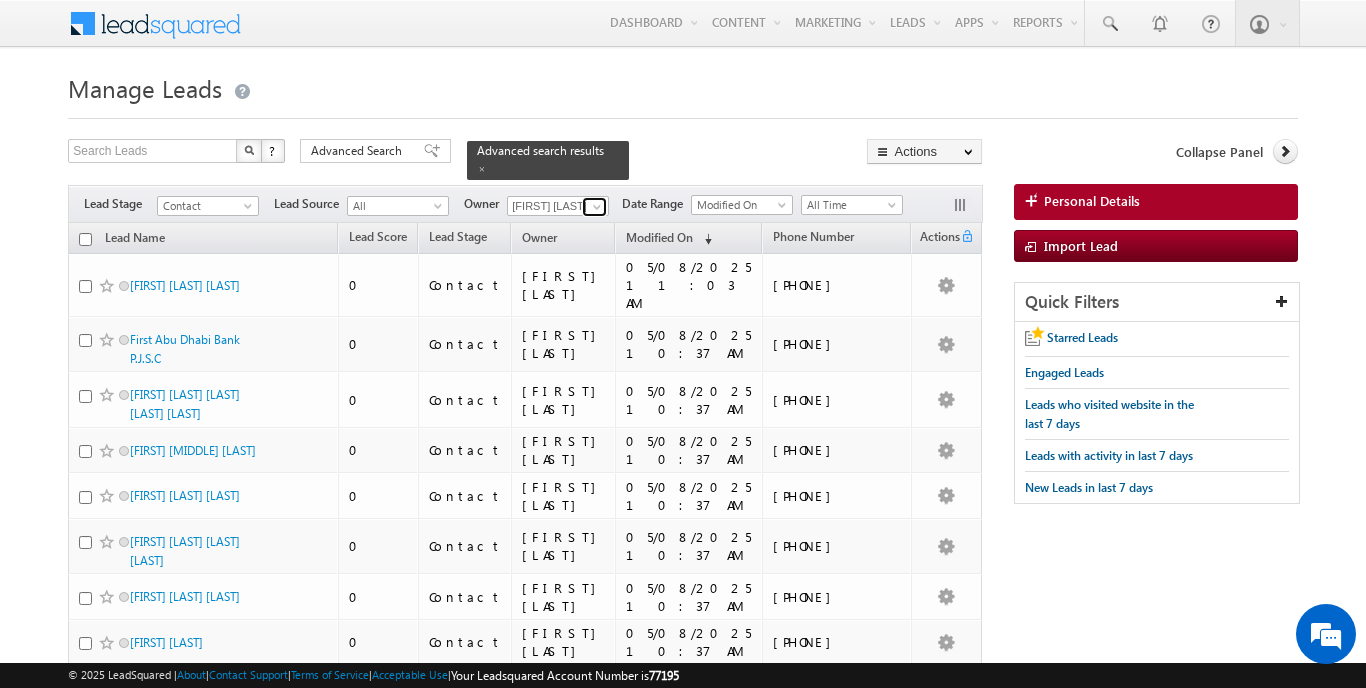 click at bounding box center [597, 207] 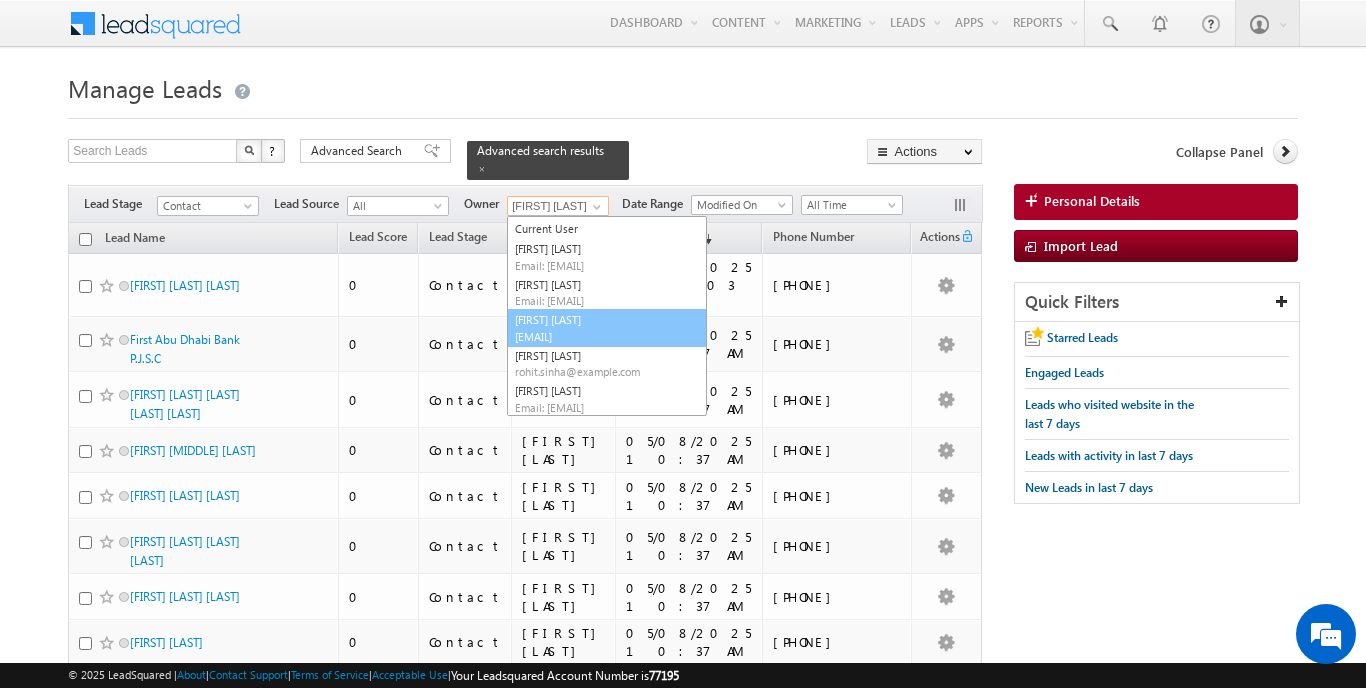 click on "Mangal Mewada   mangal.mewada@indglobal.ae" at bounding box center (607, 328) 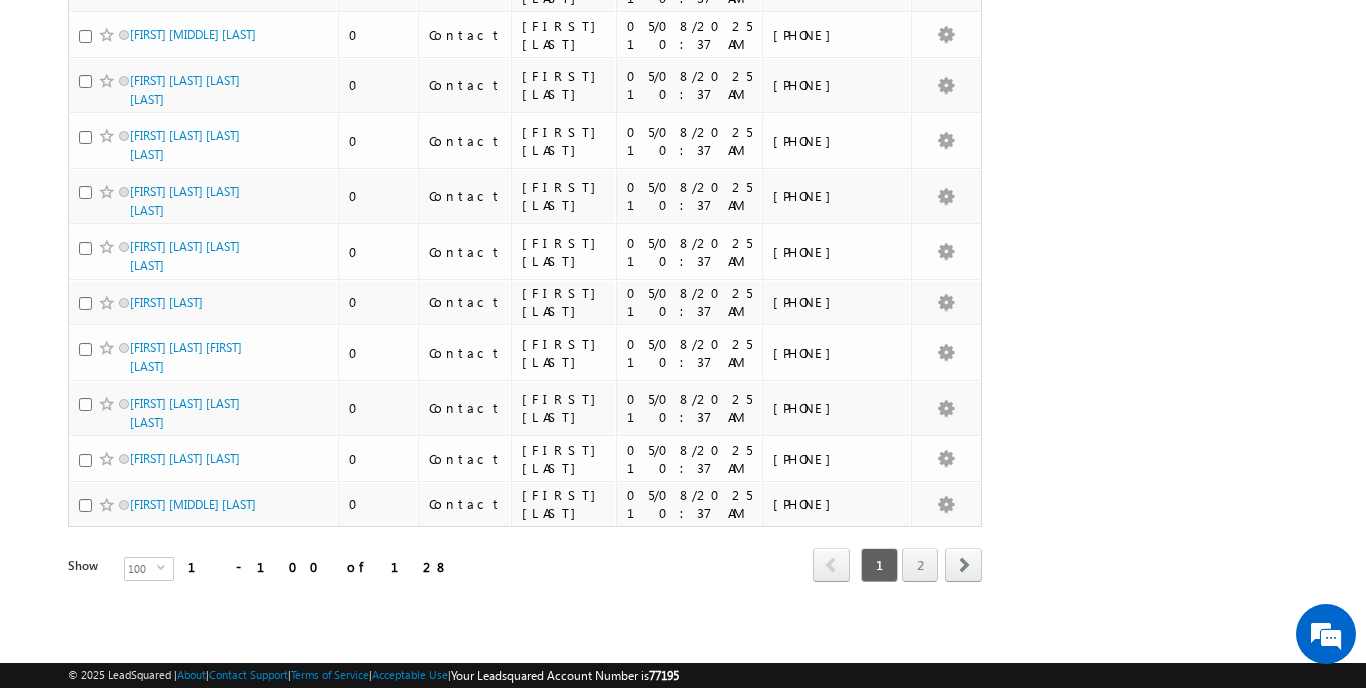 scroll, scrollTop: 5181, scrollLeft: 0, axis: vertical 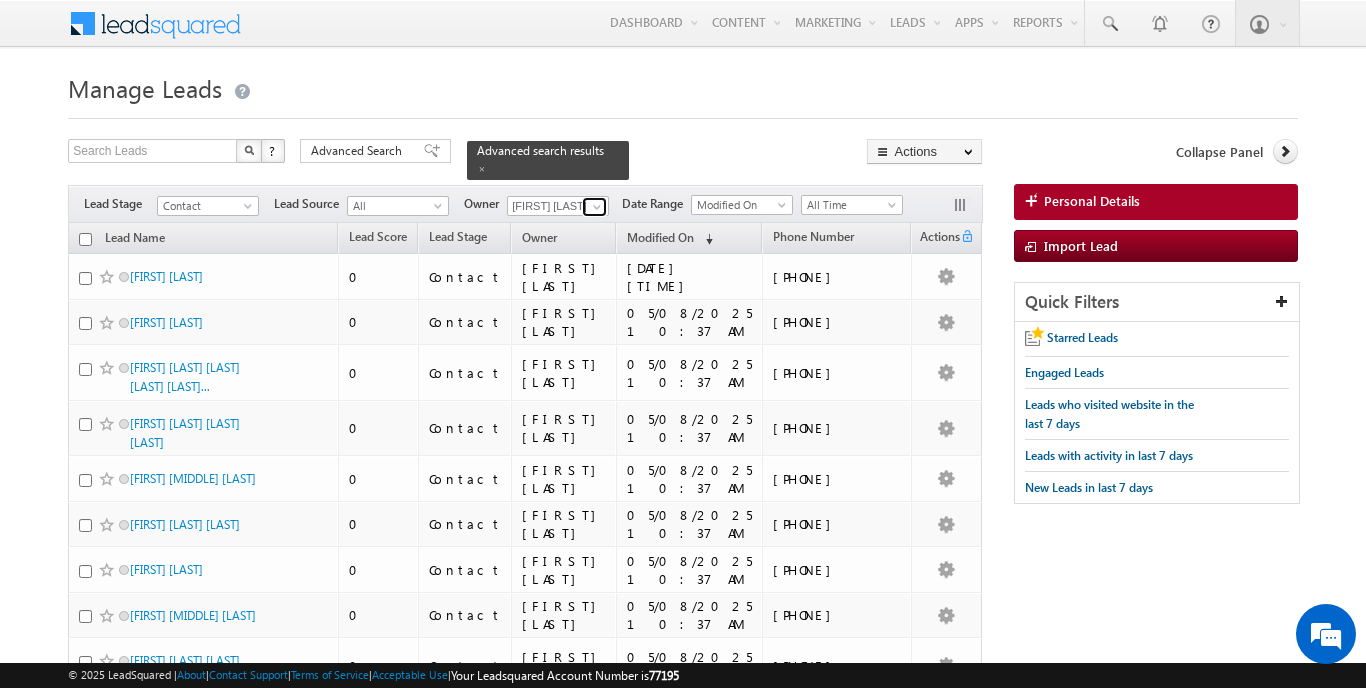 click at bounding box center (597, 207) 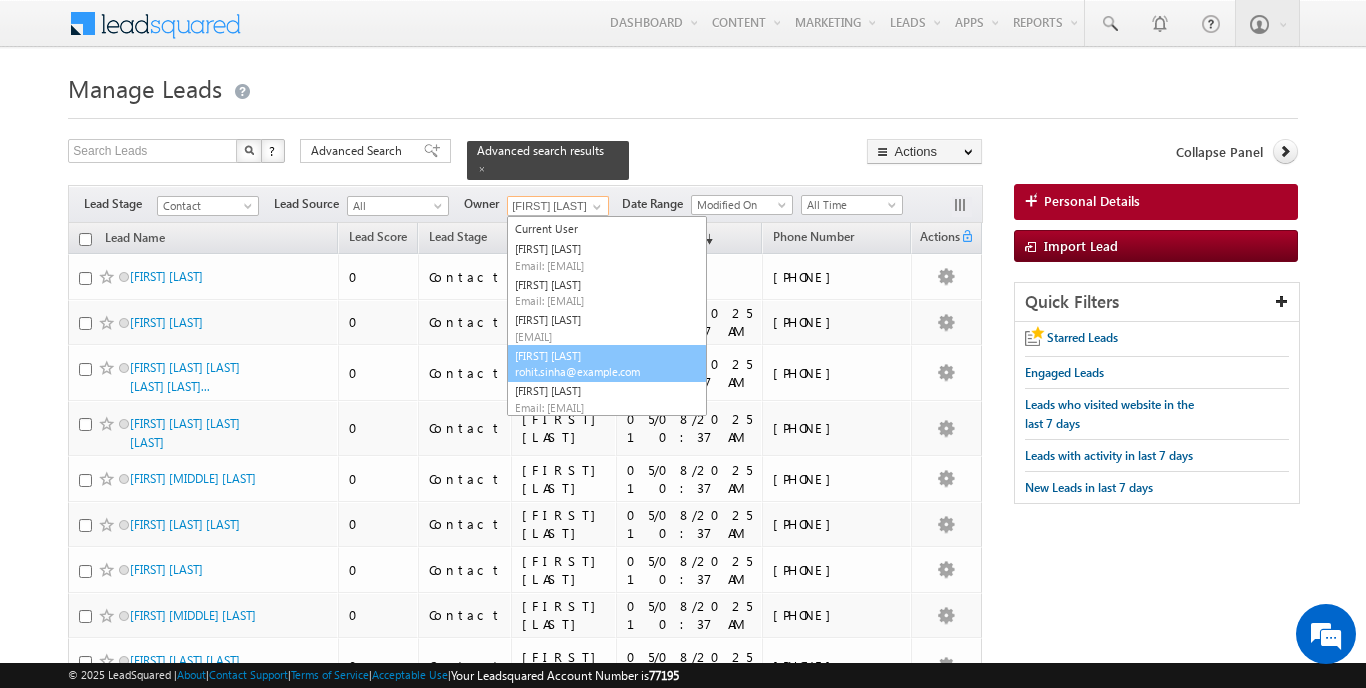 click on "Email: [EMAIL]" at bounding box center (605, 371) 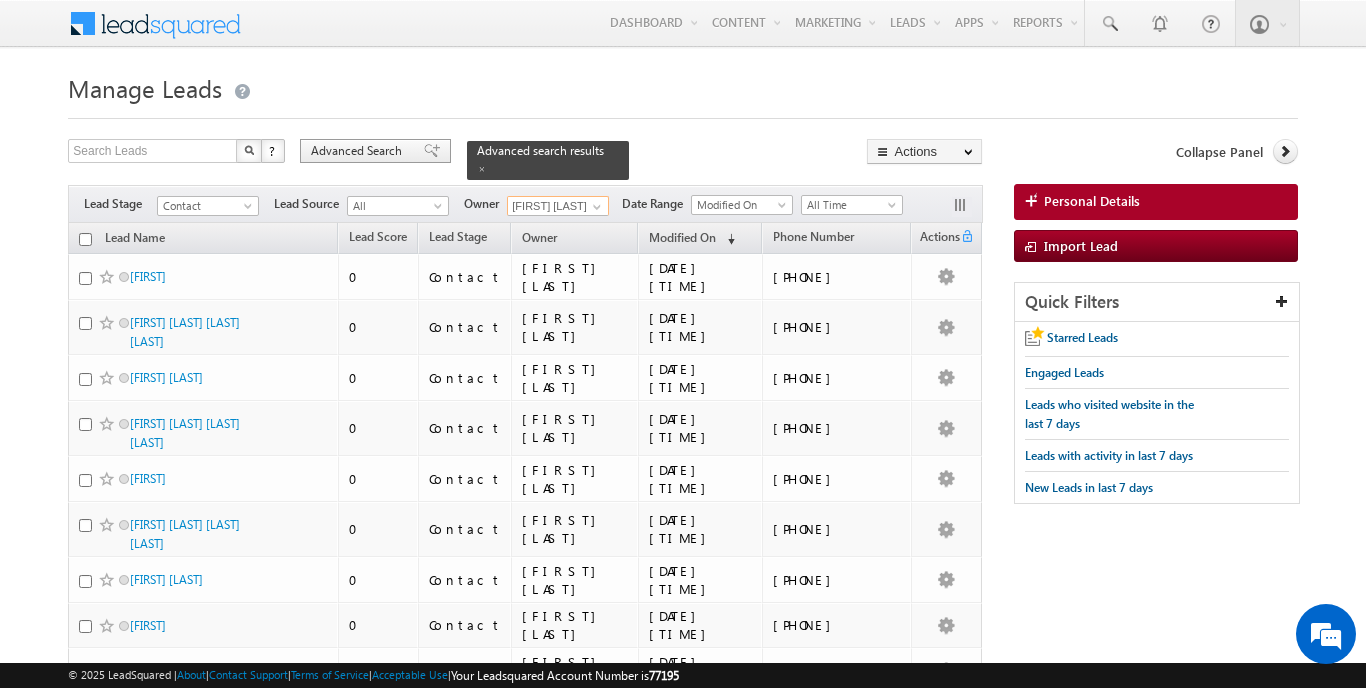 scroll, scrollTop: 0, scrollLeft: 0, axis: both 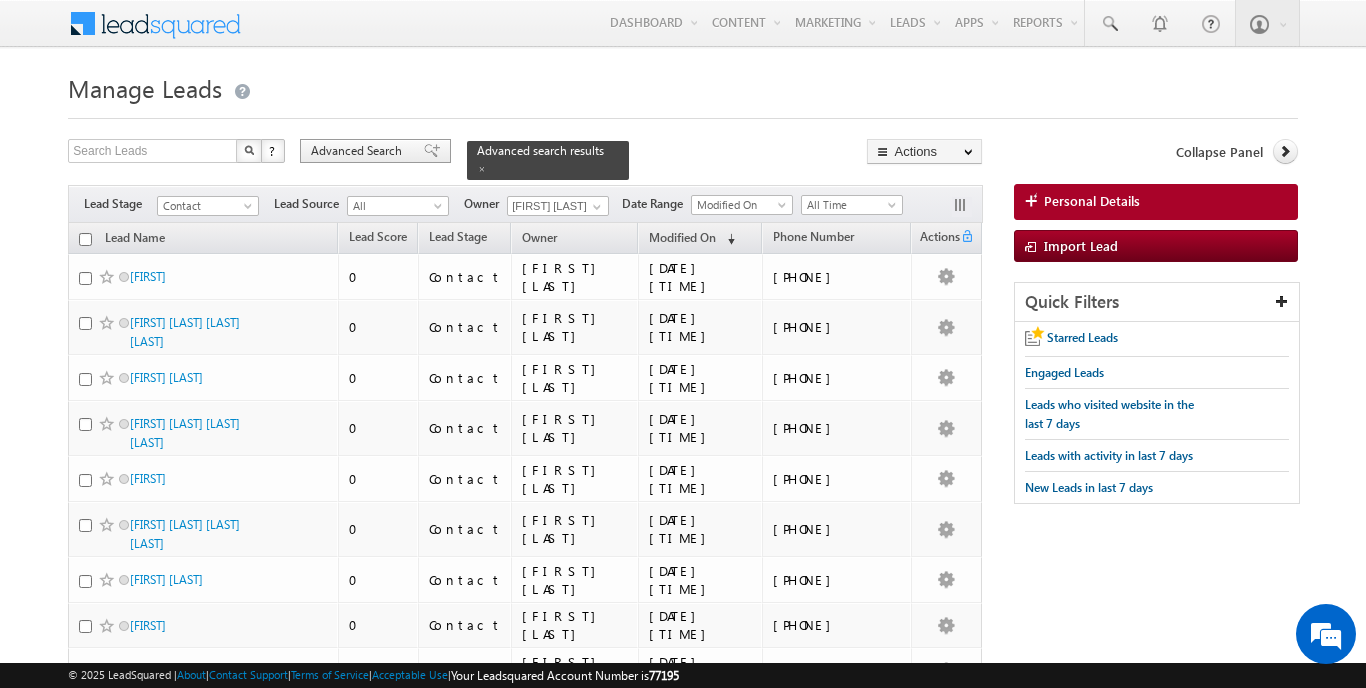 click on "Advanced Search" at bounding box center (359, 151) 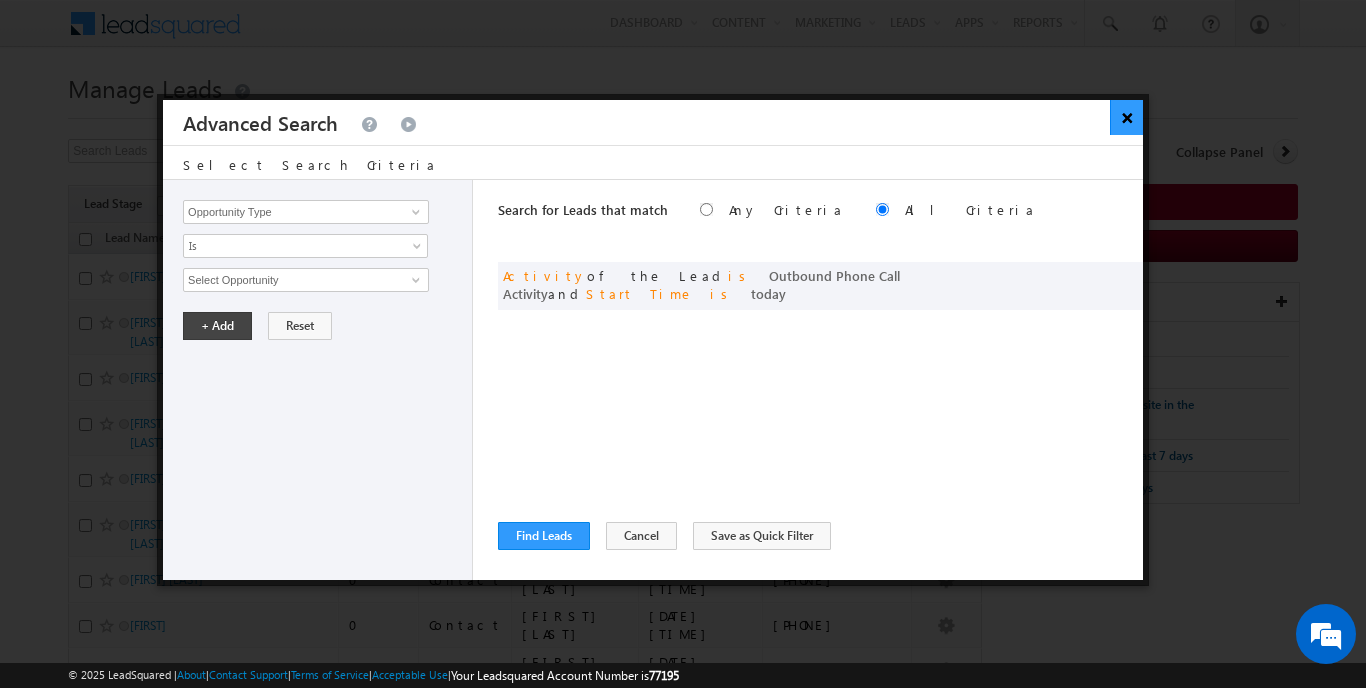 click on "×" at bounding box center (1126, 117) 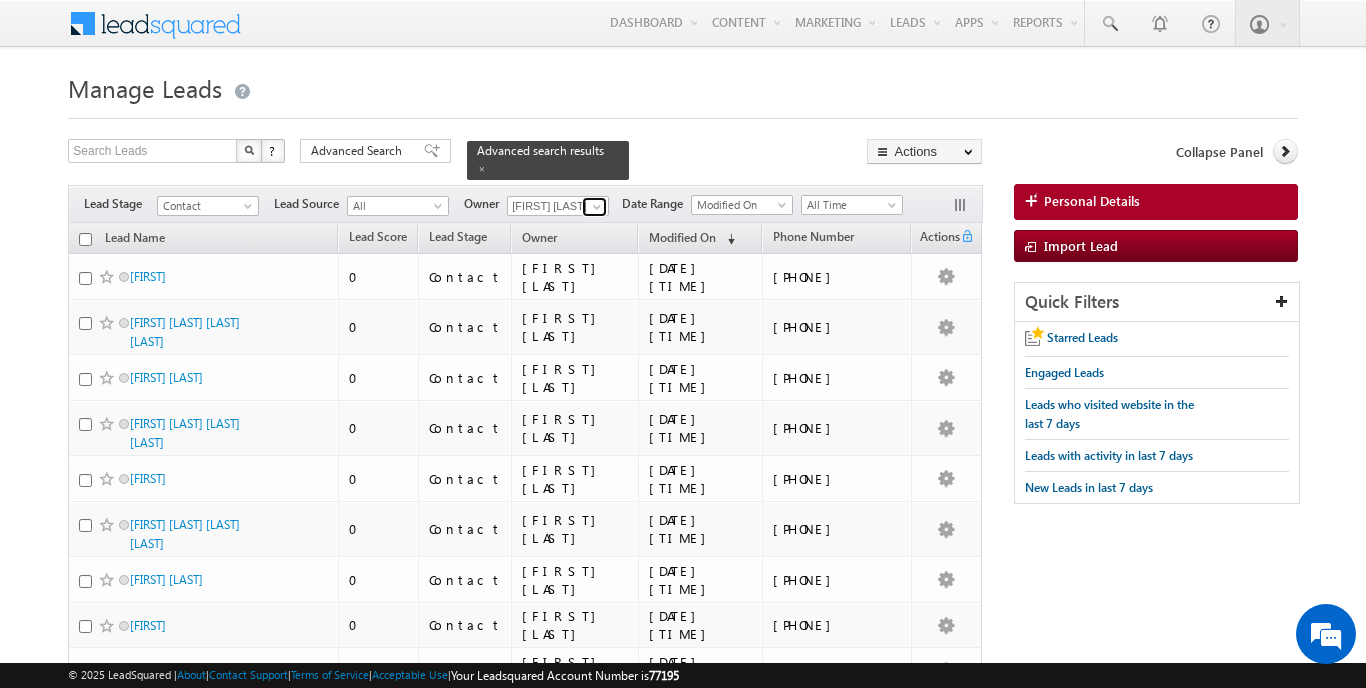 click at bounding box center [597, 207] 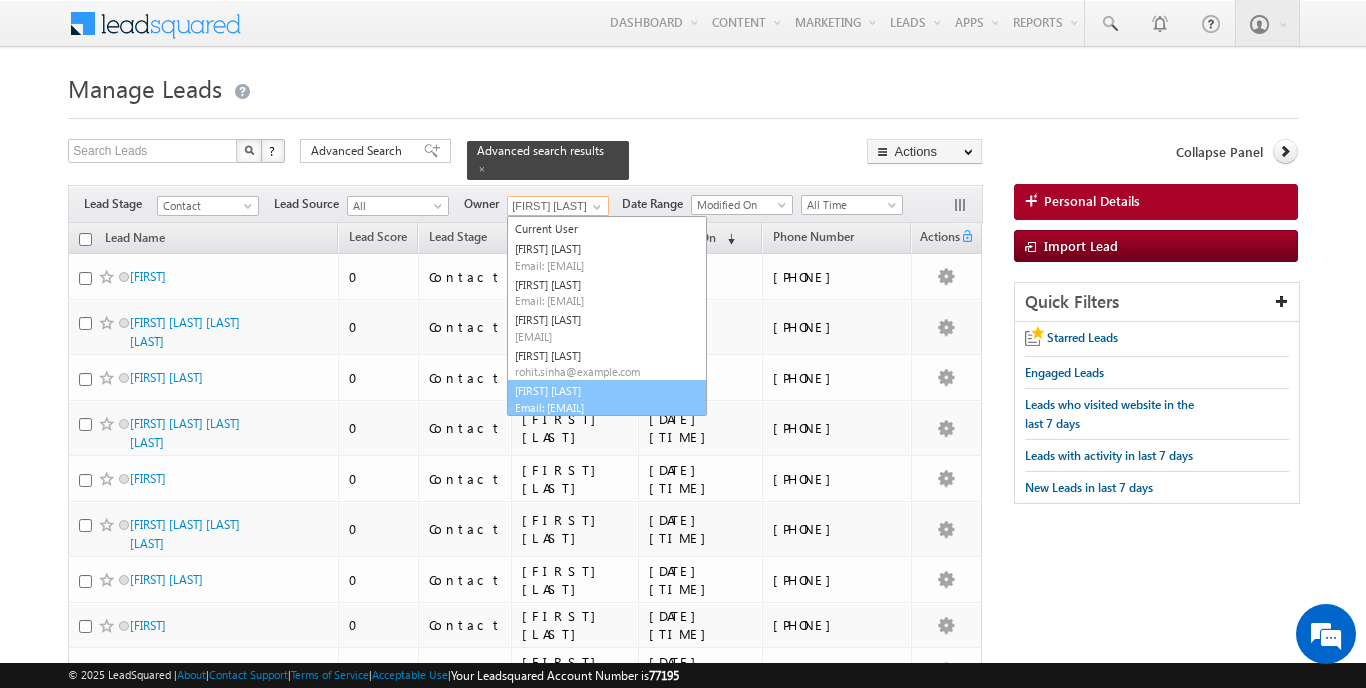click on "Syed Hussain   syed.hussain@indglobal.ae" at bounding box center [607, 399] 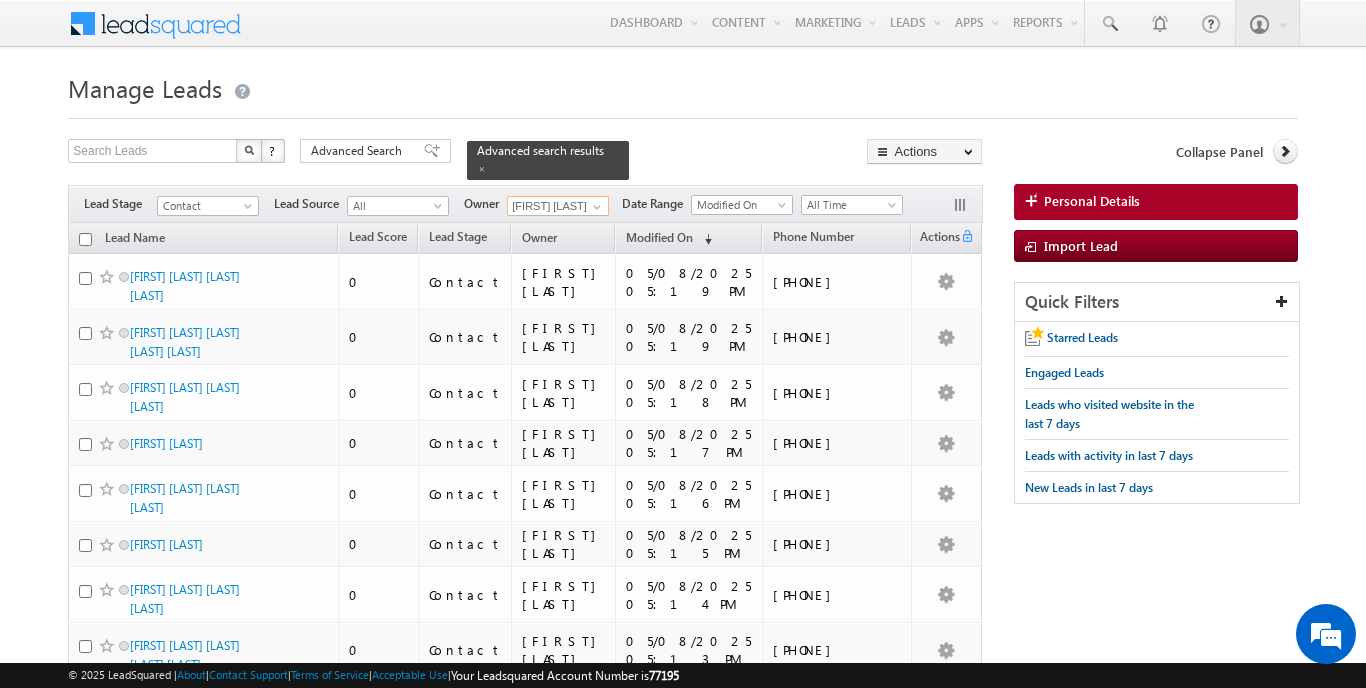 scroll, scrollTop: 0, scrollLeft: 0, axis: both 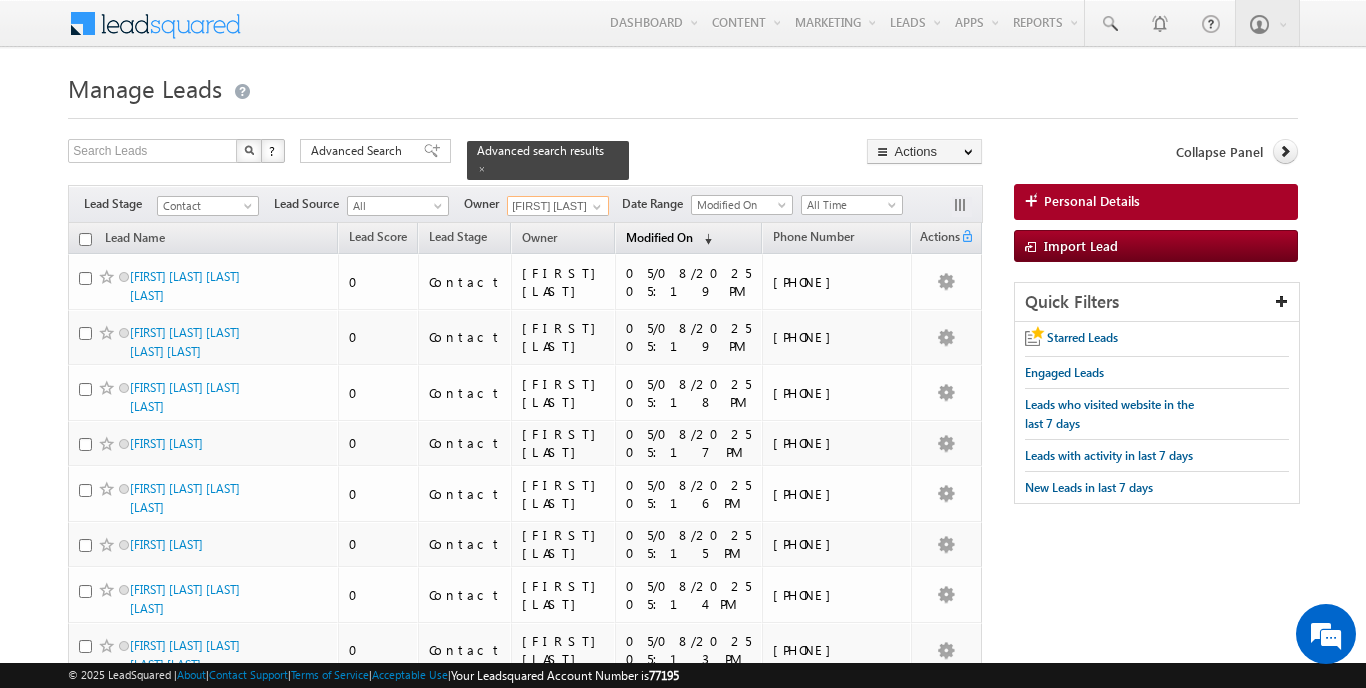 click on "Modified On" at bounding box center (659, 237) 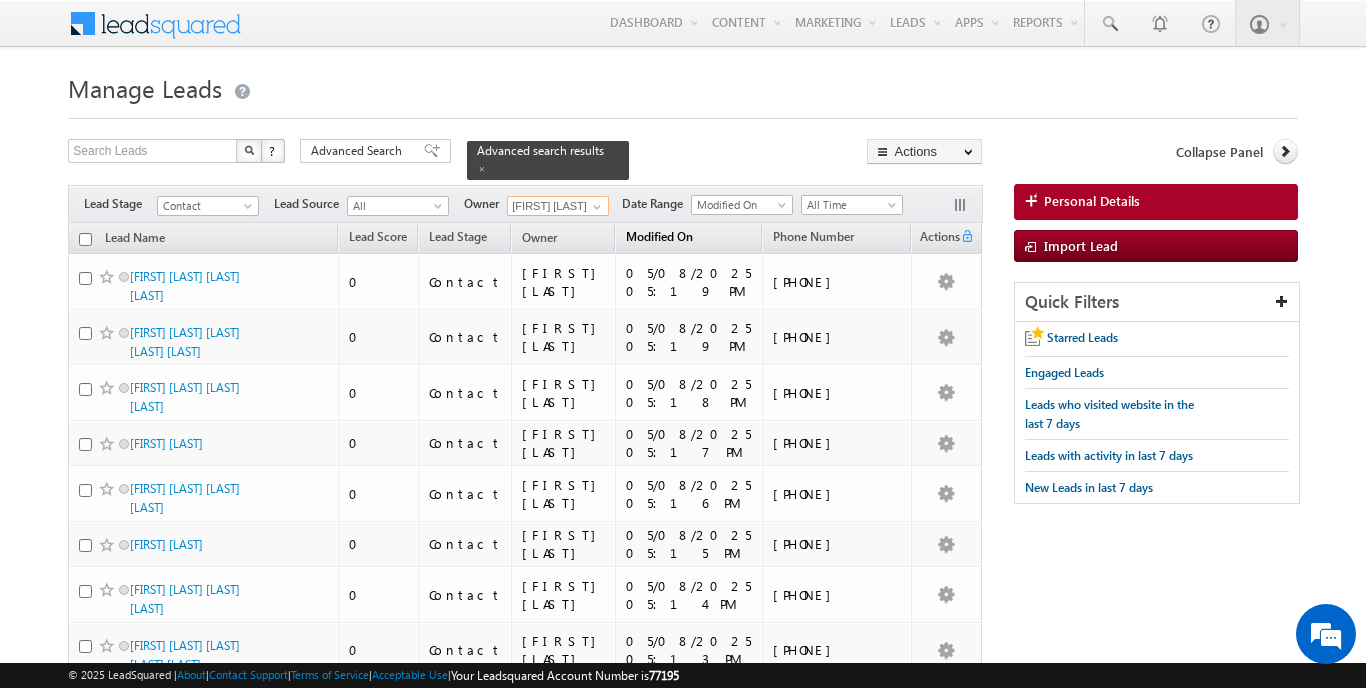 click on "Modified On" at bounding box center (659, 236) 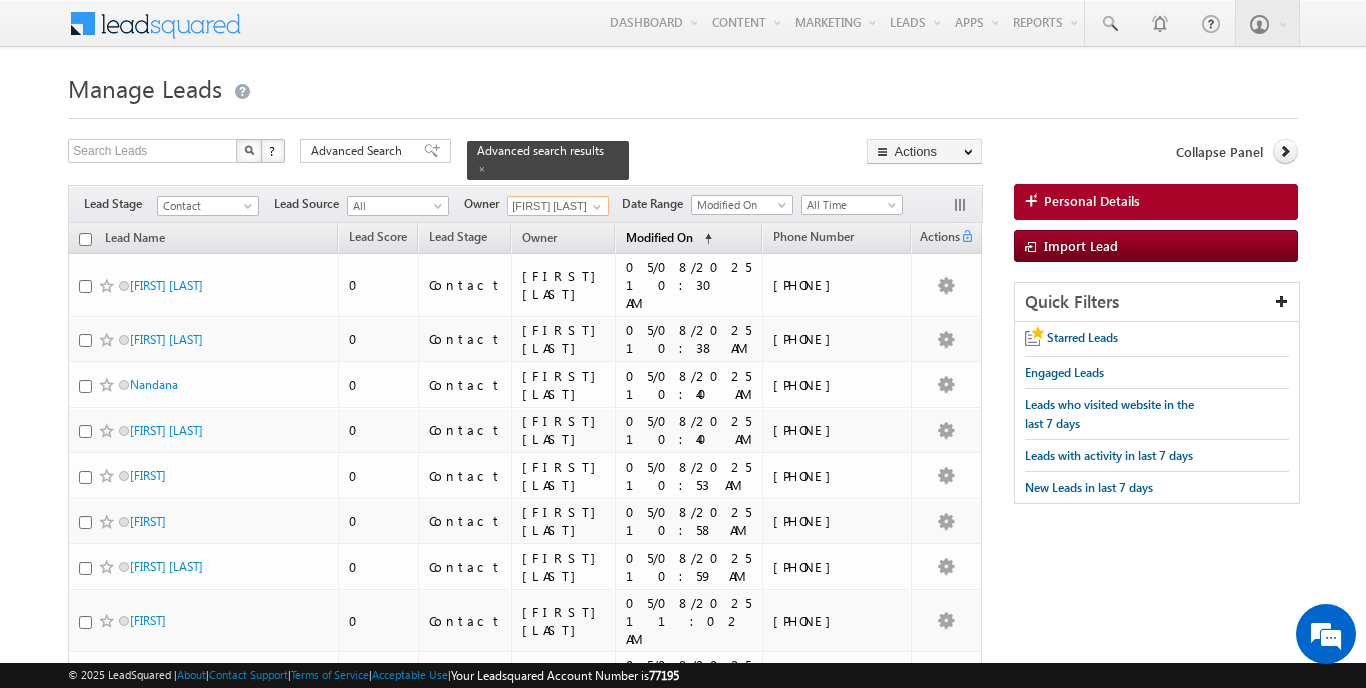 click on "Modified On" at bounding box center (659, 237) 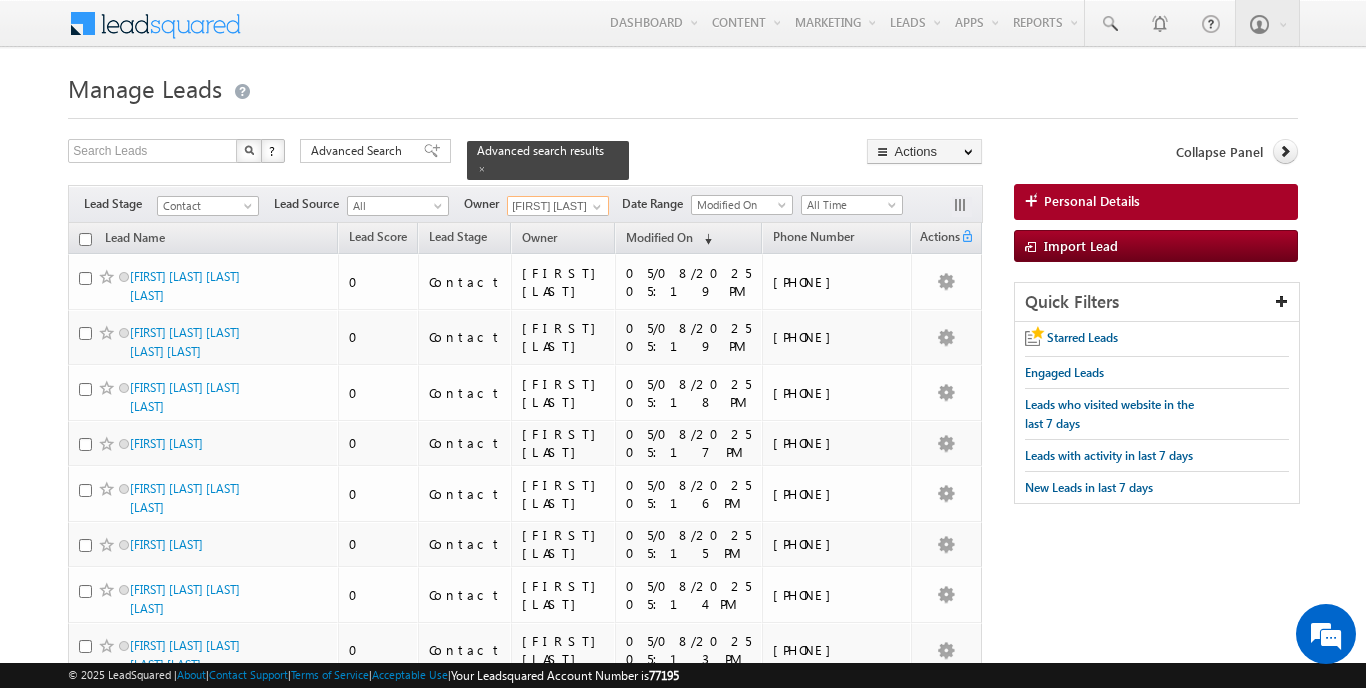 scroll, scrollTop: 0, scrollLeft: 0, axis: both 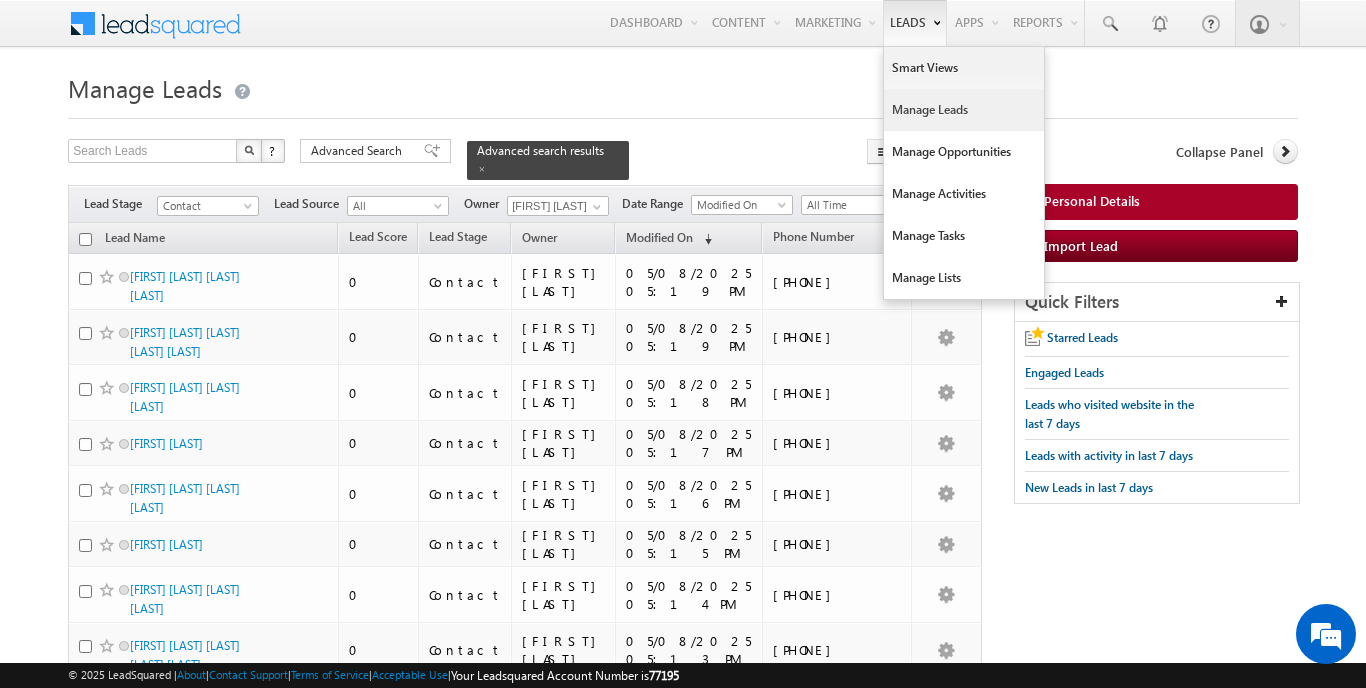 click on "Manage Leads" at bounding box center (964, 110) 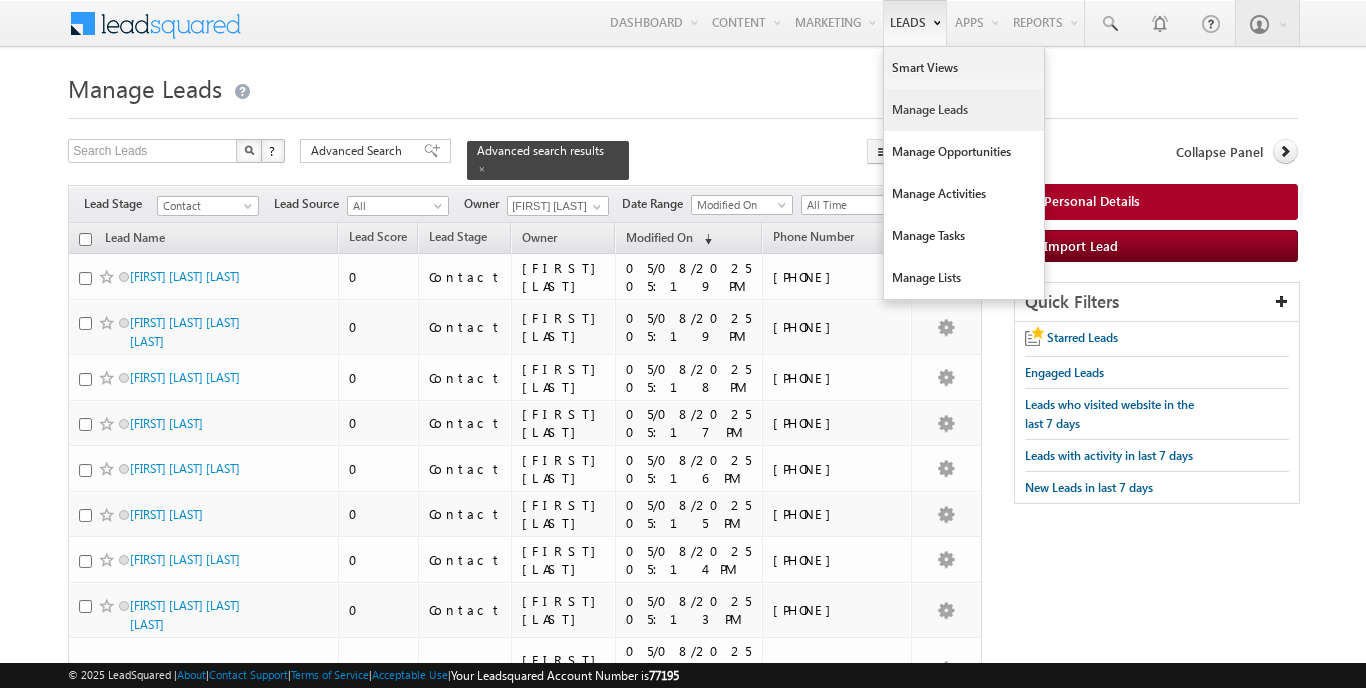 scroll, scrollTop: 0, scrollLeft: 0, axis: both 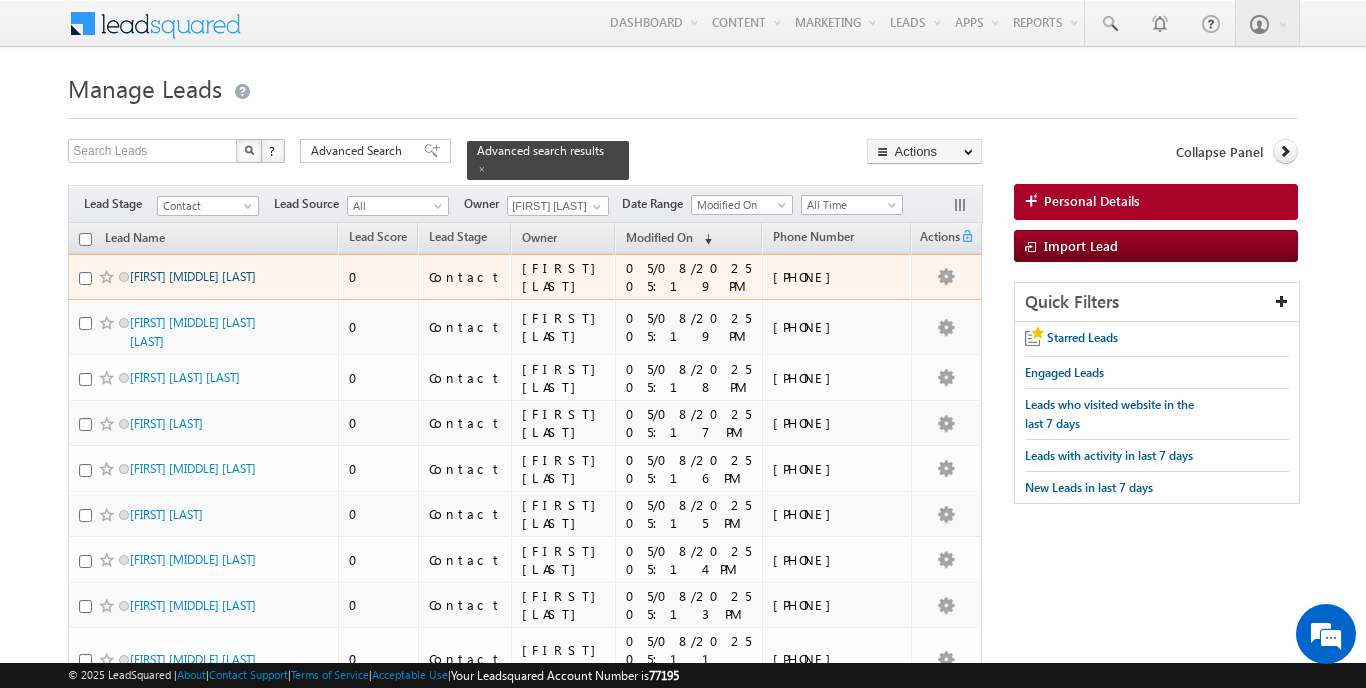 click on "[FIRST] [MIDDLE] [LAST]" at bounding box center [193, 276] 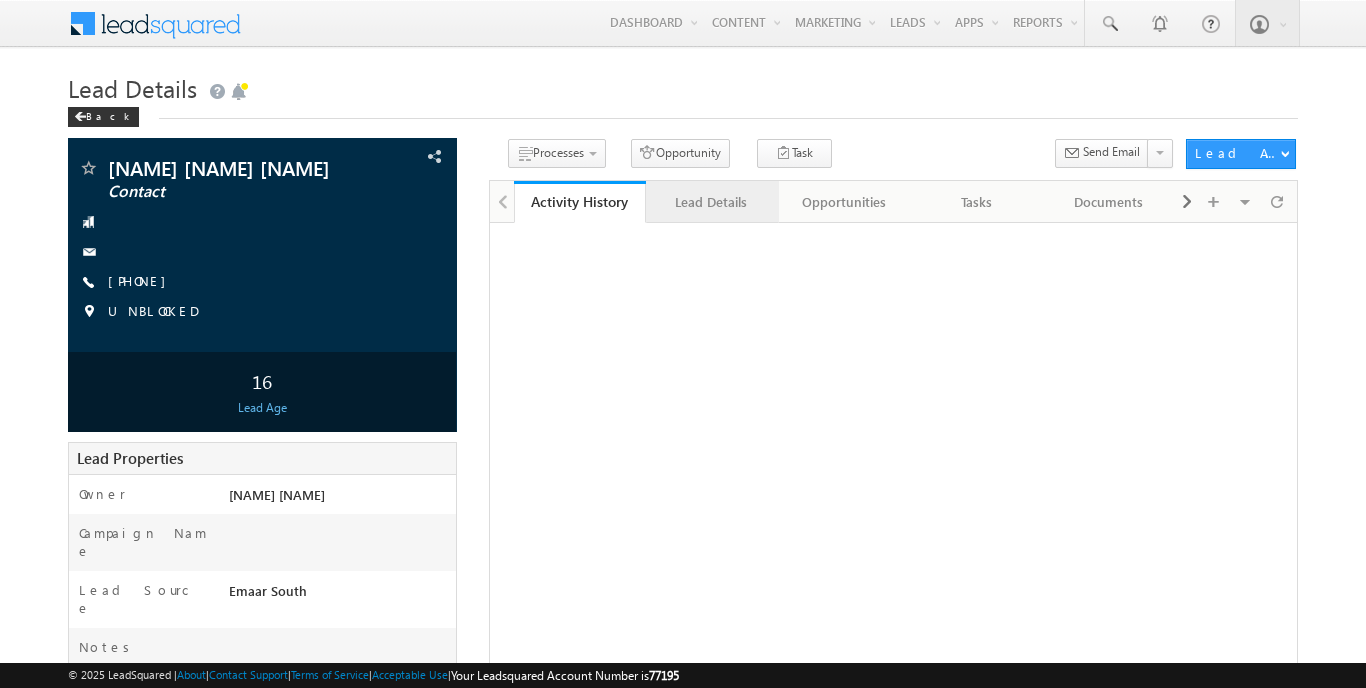 scroll, scrollTop: 0, scrollLeft: 0, axis: both 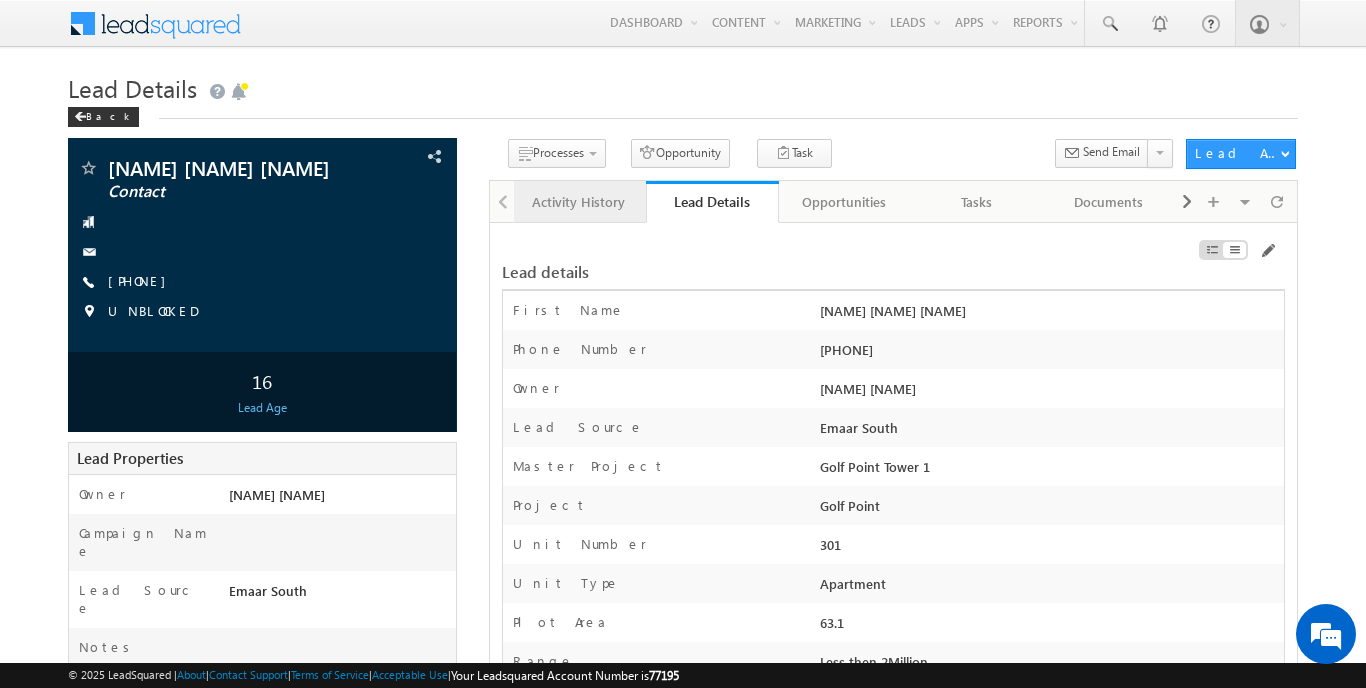 click on "Activity History" at bounding box center (579, 202) 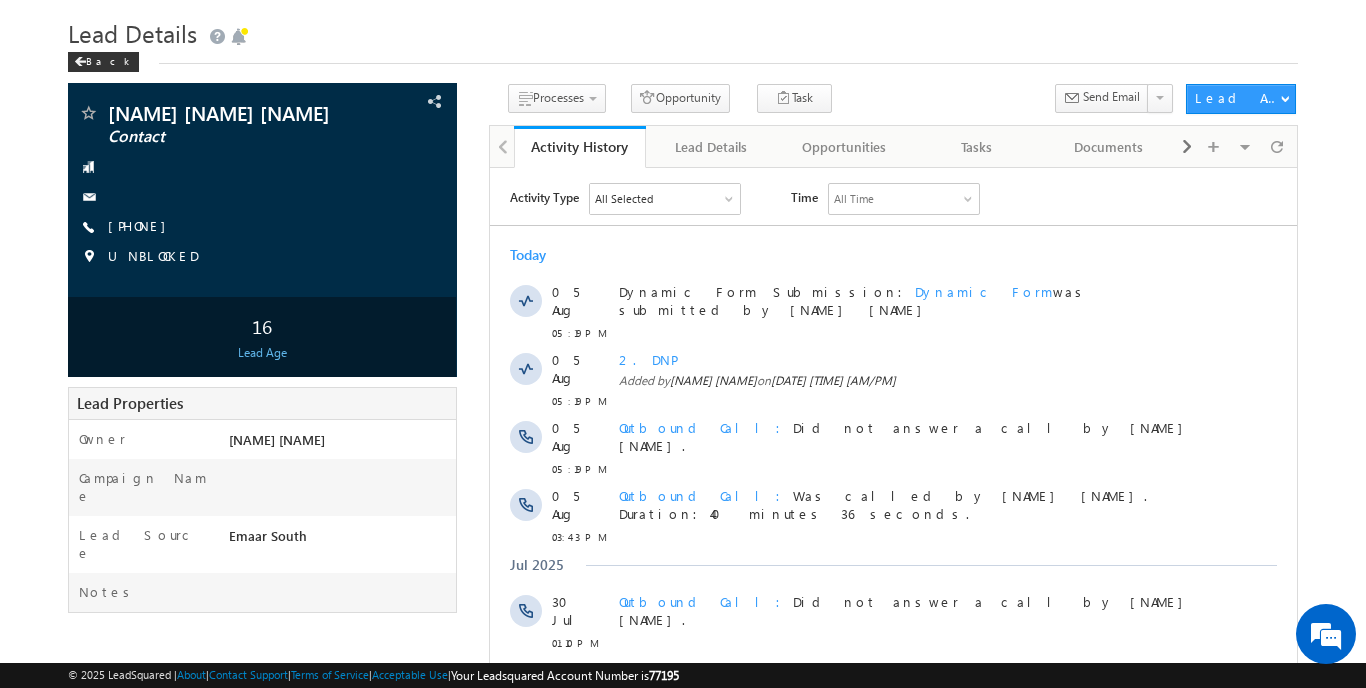 scroll, scrollTop: 61, scrollLeft: 0, axis: vertical 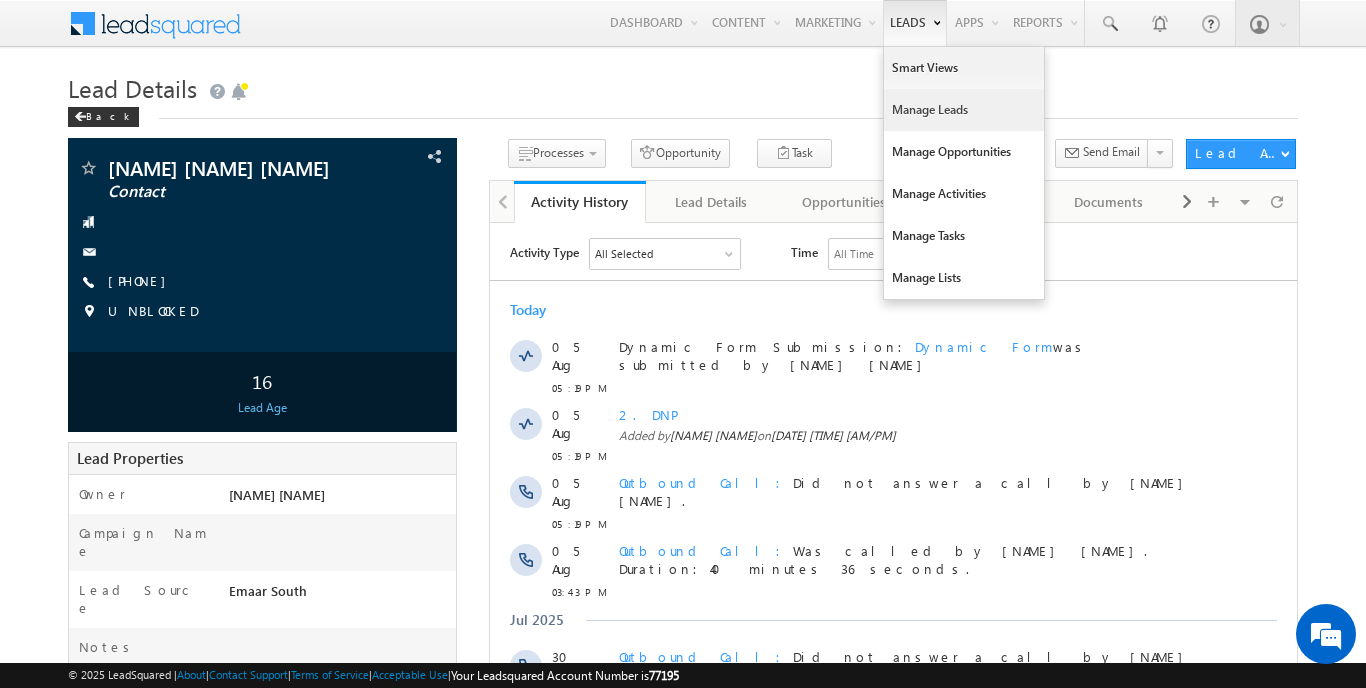 click on "Manage Leads" at bounding box center (964, 110) 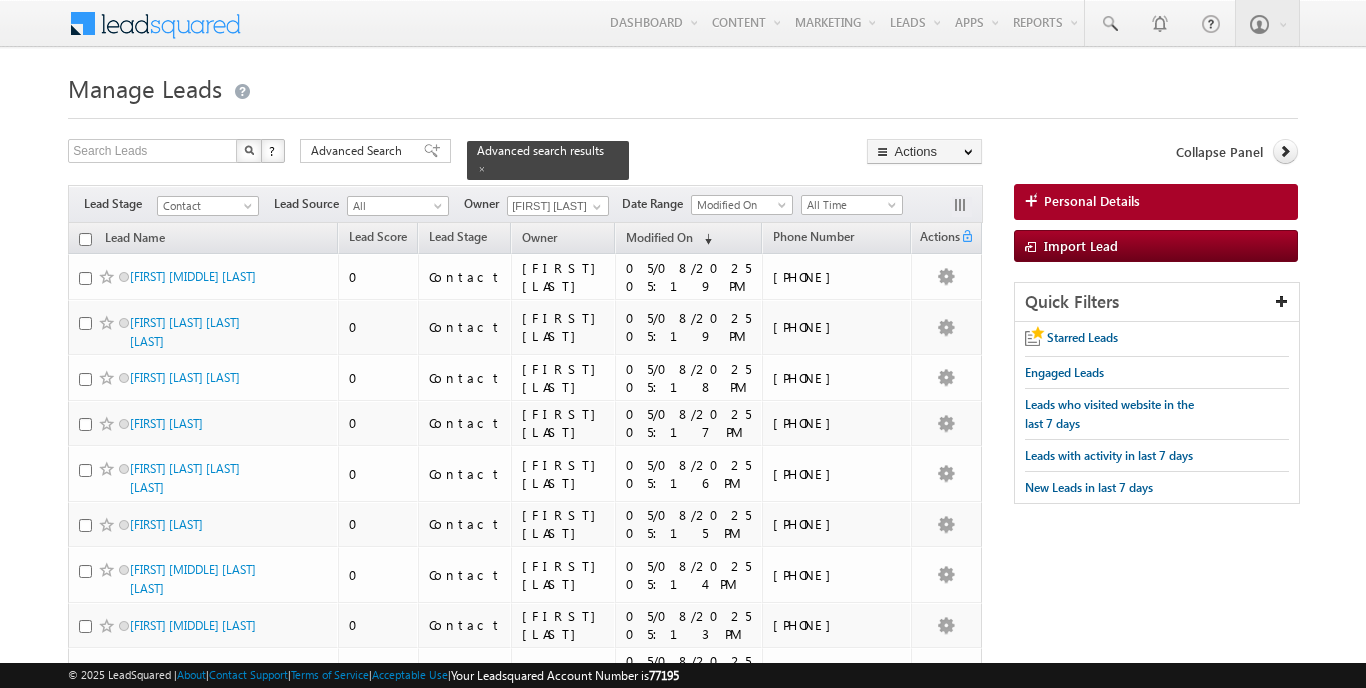scroll, scrollTop: 0, scrollLeft: 0, axis: both 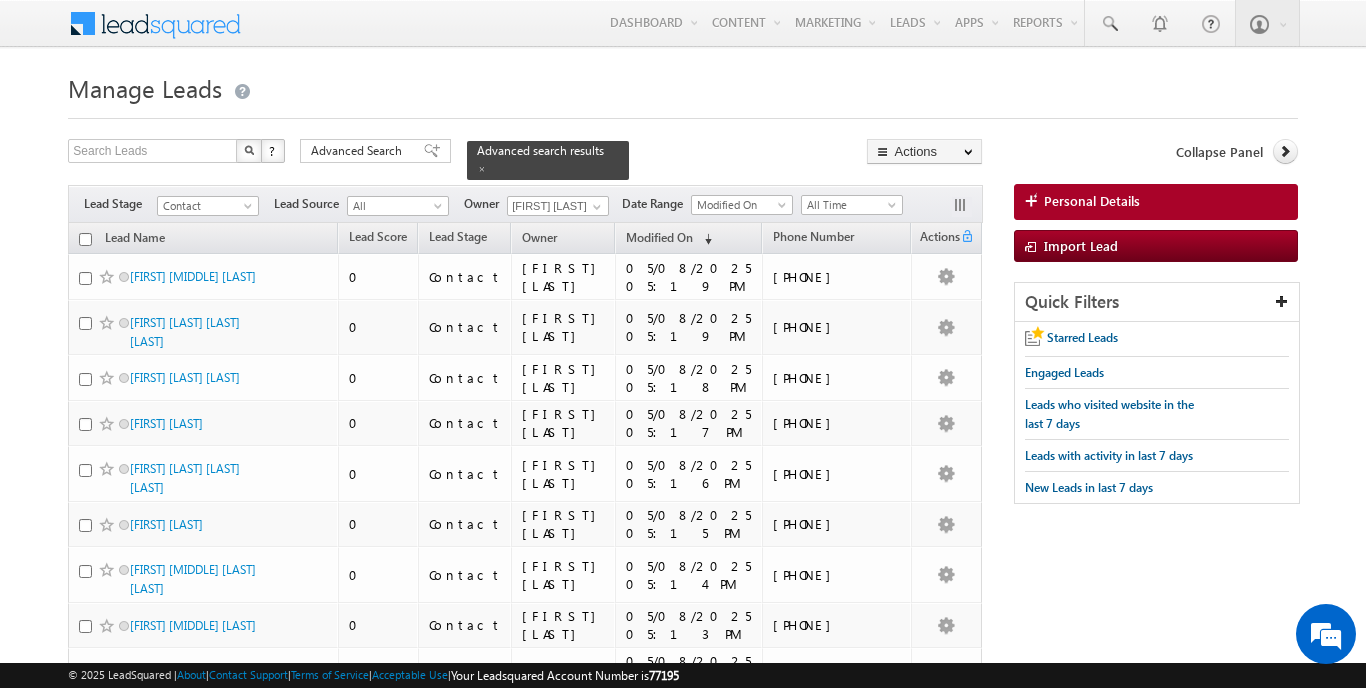 click on "Manage Leads" at bounding box center (682, 86) 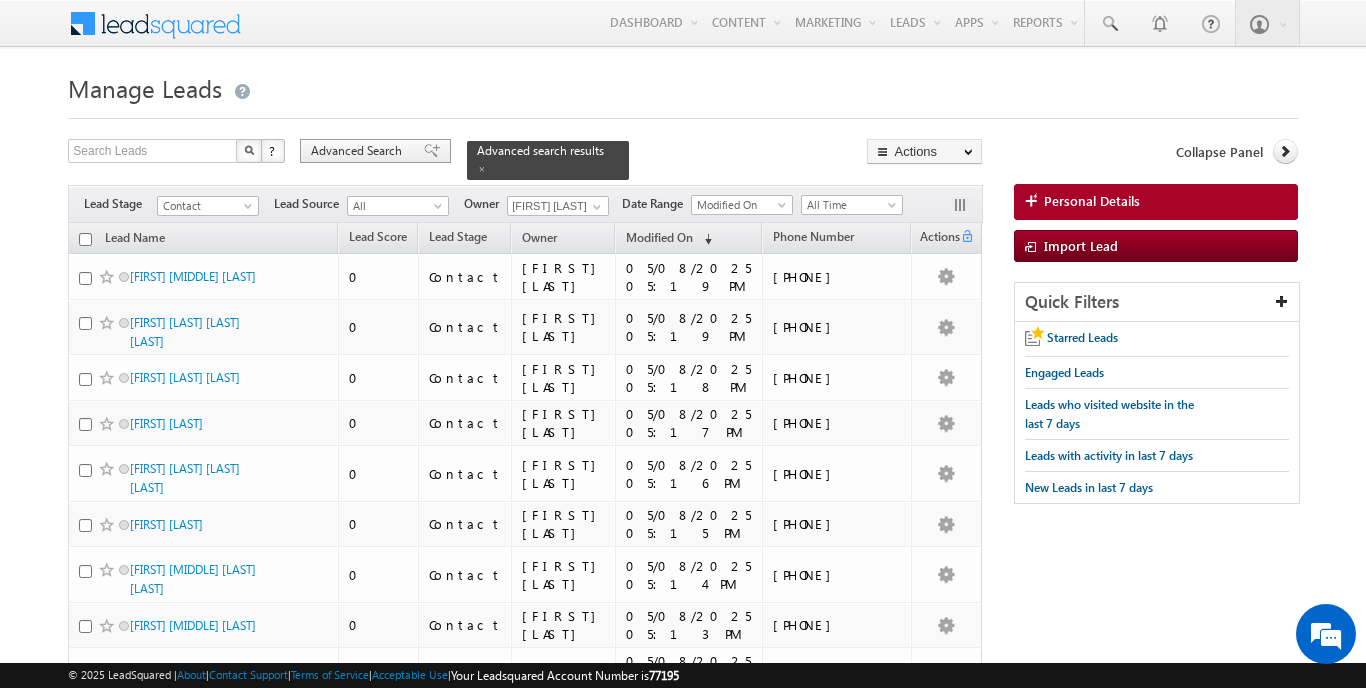 click on "Advanced Search" at bounding box center (359, 151) 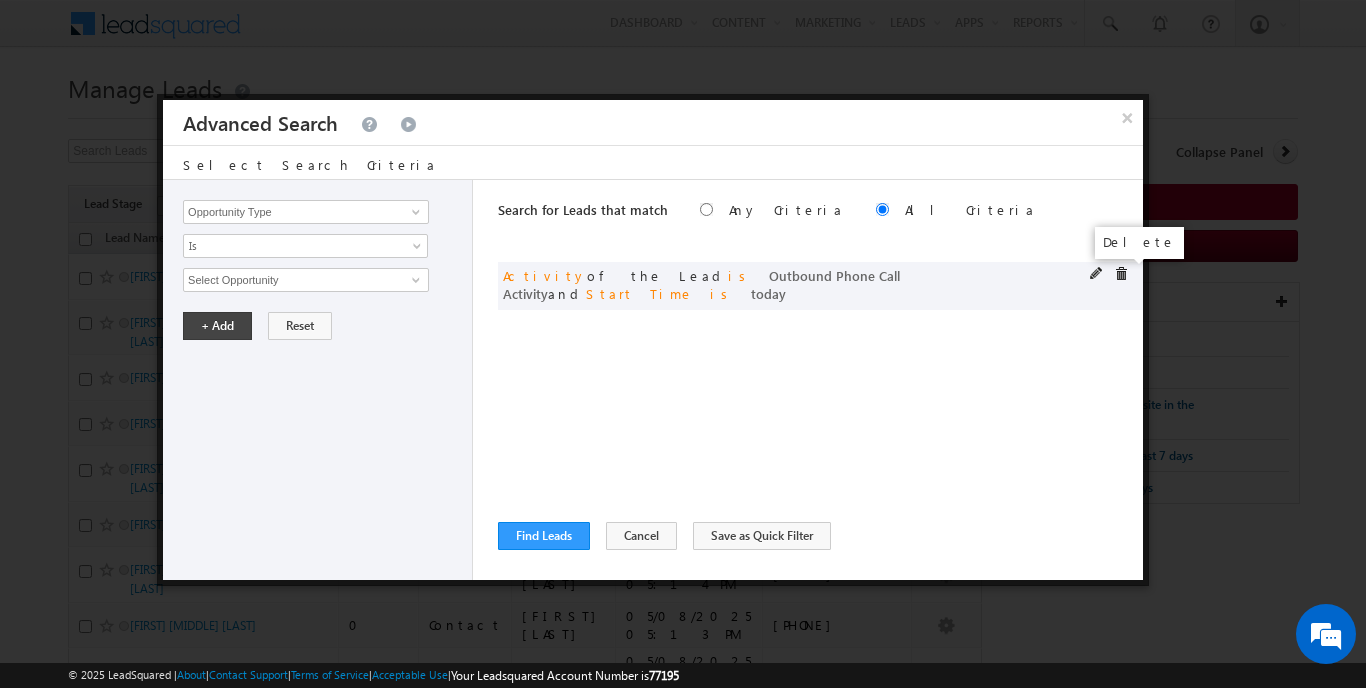 click at bounding box center [1121, 274] 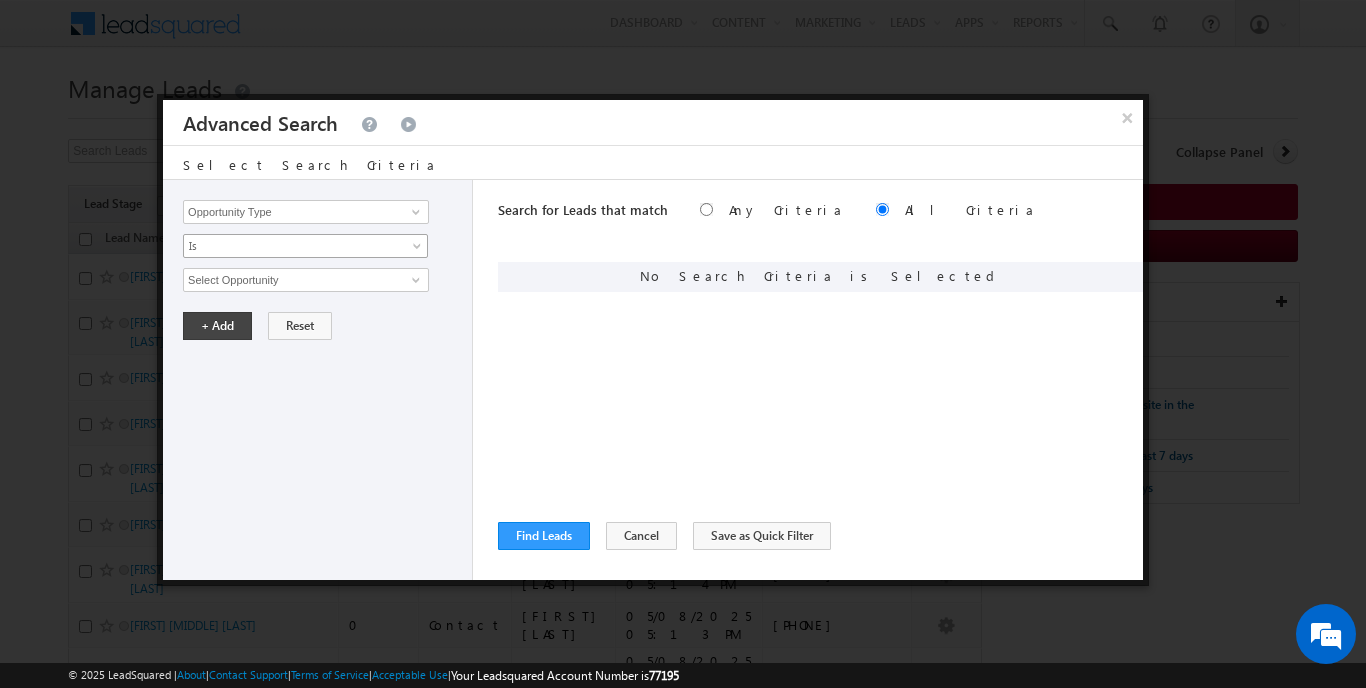 click at bounding box center [419, 250] 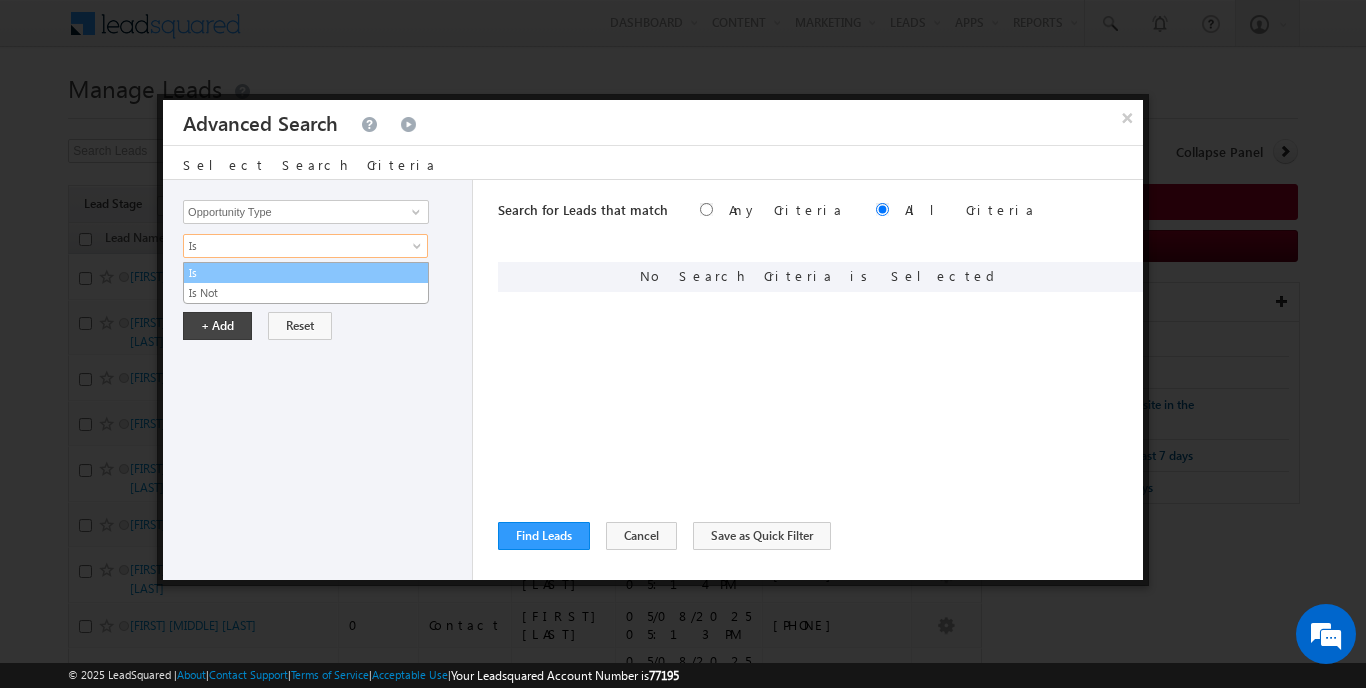 click on "Is" at bounding box center [306, 273] 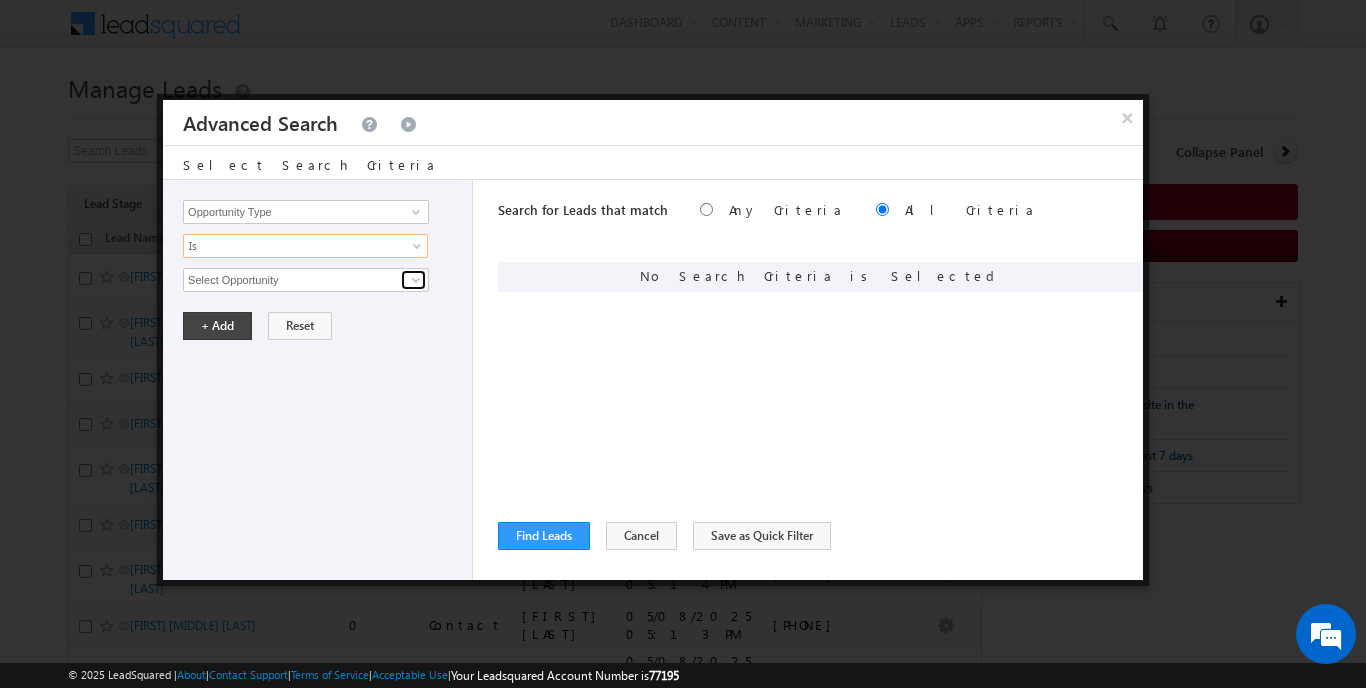 click at bounding box center [416, 280] 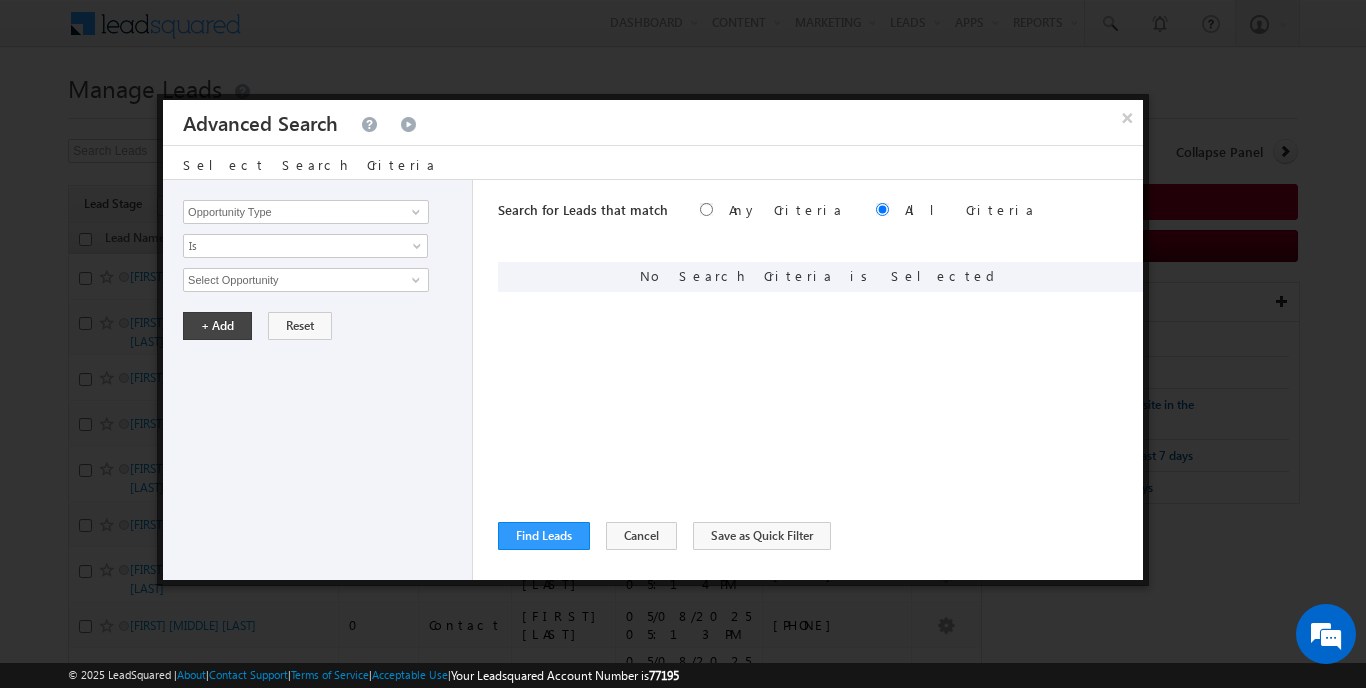 click on "Opportunity Type Lead Activity Task Sales Group  Prospect Id Address 1 Address 2 AML - File Booking Form - File Budget Building Name Buyer Persona Campaign Name Caste City Client Type Company Contact Stage Conversion Referrer URL Country Created By Id Created On Current Opt In Status Customer Type Developer DNCR Status Do Not Call Do Not Email Do Not SMS Do Not Track Do you want to invest in dubai Email Emirate Emirates ID - File Engagement Score Father Name First Name Focus Project Form Name Grade Job Title Last Activity Last Activity Date Last Name Last Opt In Email Sent Date Latitude Lead Number Lead Origin Lead Remarks Lead Score Lead Source Lead Stage Longitude Master Project meet your team Date Meeting Done Date  Meeting Location Mobile Number Modified By Id Modified On Nationality Not Picked counter Notes Opt In Date Opt In Details Order Value Owner Passport - File Phone Number Plot Area Possession Procedure Name Project Project Name Project Suggested Qualify follow up" at bounding box center [318, 380] 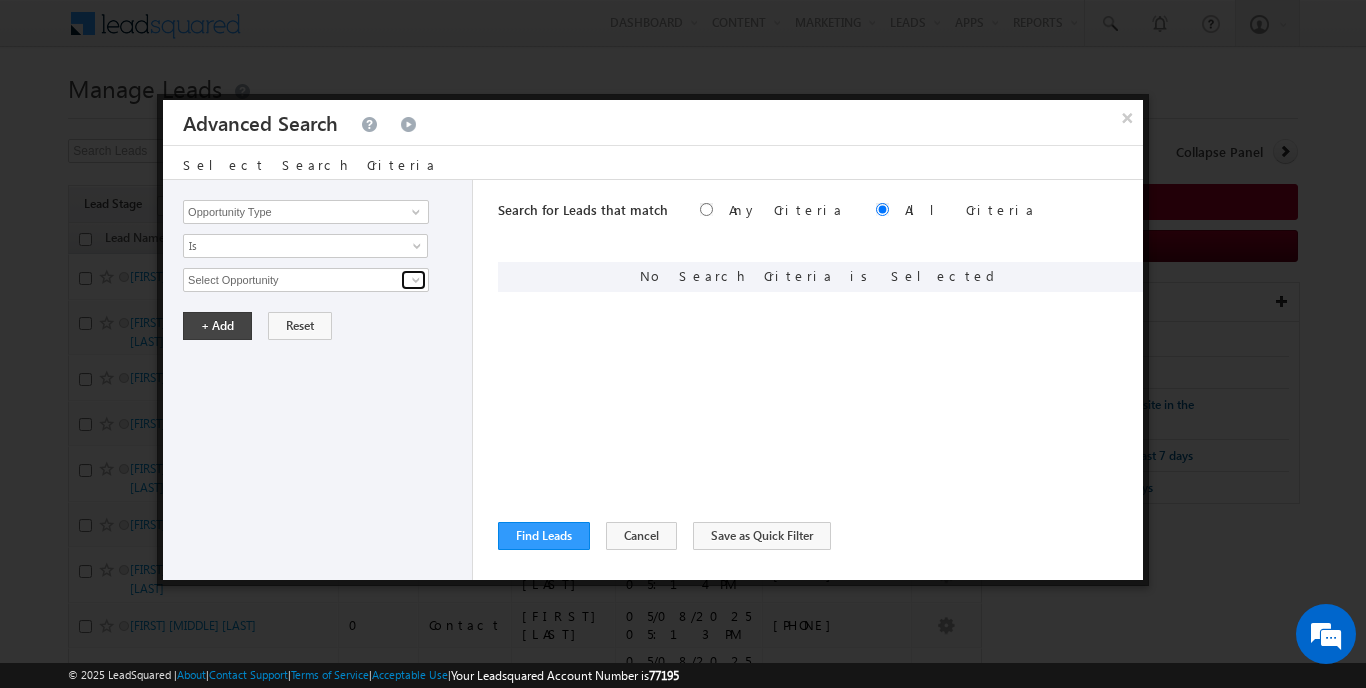 click at bounding box center (416, 280) 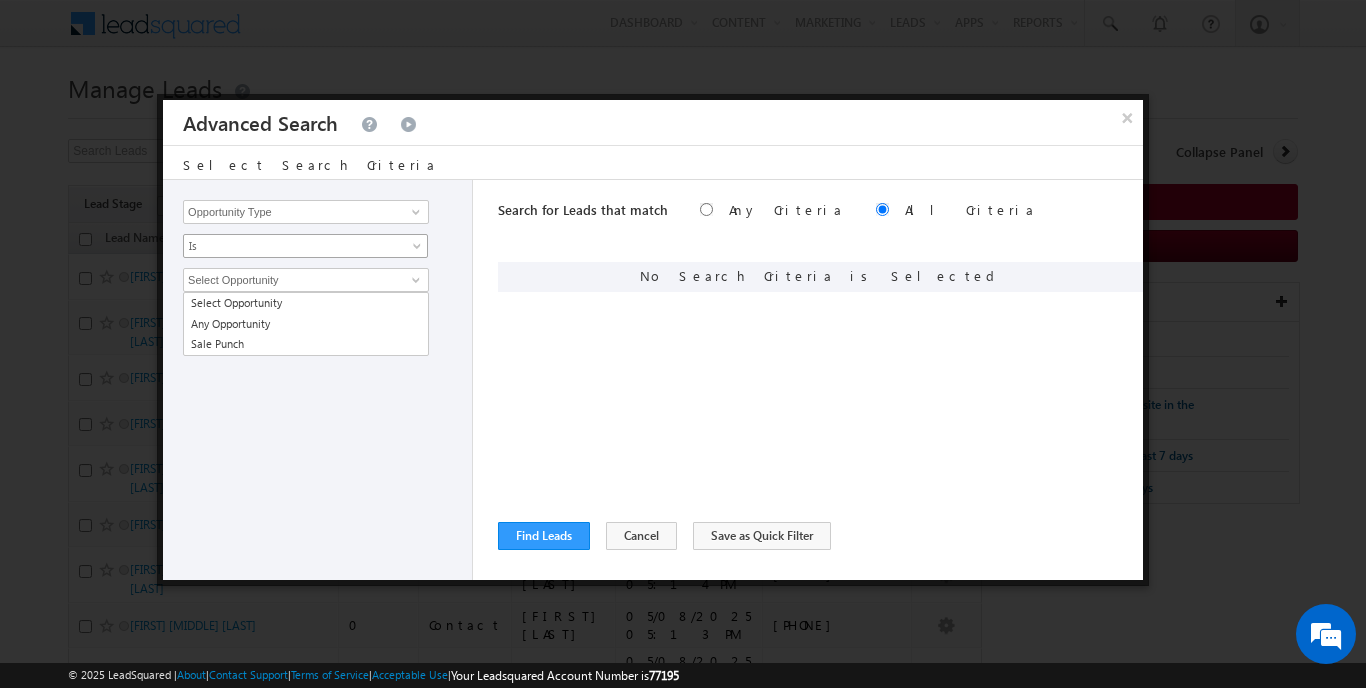 click at bounding box center (419, 250) 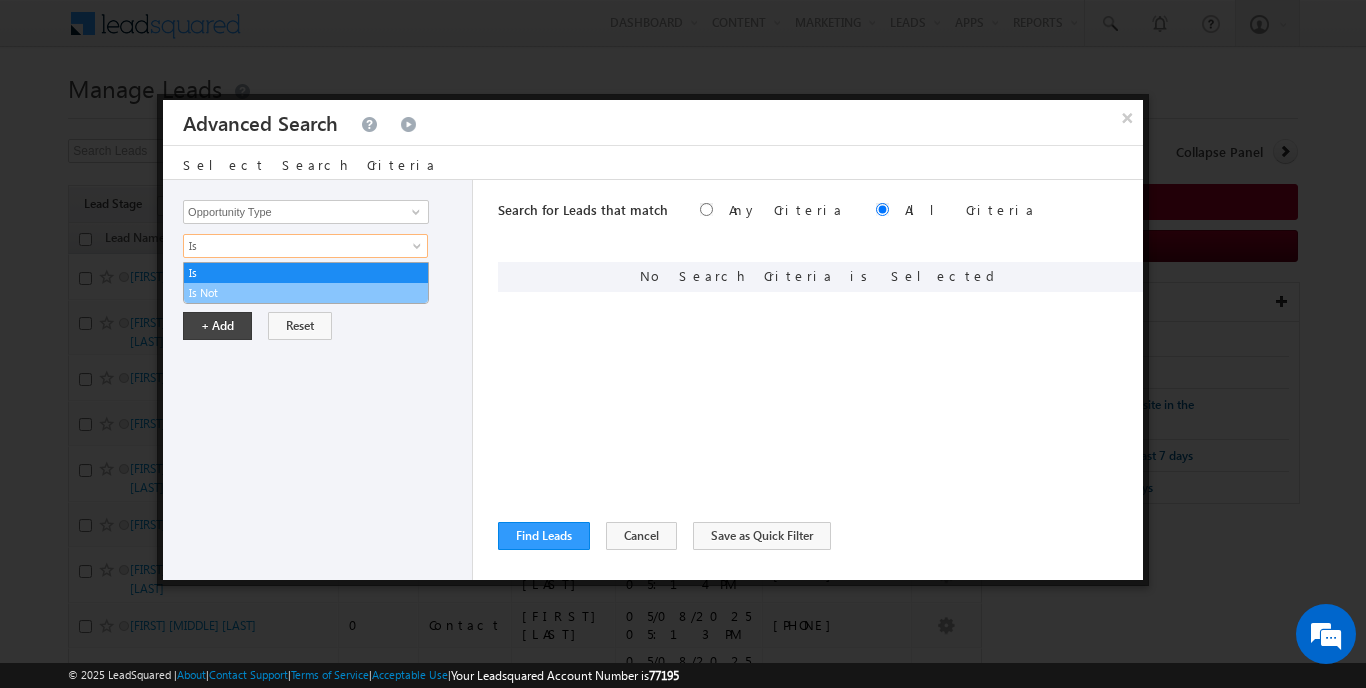 drag, startPoint x: 394, startPoint y: 281, endPoint x: 394, endPoint y: 293, distance: 12 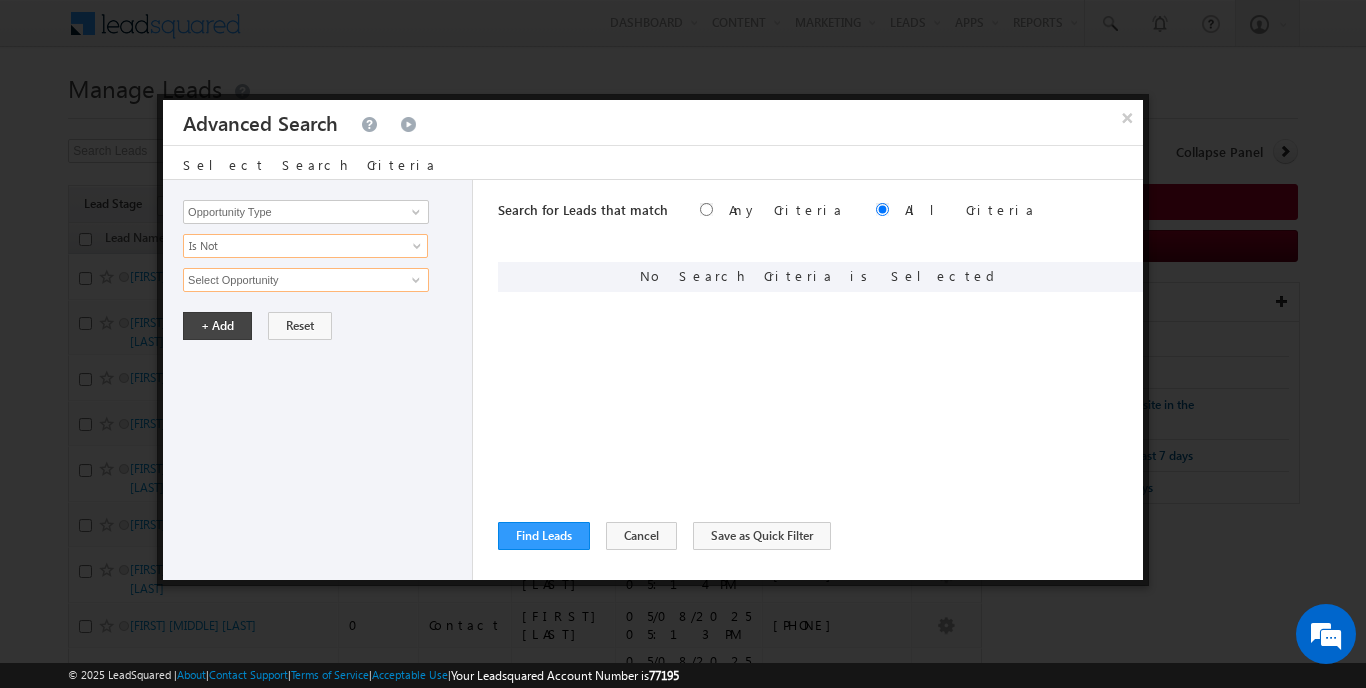 click on "Select Opportunity" at bounding box center (306, 280) 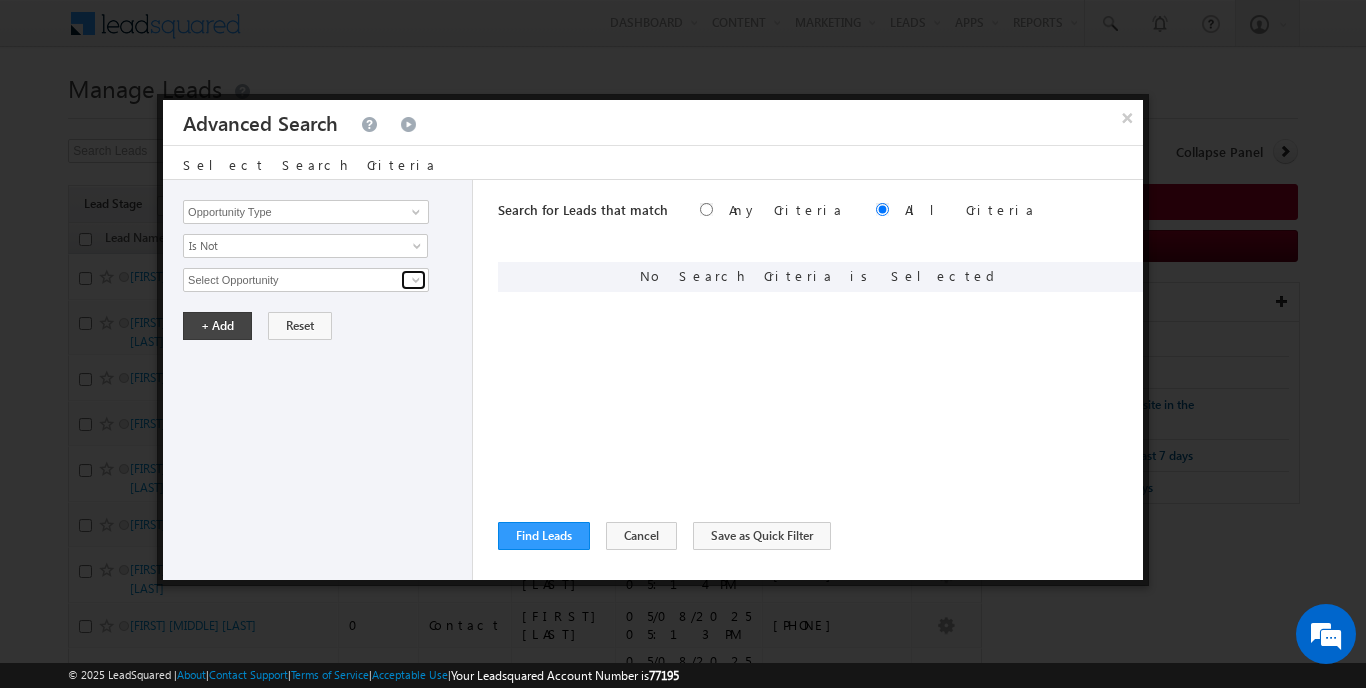 click at bounding box center [416, 280] 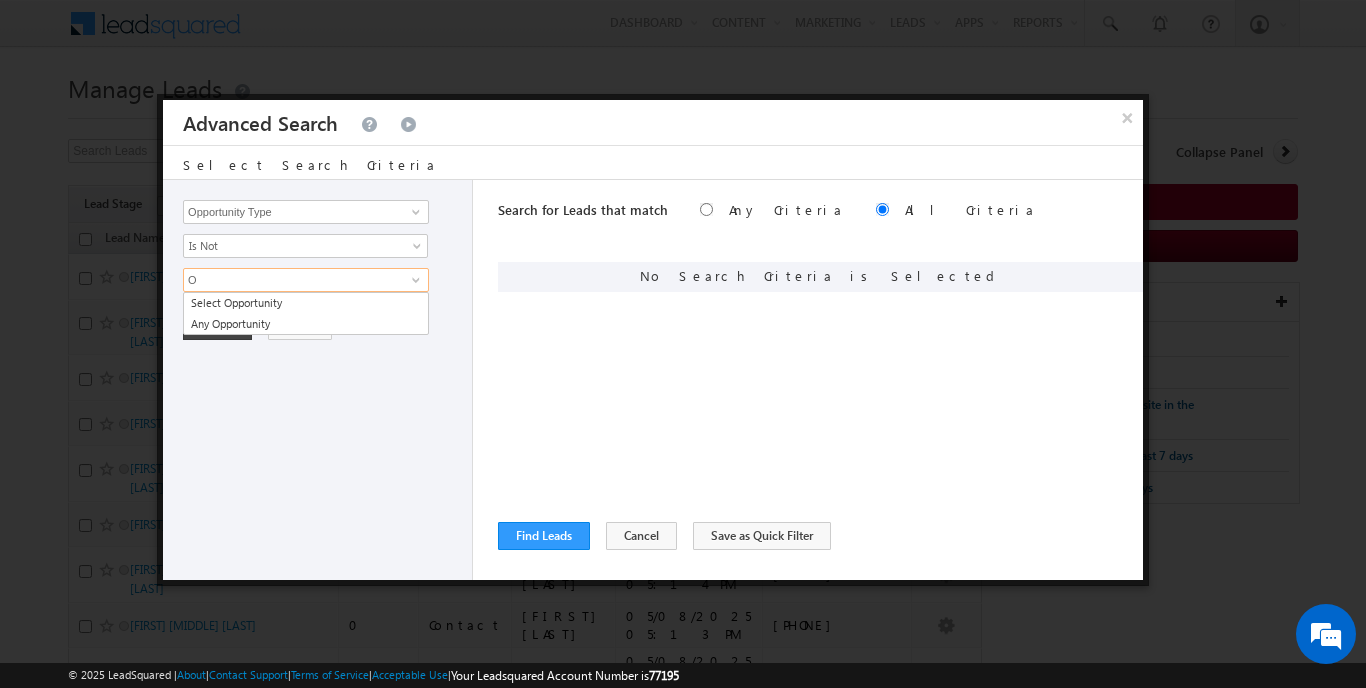 type on "O" 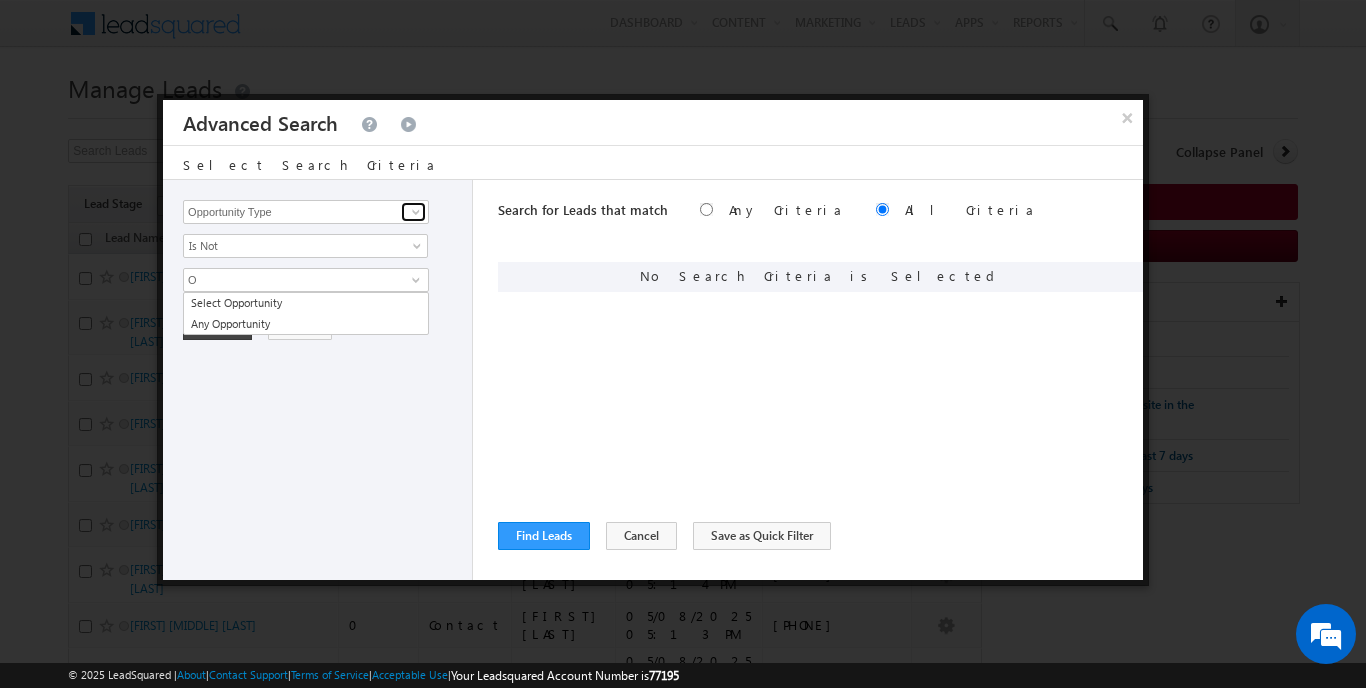 type 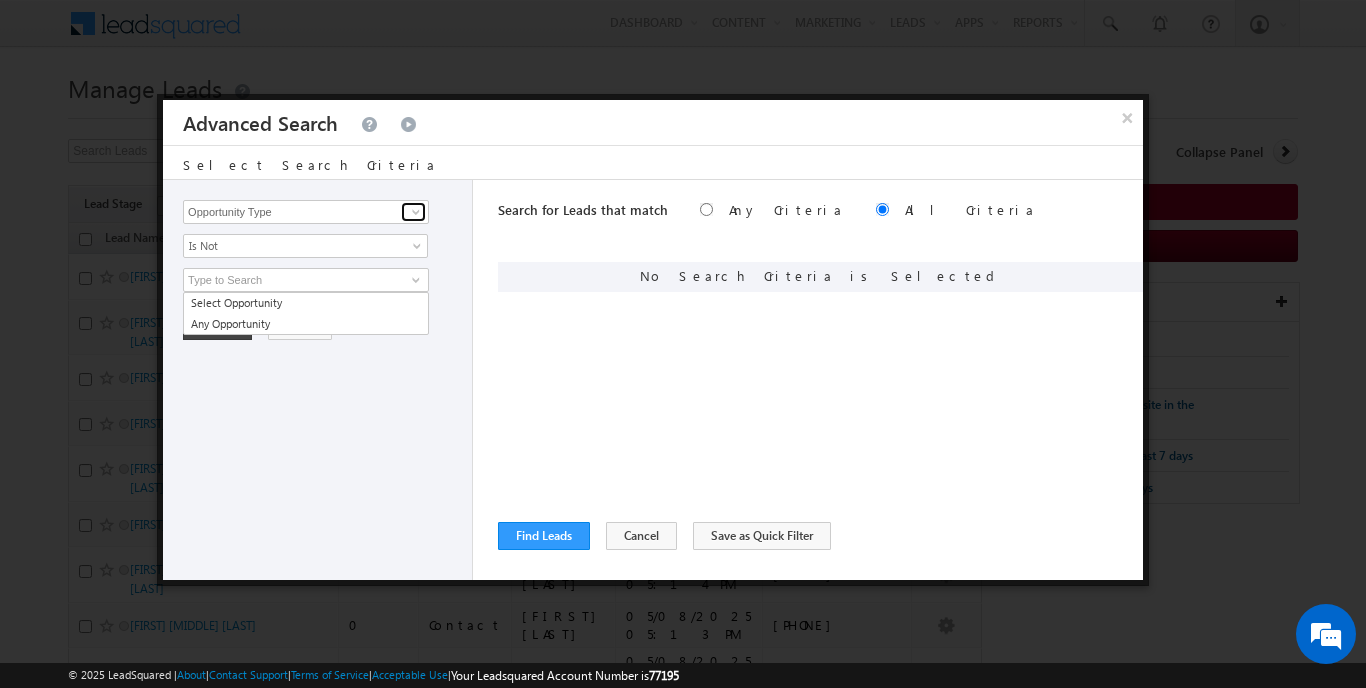 click at bounding box center (416, 212) 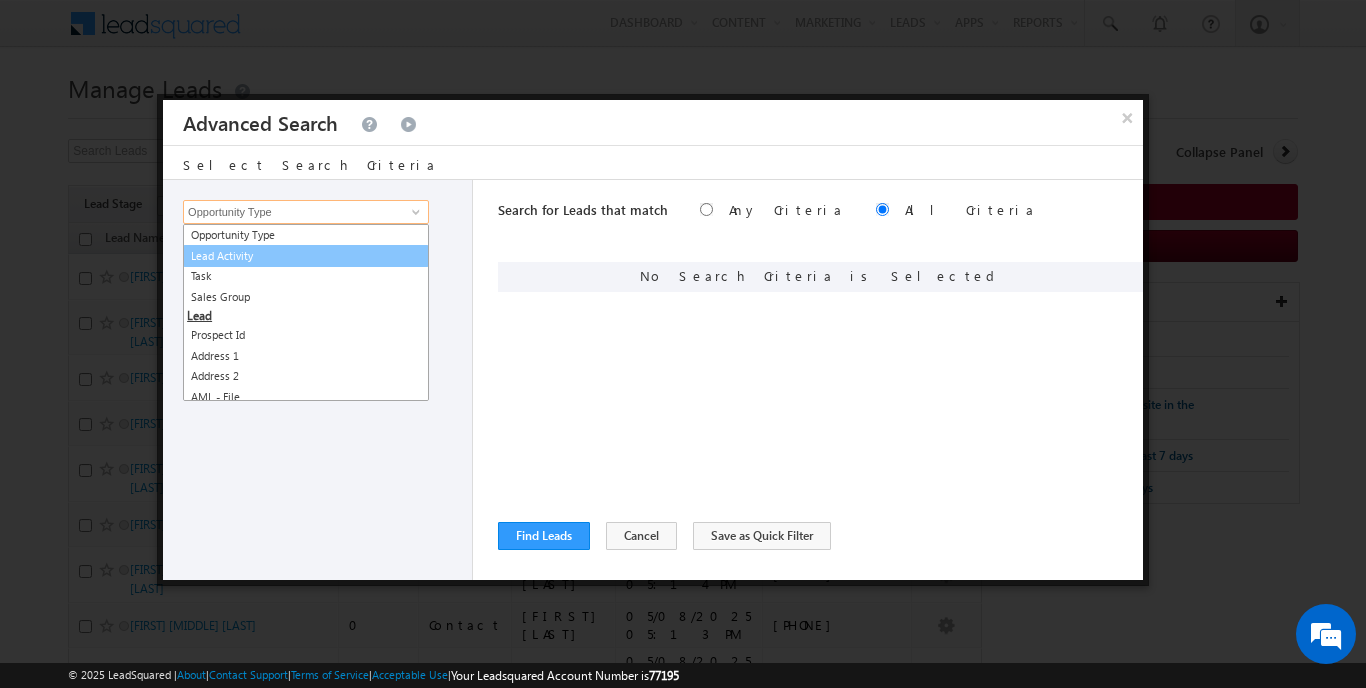 click on "Lead Activity" at bounding box center [306, 256] 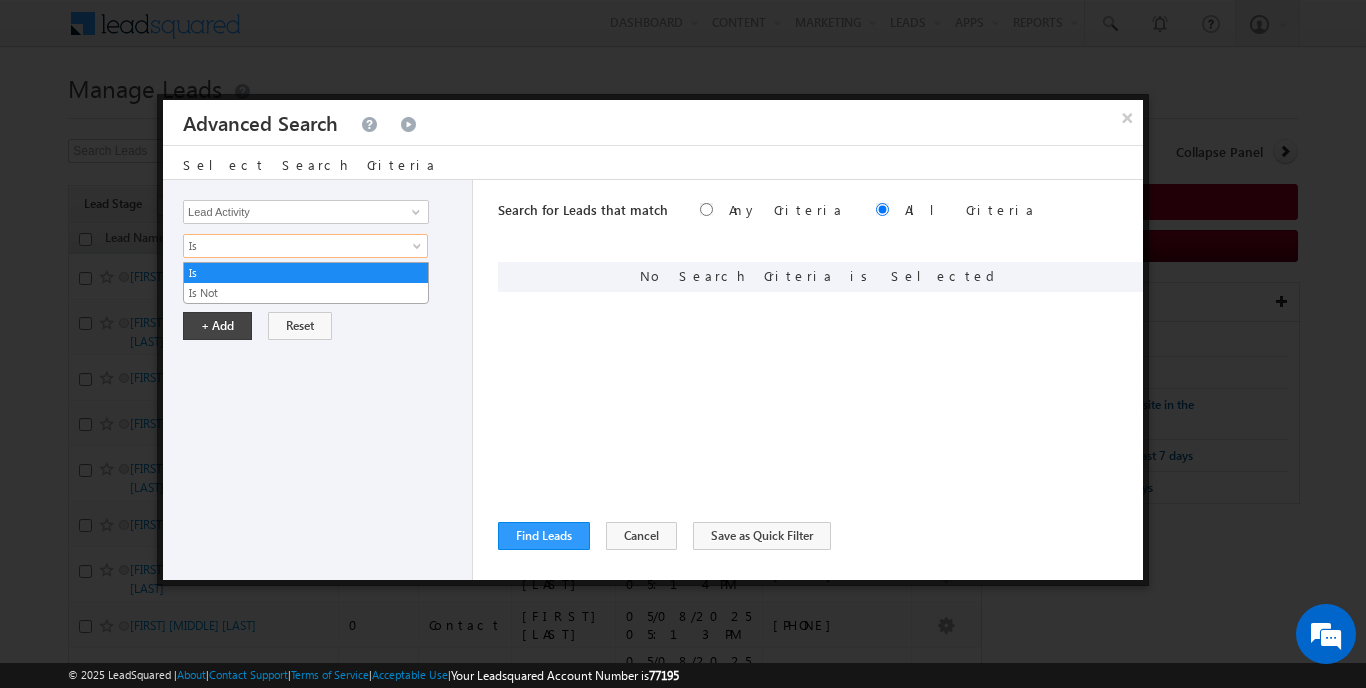 click at bounding box center (419, 250) 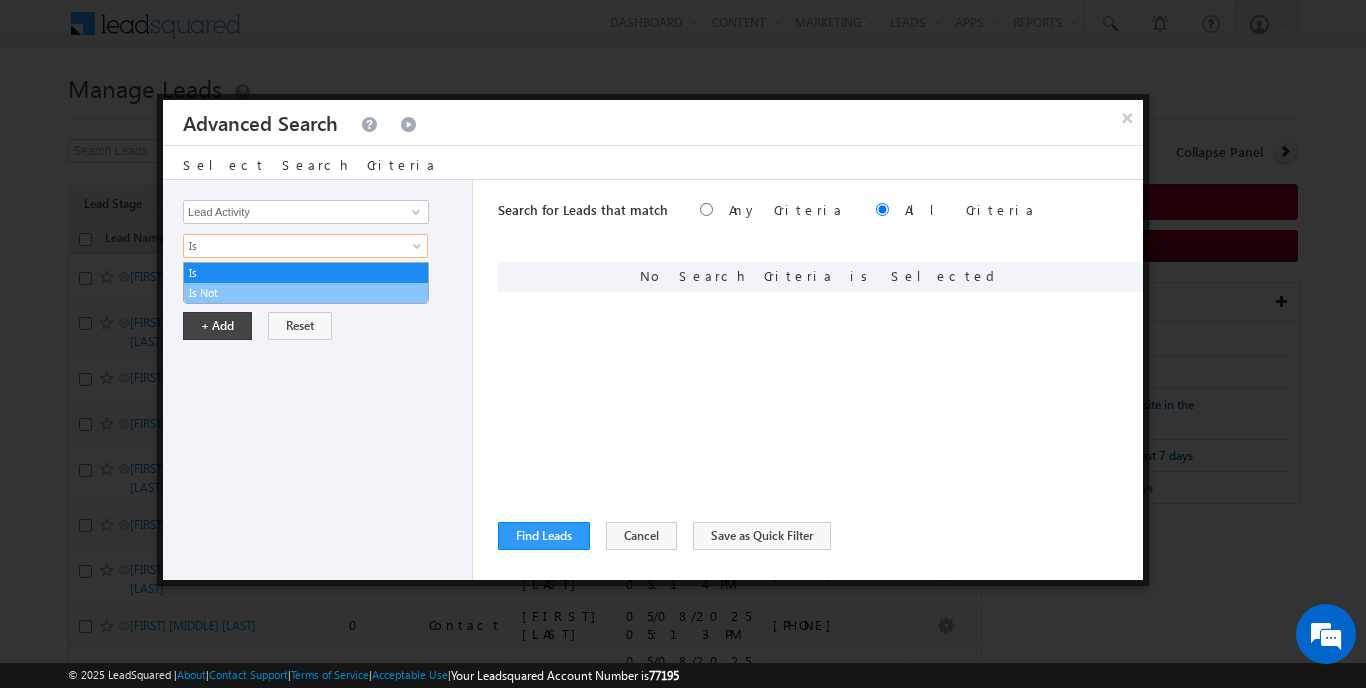 click on "Is Not" at bounding box center [306, 293] 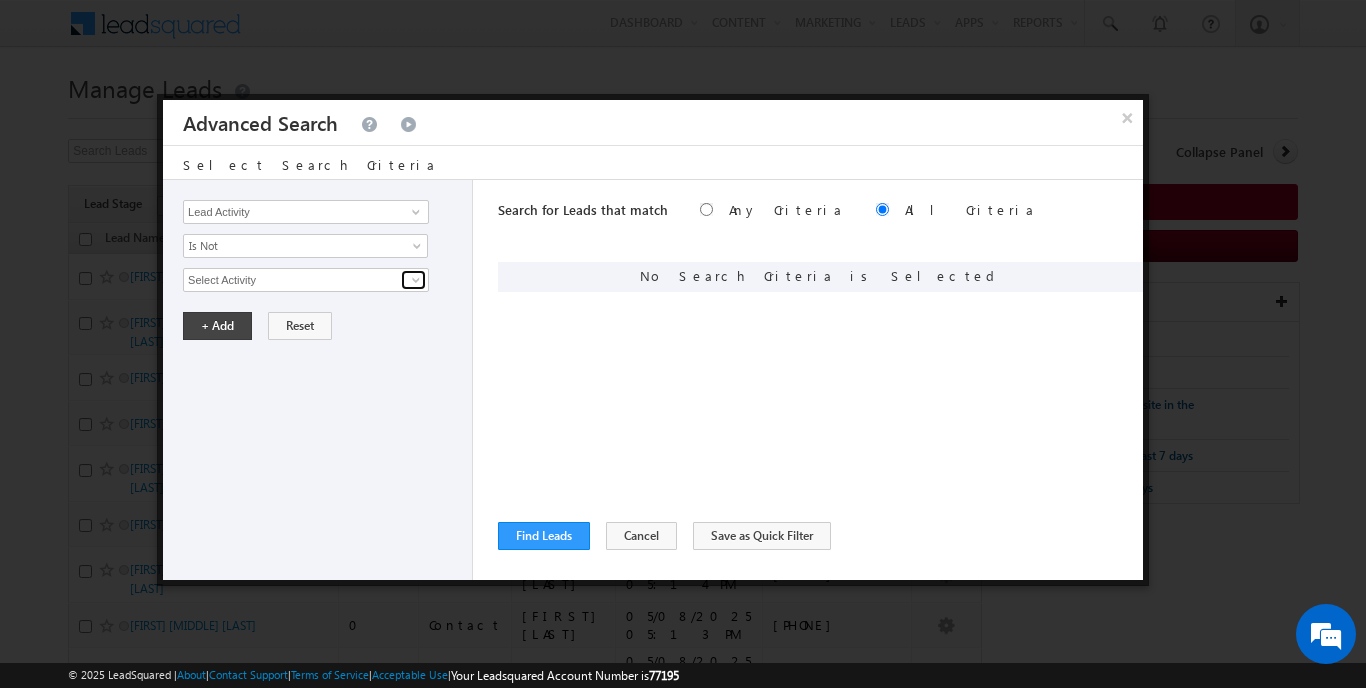 click at bounding box center (413, 280) 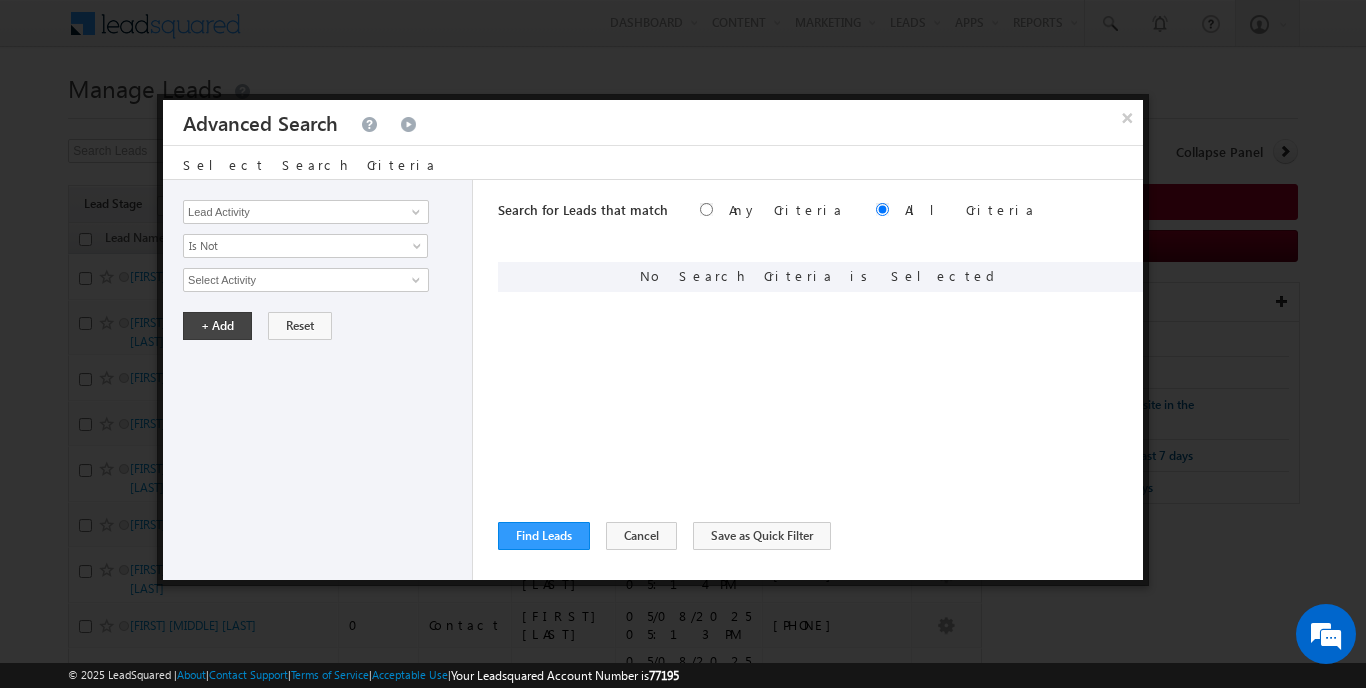 click on "Opportunity Type Lead Activity Task Sales Group  Prospect Id Address 1 Address 2 AML - File Booking Form - File Budget Building Name Buyer Persona Campaign Name Caste City Client Type Company Contact Stage Conversion Referrer URL Country Created By Id Created On Current Opt In Status Customer Type Developer DNCR Status Do Not Call Do Not Email Do Not SMS Do Not Track Do you want to invest in dubai Email Emirate Emirates ID - File Engagement Score Father Name First Name Focus Project Form Name Grade Job Title Last Activity Last Activity Date Last Name Last Opt In Email Sent Date Latitude Lead Number Lead Origin Lead Remarks Lead Score Lead Source Lead Stage Longitude Master Project meet your team Date Meeting Done Date  Meeting Location Mobile Number Modified By Id Modified On Nationality Not Picked counter Notes Opt In Date Opt In Details Order Value Owner Passport - File Phone Number Plot Area Possession Procedure Name Project Project Name Project Suggested Qualify follow up" at bounding box center (318, 380) 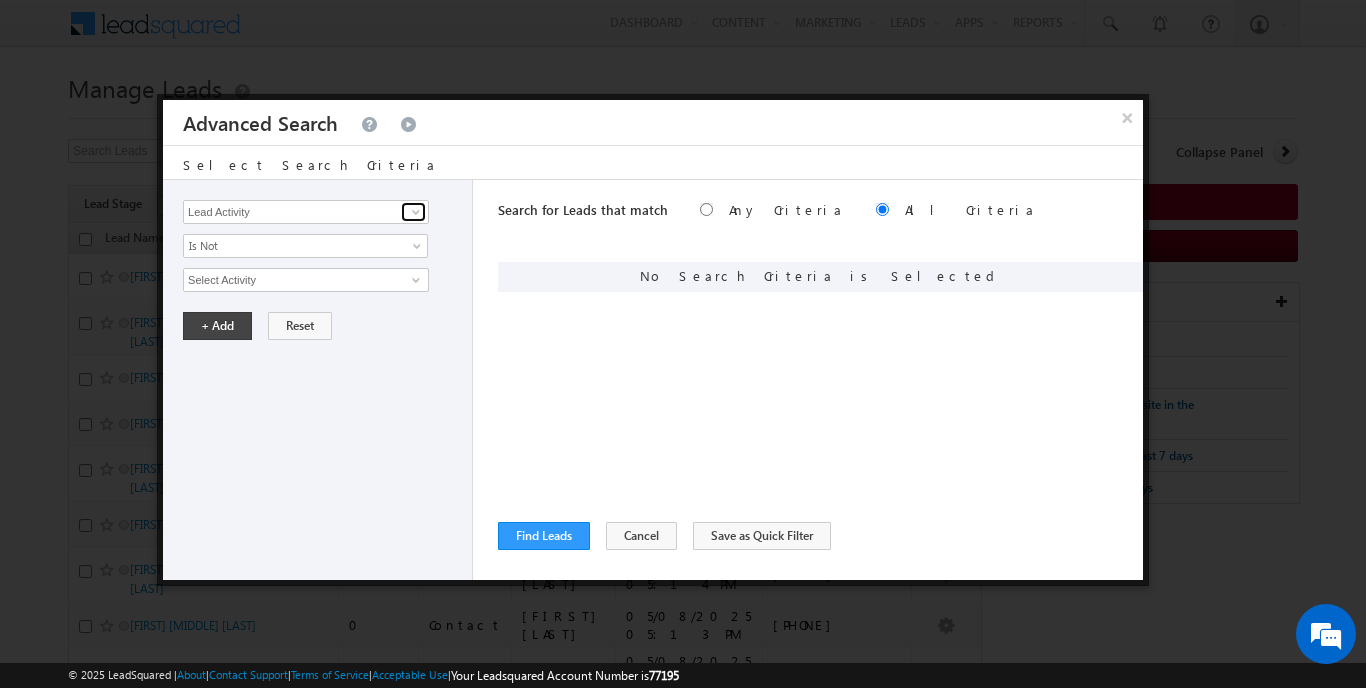 click at bounding box center (416, 212) 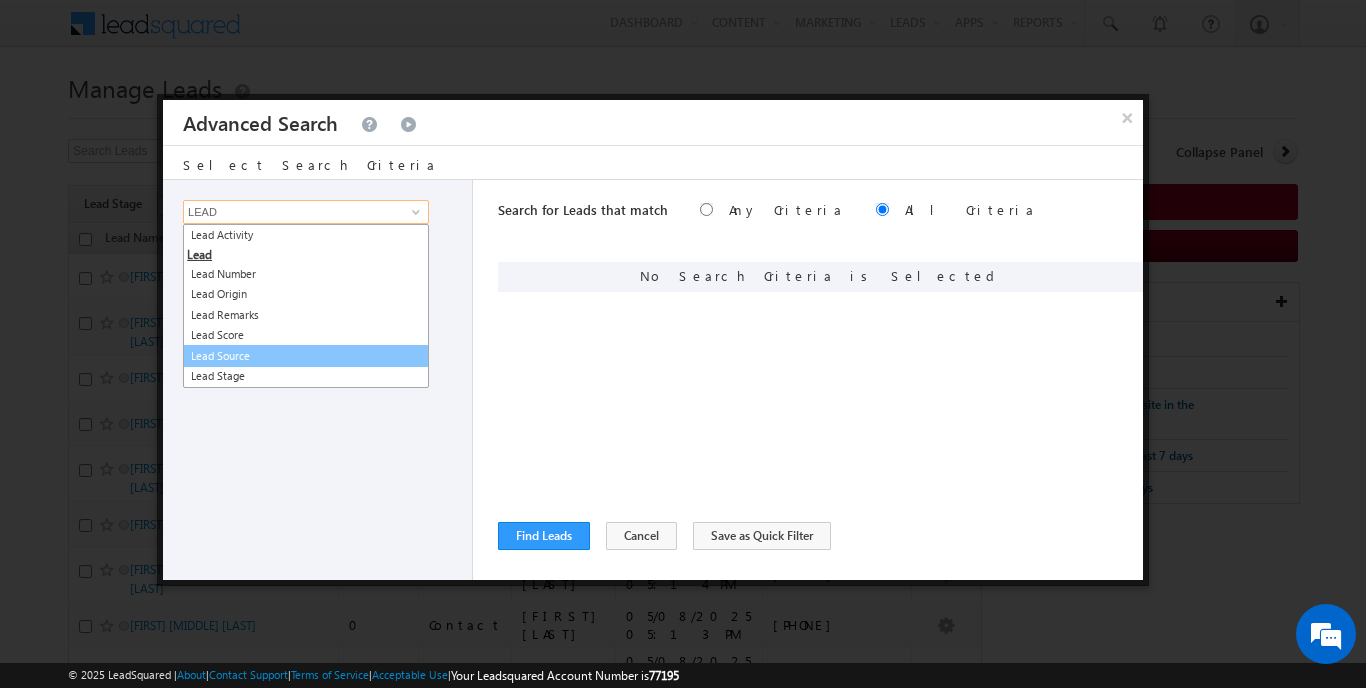 click on "Lead Source" at bounding box center [306, 356] 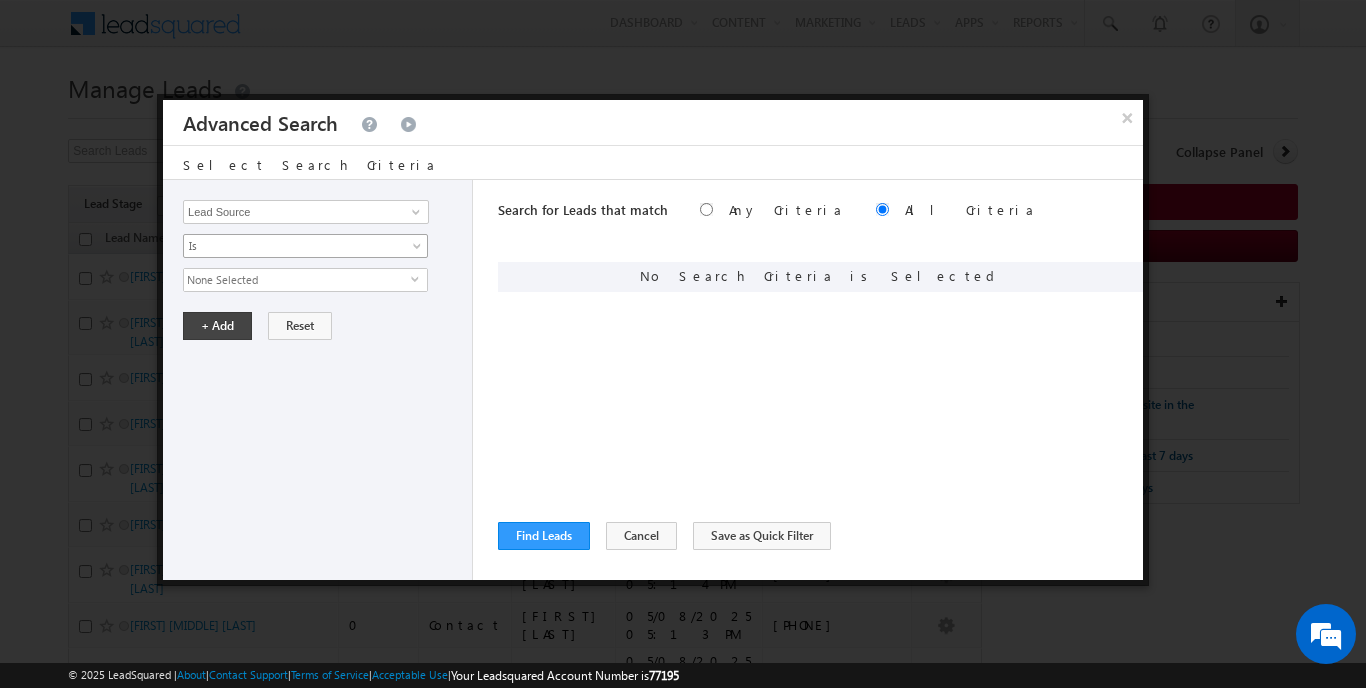 click on "Is" at bounding box center [292, 246] 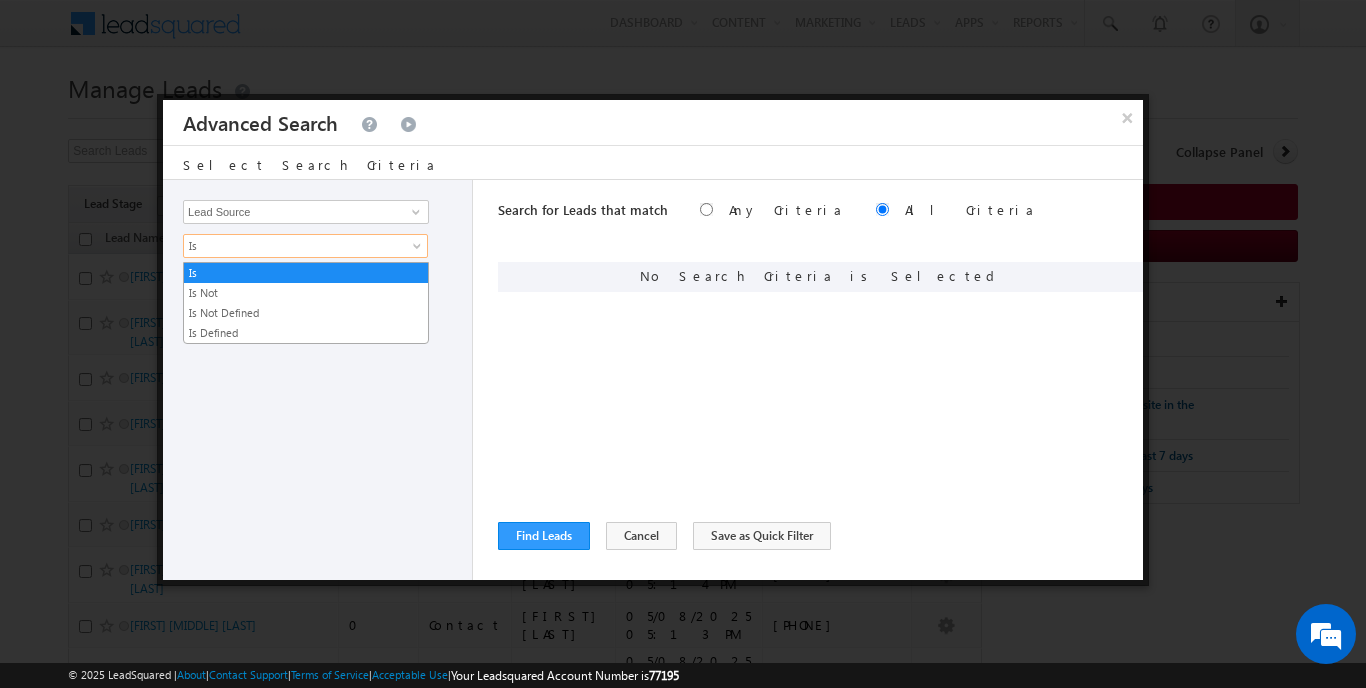 click on "Is Is Not Is Not Defined Is Defined" at bounding box center [306, 303] 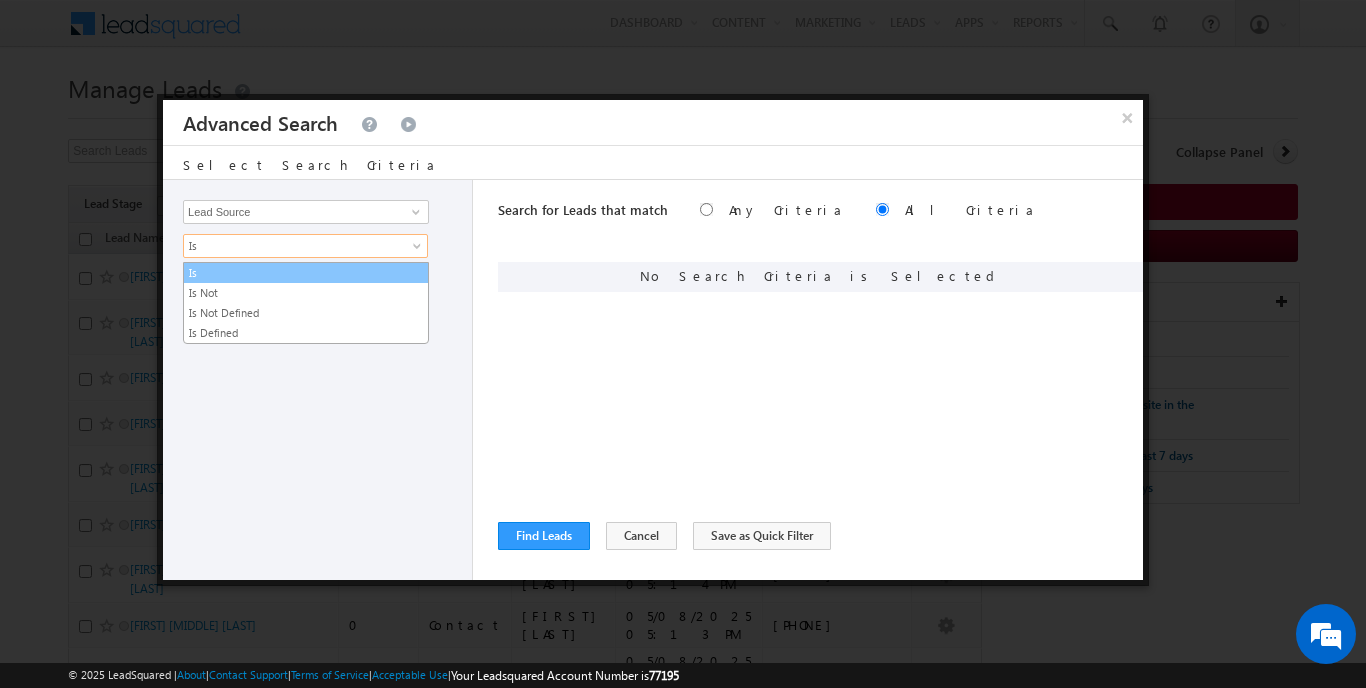 click on "Is" at bounding box center [306, 273] 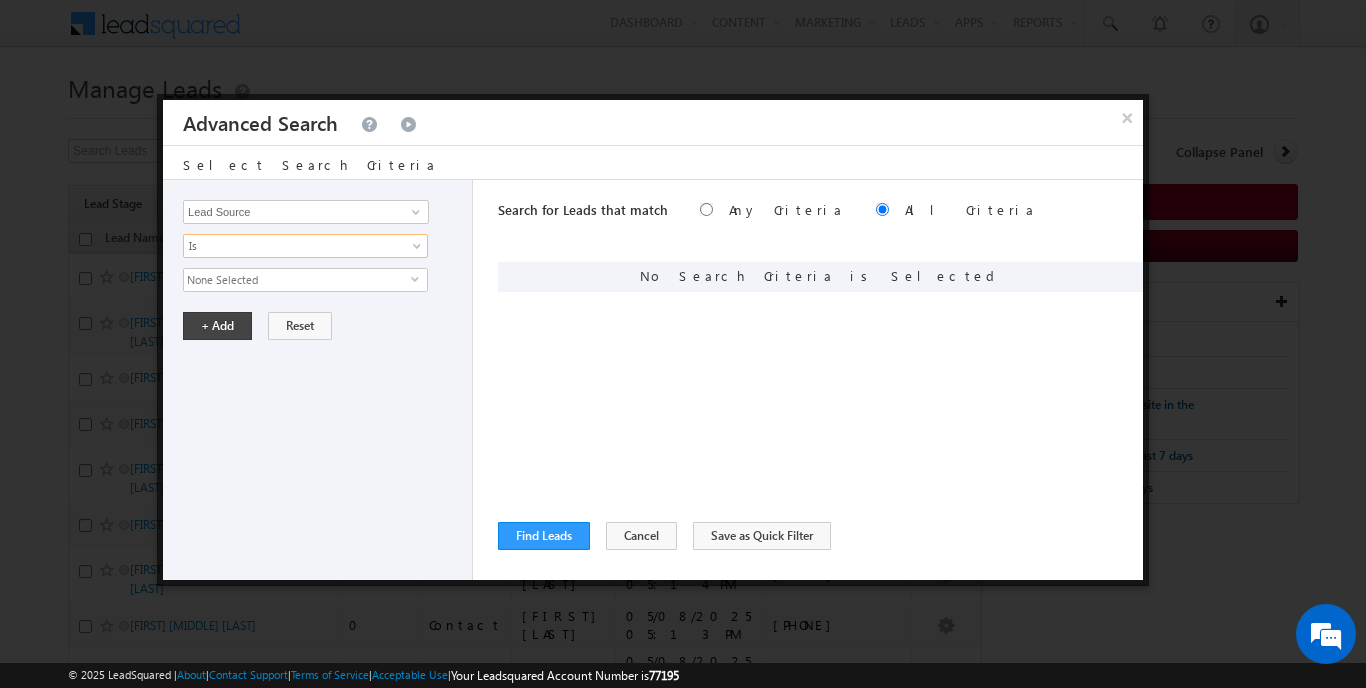click on "None Selected" at bounding box center (297, 280) 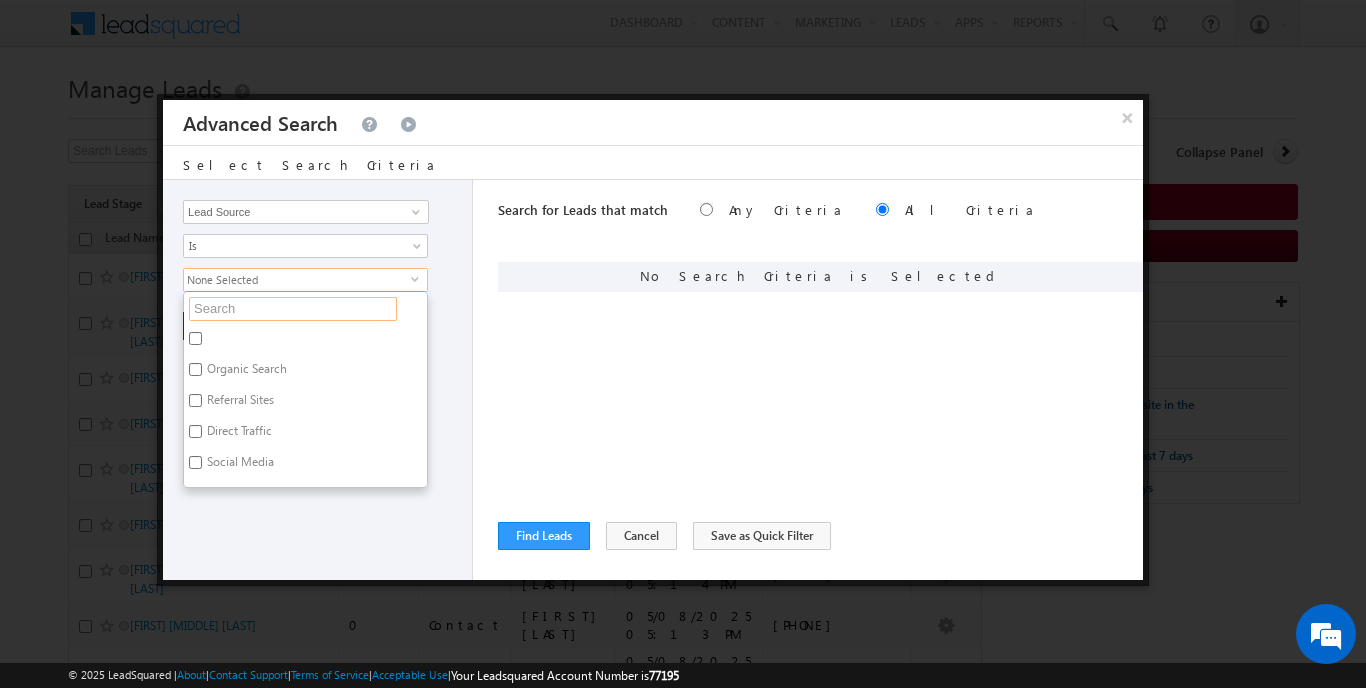 click at bounding box center (293, 309) 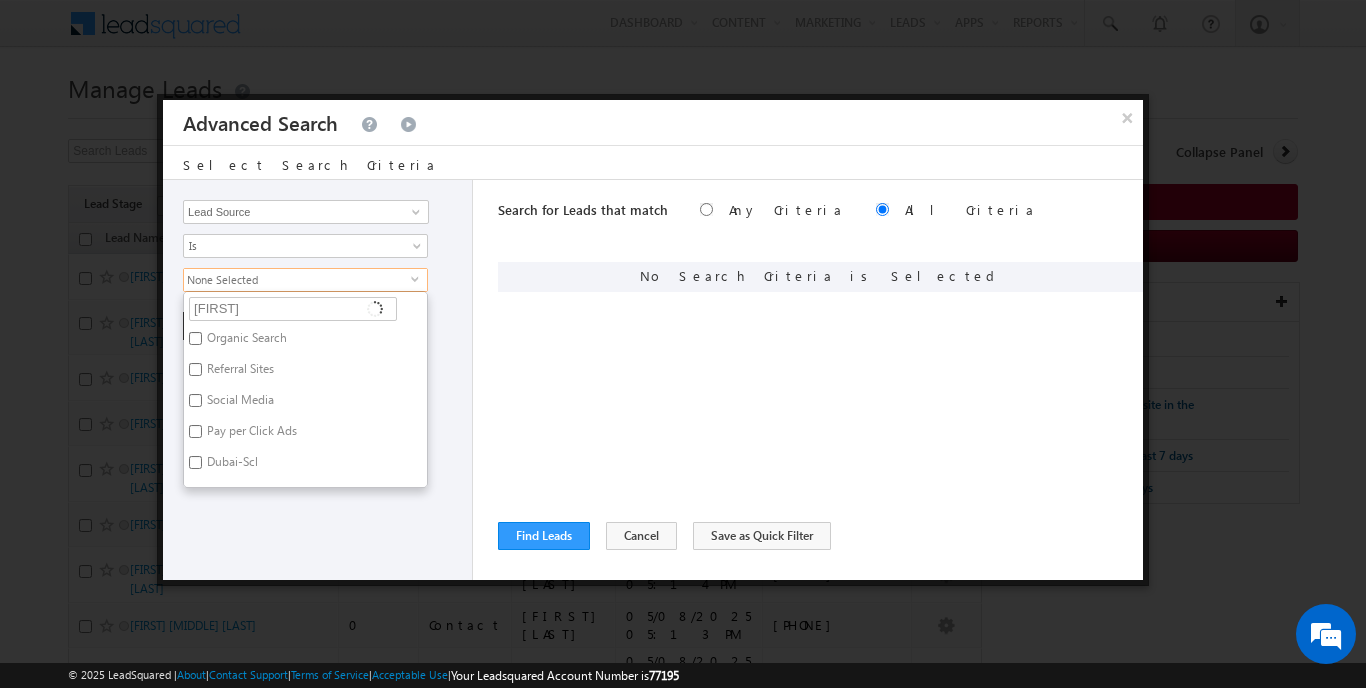 type on "SHAR" 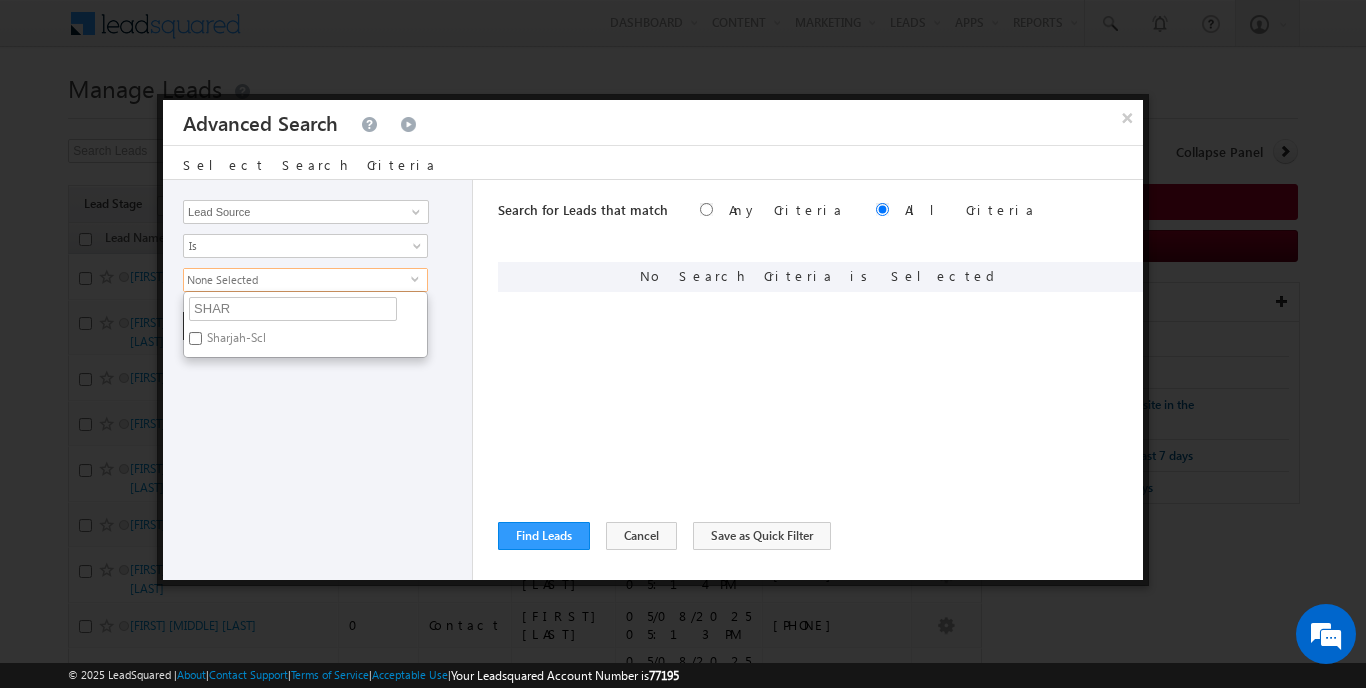 type on "[CITY]" 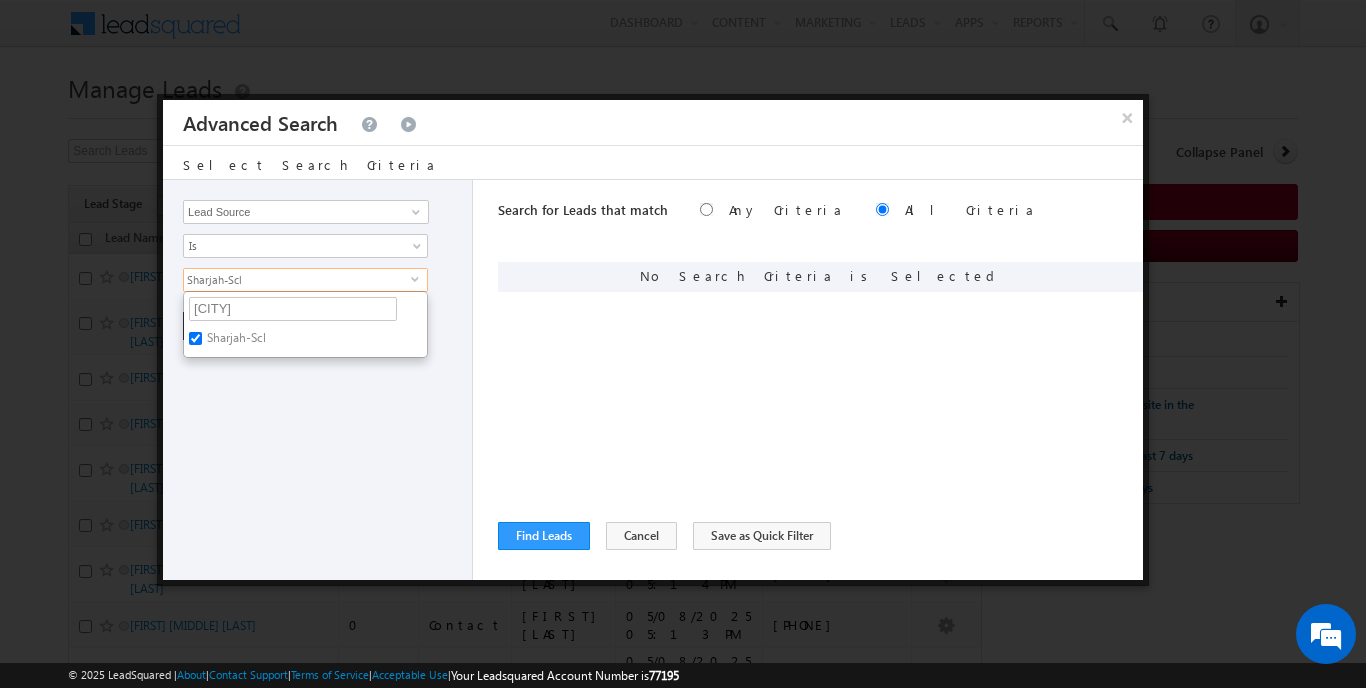 click on "Opportunity Type Lead Activity Task Sales Group  Prospect Id Address 1 Address 2 AML - File Booking Form - File Budget Building Name Buyer Persona Campaign Name Caste City Client Type Company Contact Stage Conversion Referrer URL Country Created By Id Created On Current Opt In Status Customer Type Developer DNCR Status Do Not Call Do Not Email Do Not SMS Do Not Track Do you want to invest in dubai Email Emirate Emirates ID - File Engagement Score Father Name First Name Focus Project Form Name Grade Job Title Last Activity Last Activity Date Last Name Last Opt In Email Sent Date Latitude Lead Number Lead Origin Lead Remarks Lead Score Lead Source Lead Stage Longitude Master Project meet your team Date Meeting Done Date  Meeting Location Mobile Number Modified By Id Modified On Nationality Not Picked counter Notes Opt In Date Opt In Details Order Value Owner Passport - File Phone Number Plot Area Possession Procedure Name Project Project Name Project Suggested Qualify follow up" at bounding box center (318, 380) 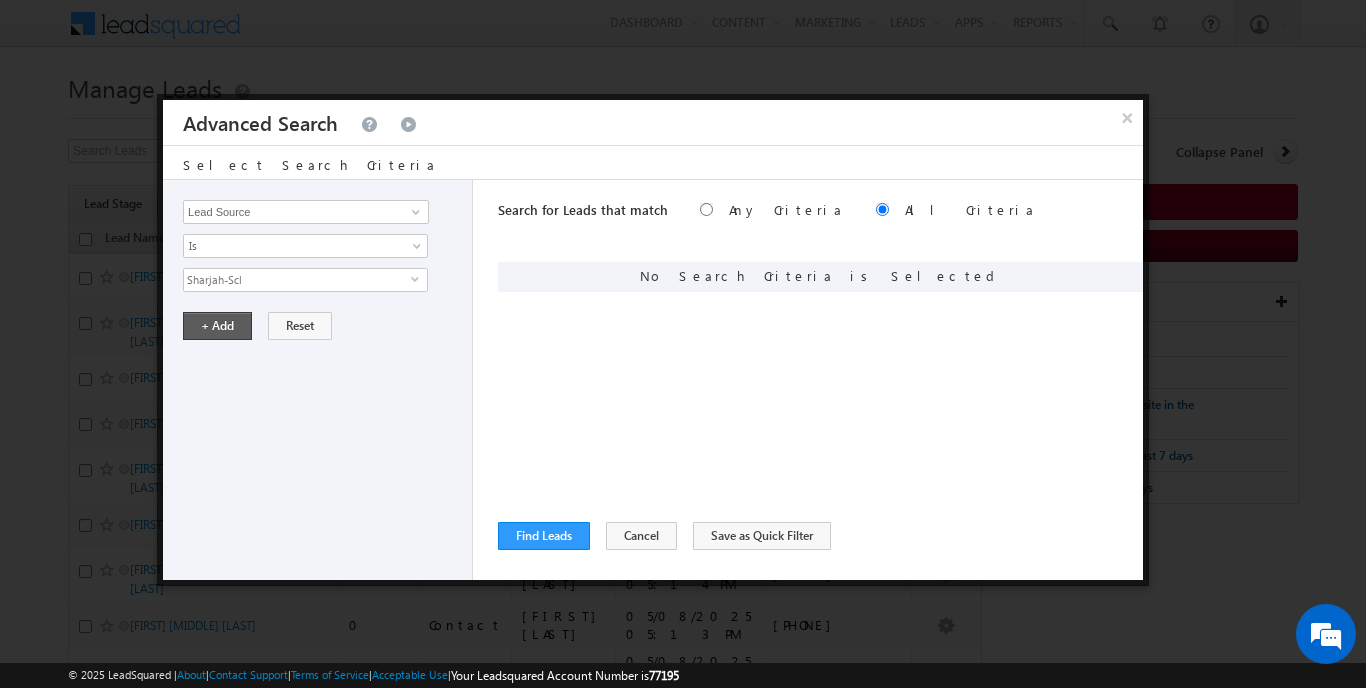 click on "+ Add" at bounding box center (217, 326) 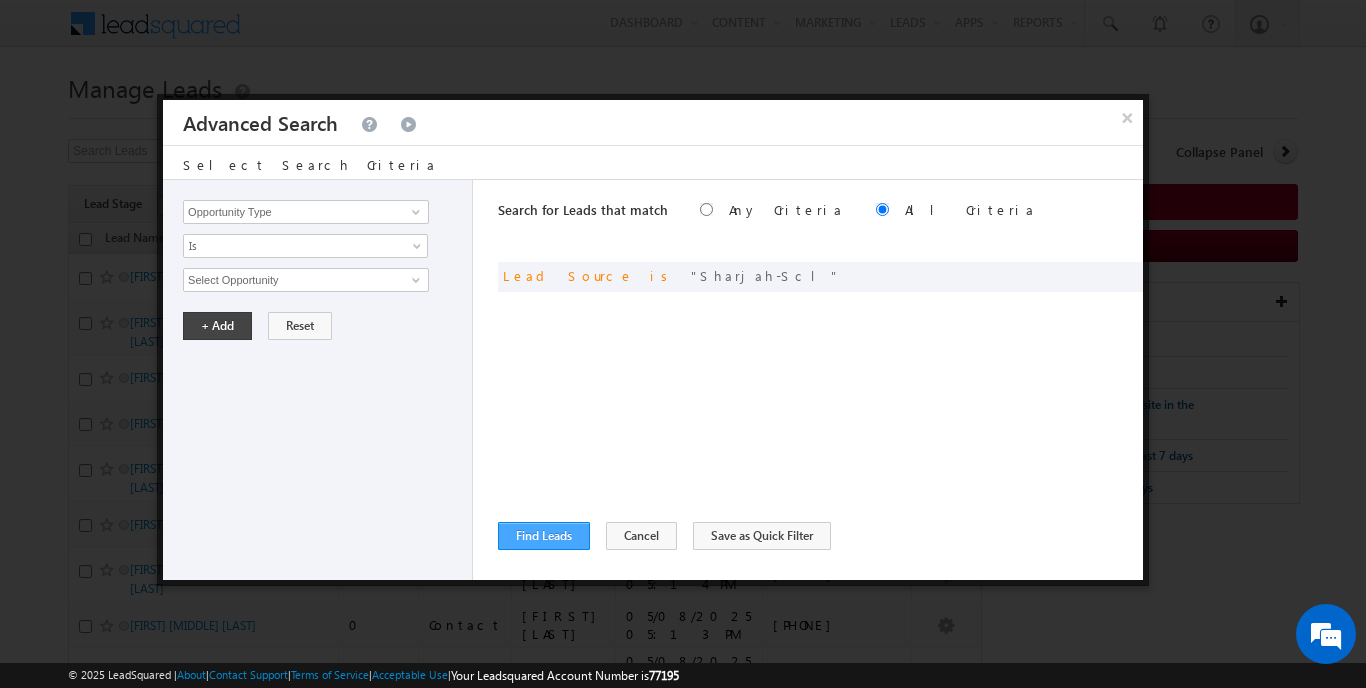 click on "Find Leads" at bounding box center [544, 536] 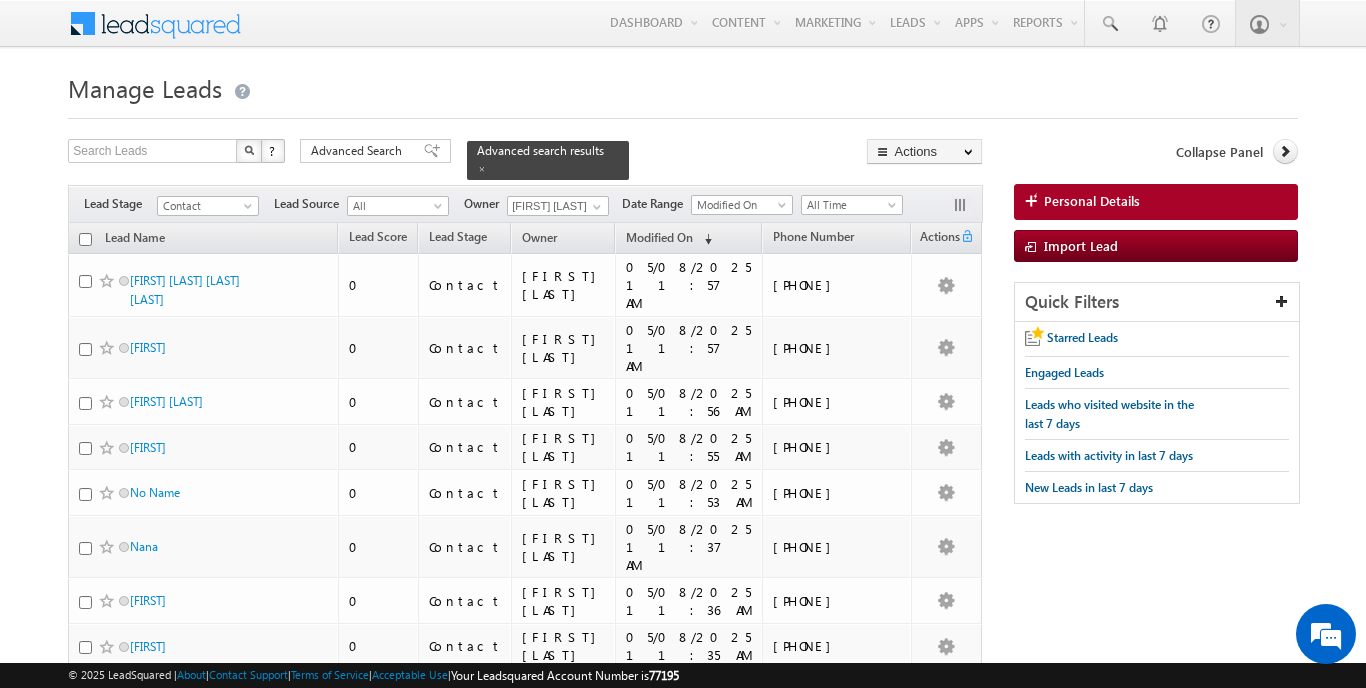 scroll, scrollTop: 0, scrollLeft: 0, axis: both 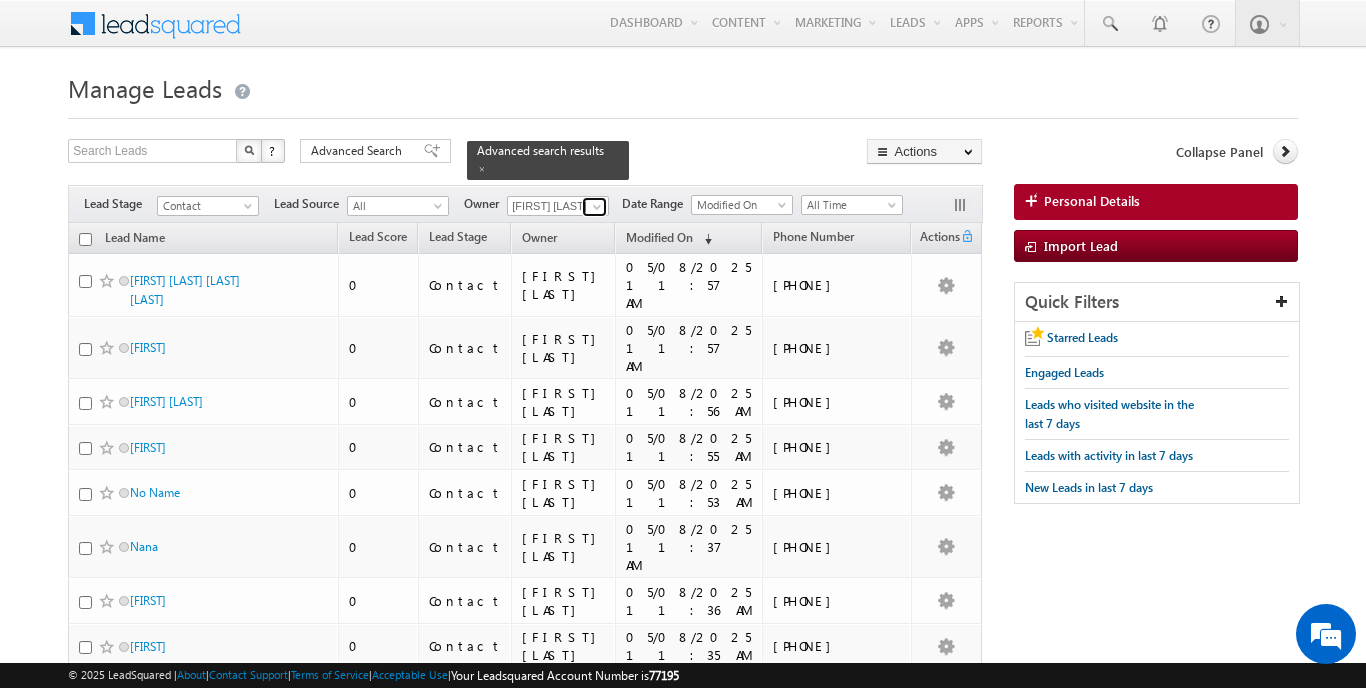 click at bounding box center [597, 207] 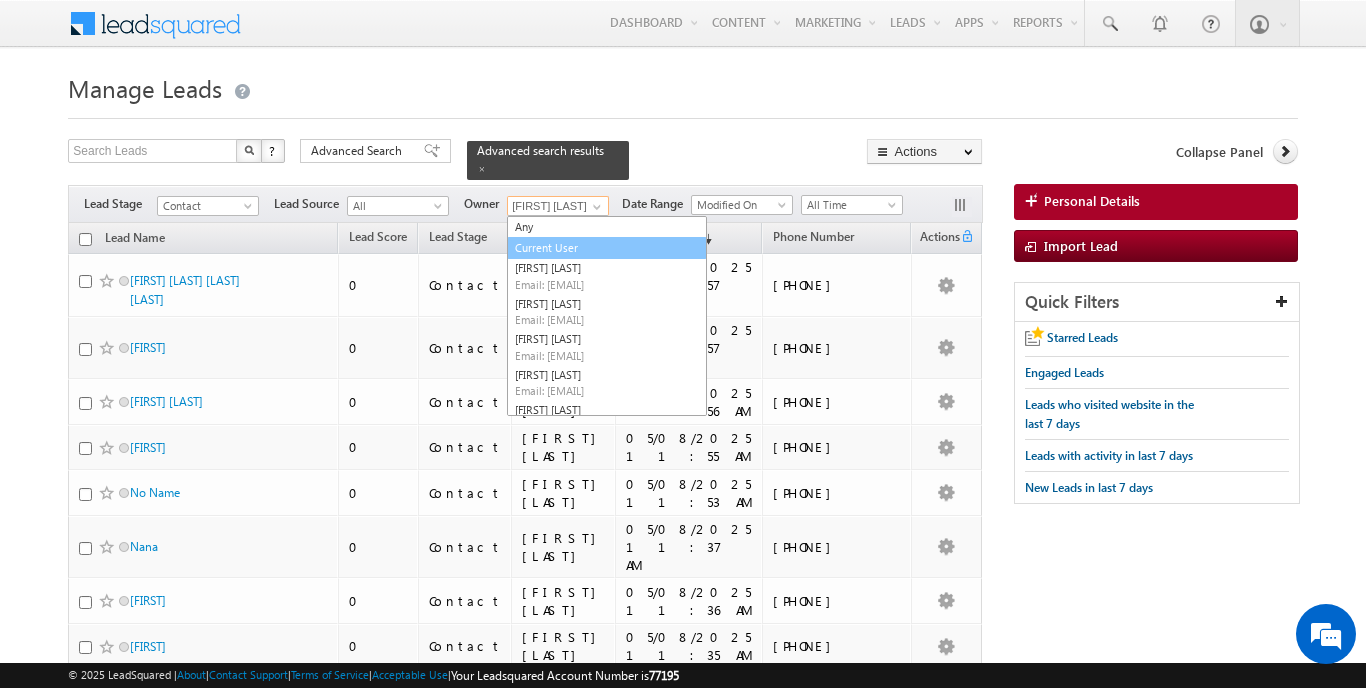 click on "Current User" at bounding box center (607, 248) 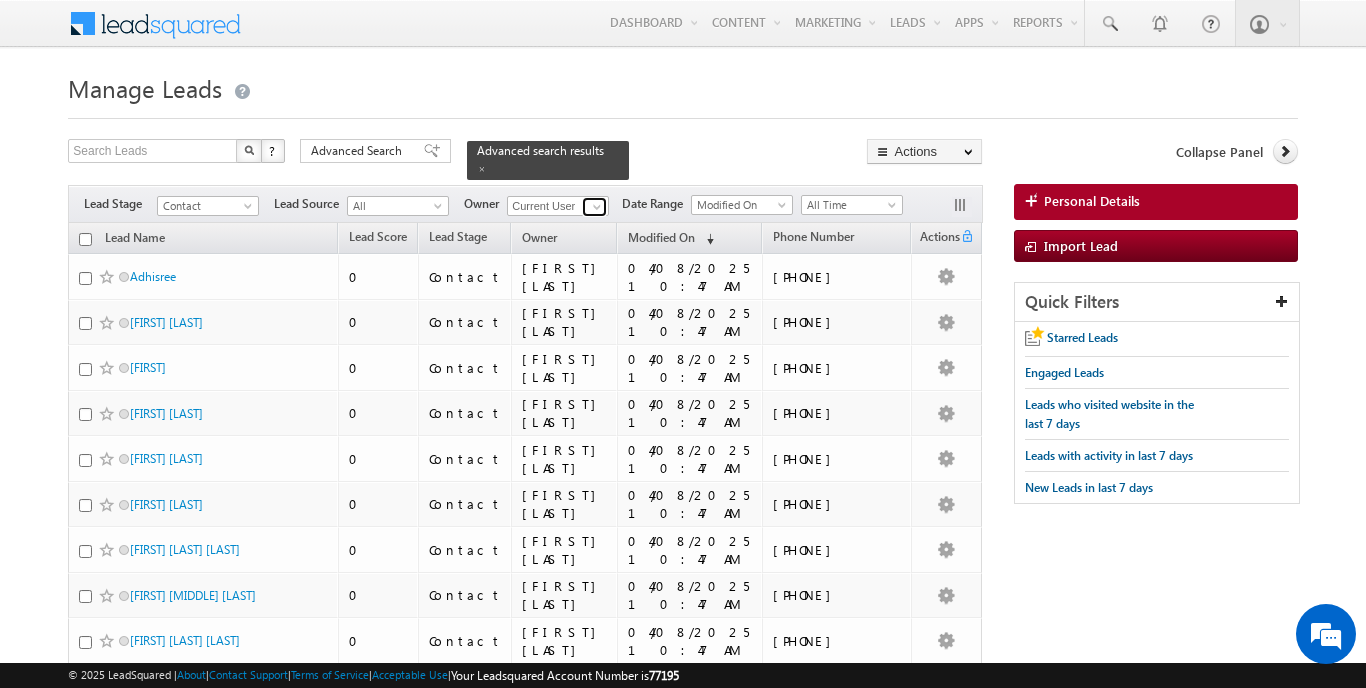 click at bounding box center (597, 207) 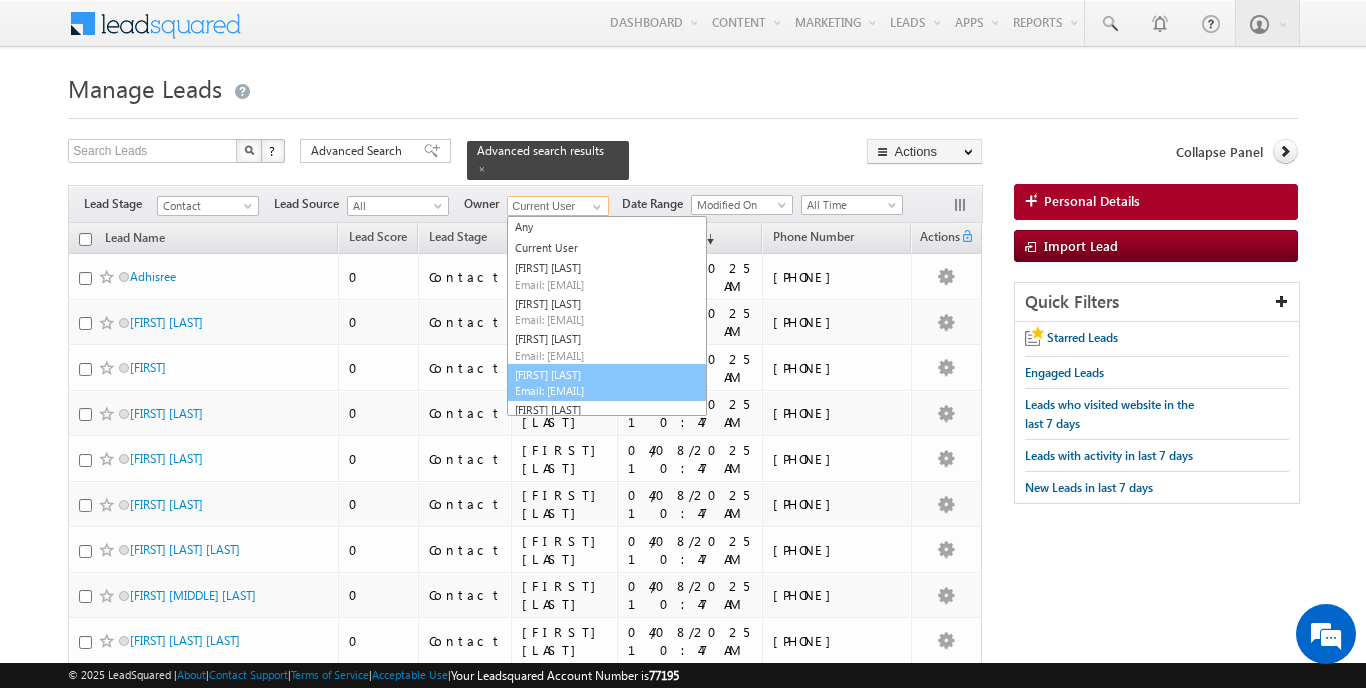 click on "Email: [EMAIL]" at bounding box center [605, 390] 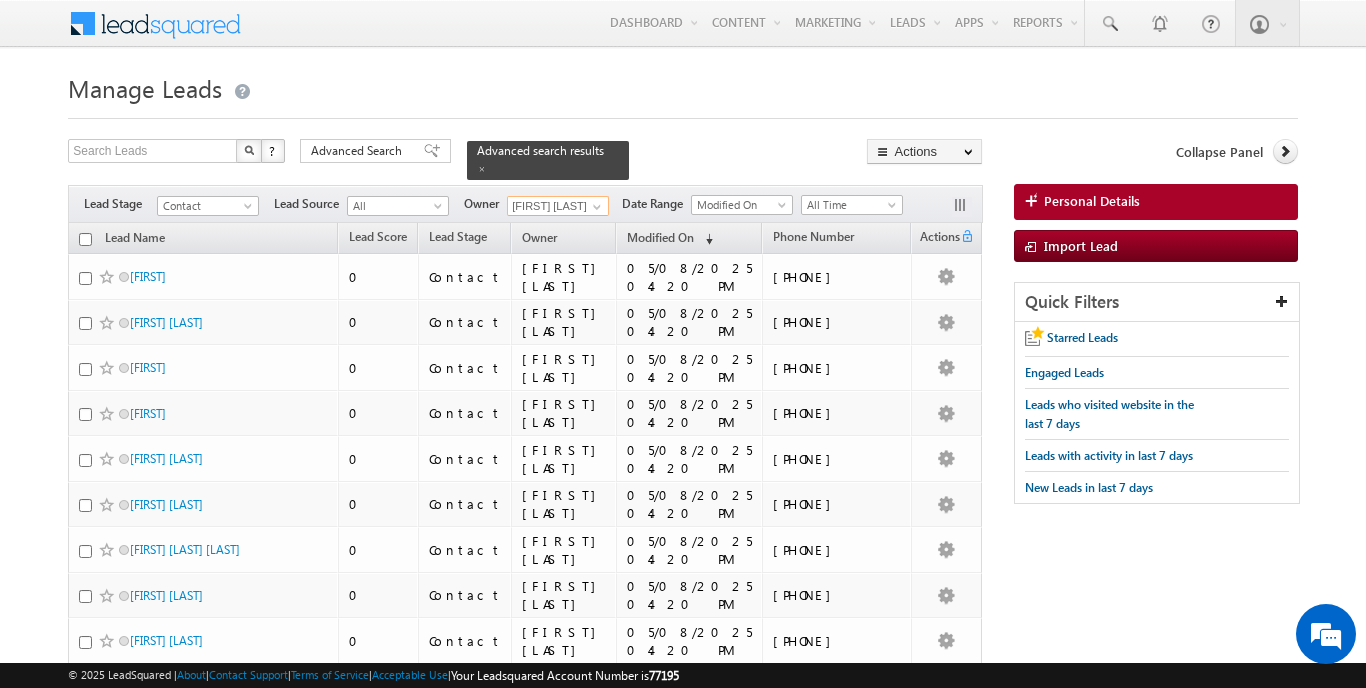 scroll, scrollTop: 0, scrollLeft: 0, axis: both 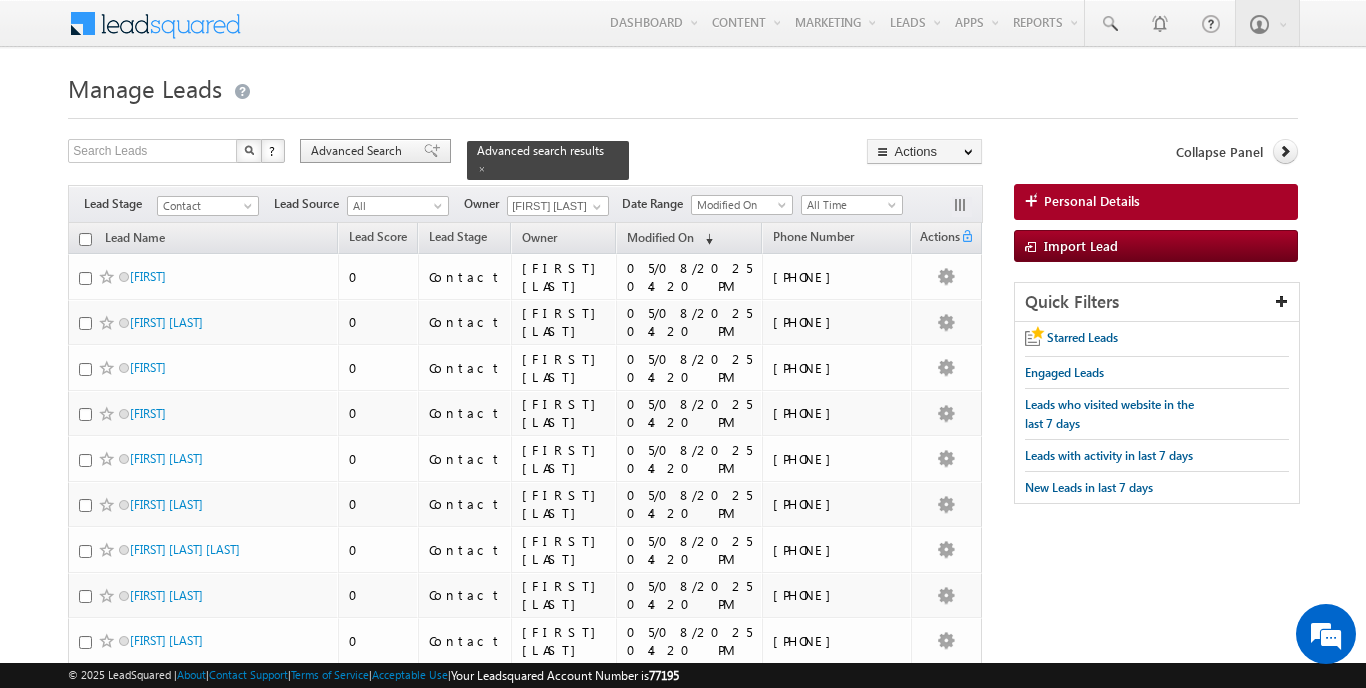 click on "Advanced Search" at bounding box center [359, 151] 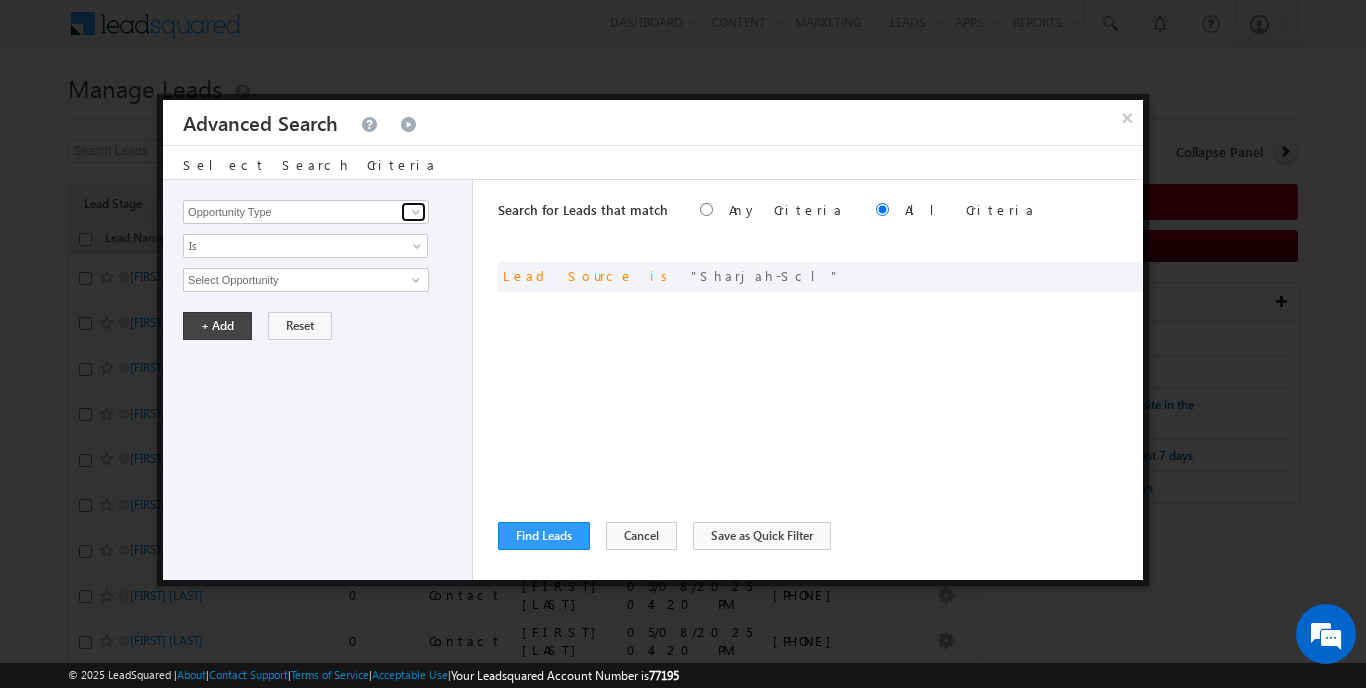 click at bounding box center [413, 212] 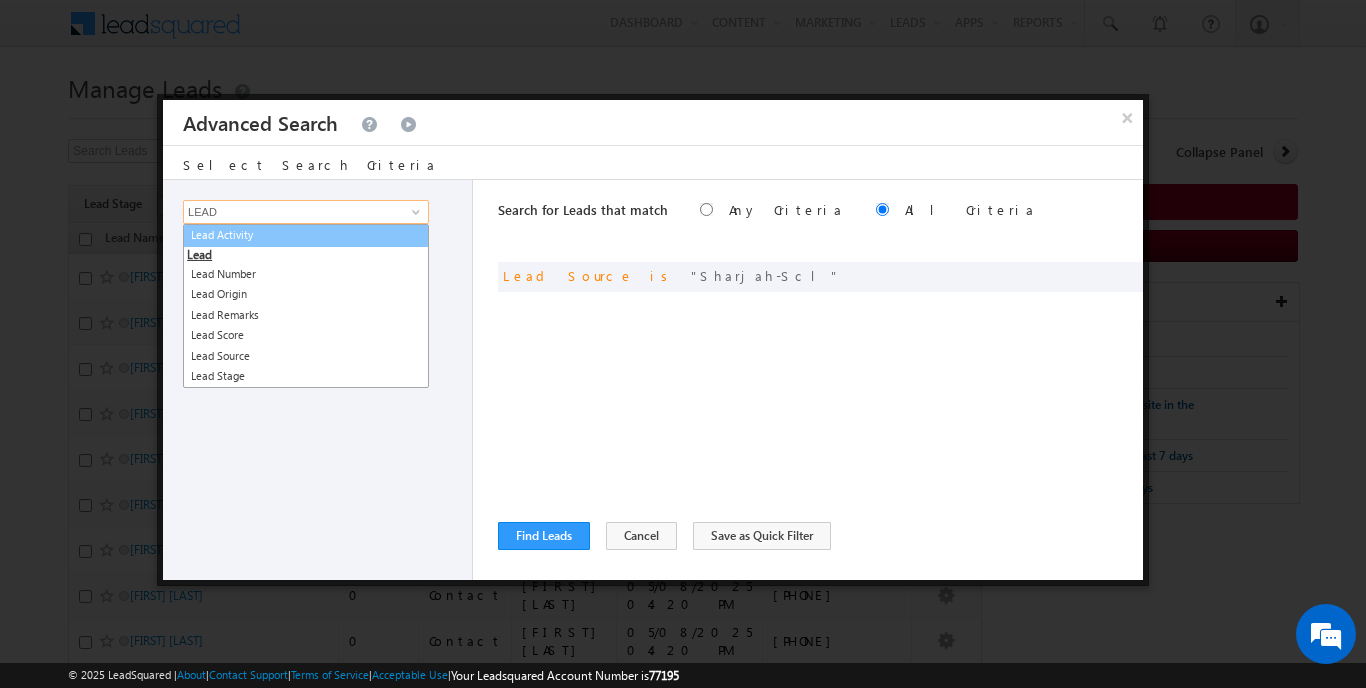 click on "Lead Activity" at bounding box center (306, 235) 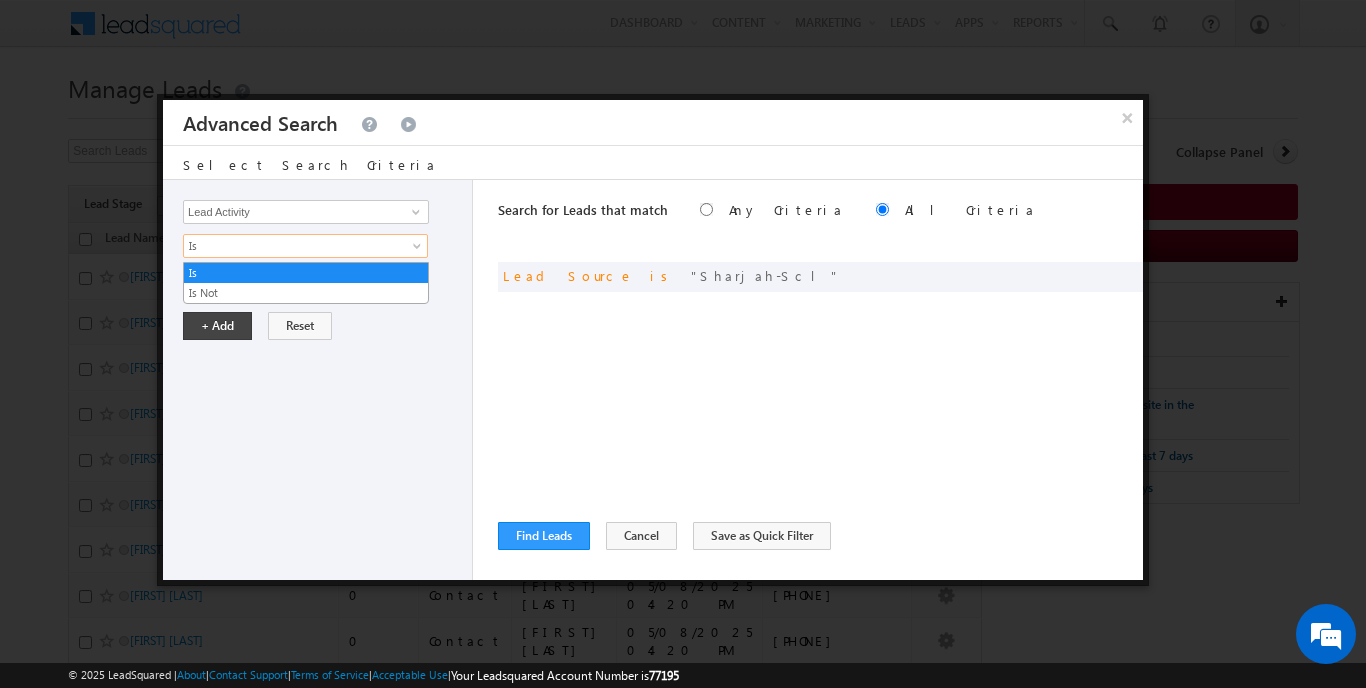 click on "Is" at bounding box center [292, 246] 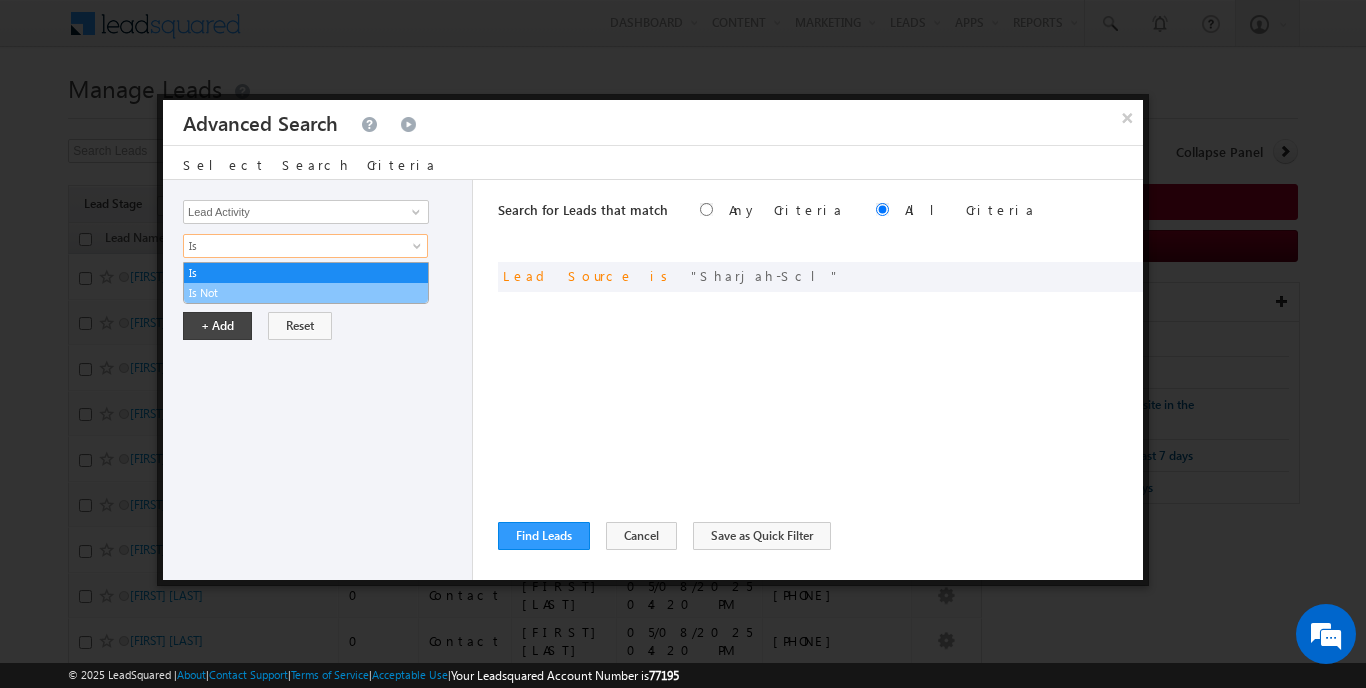 click on "Is Not" at bounding box center (306, 293) 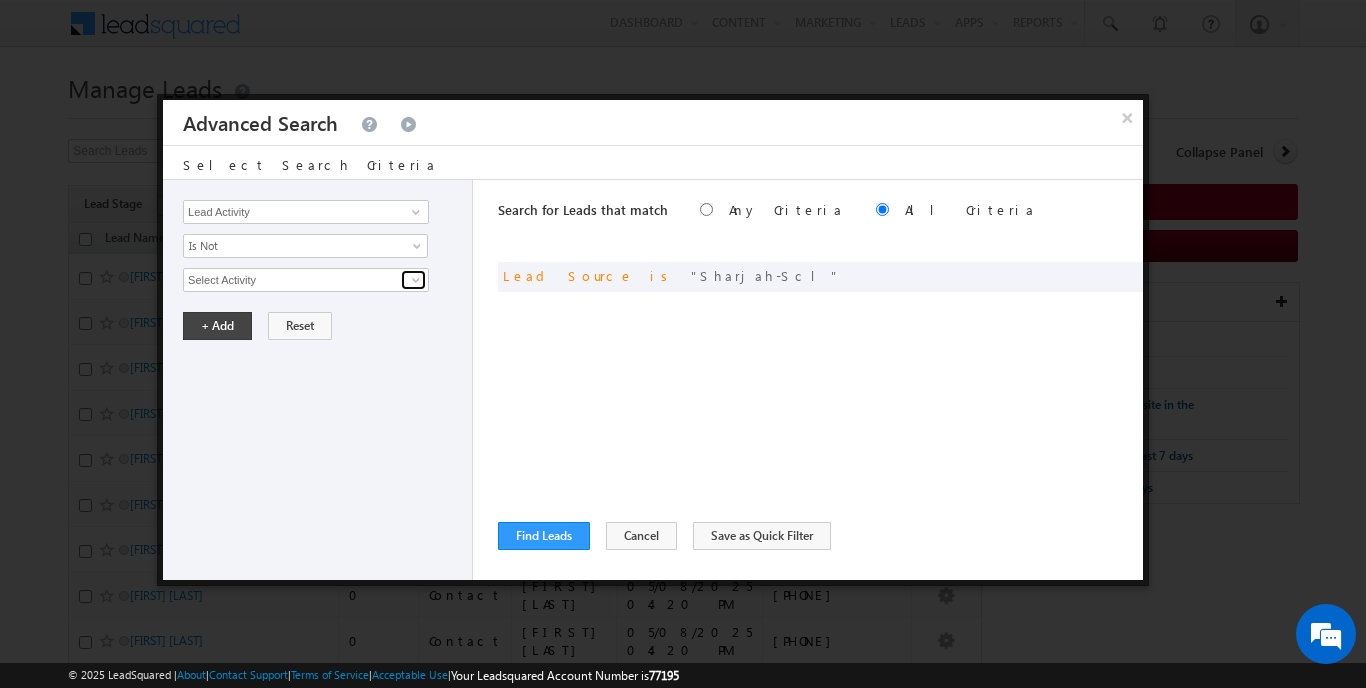 click at bounding box center [416, 280] 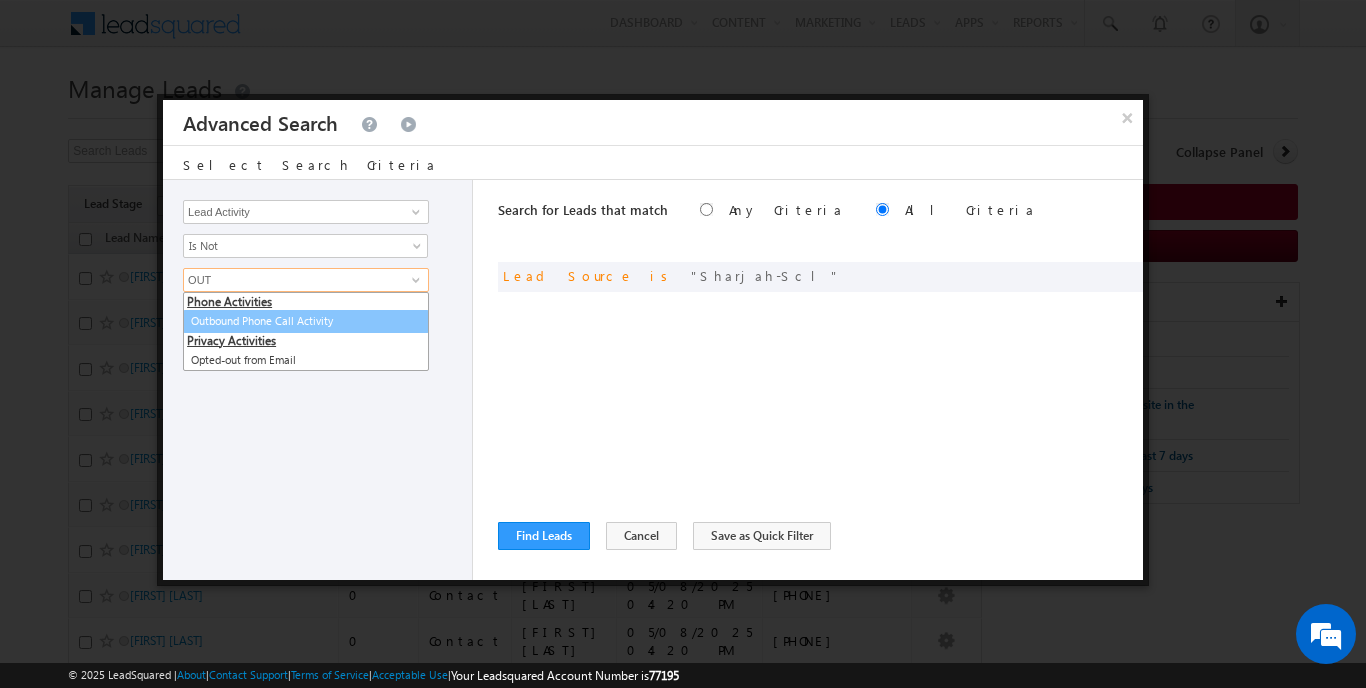 click on "Outbound Phone Call Activity" at bounding box center [306, 321] 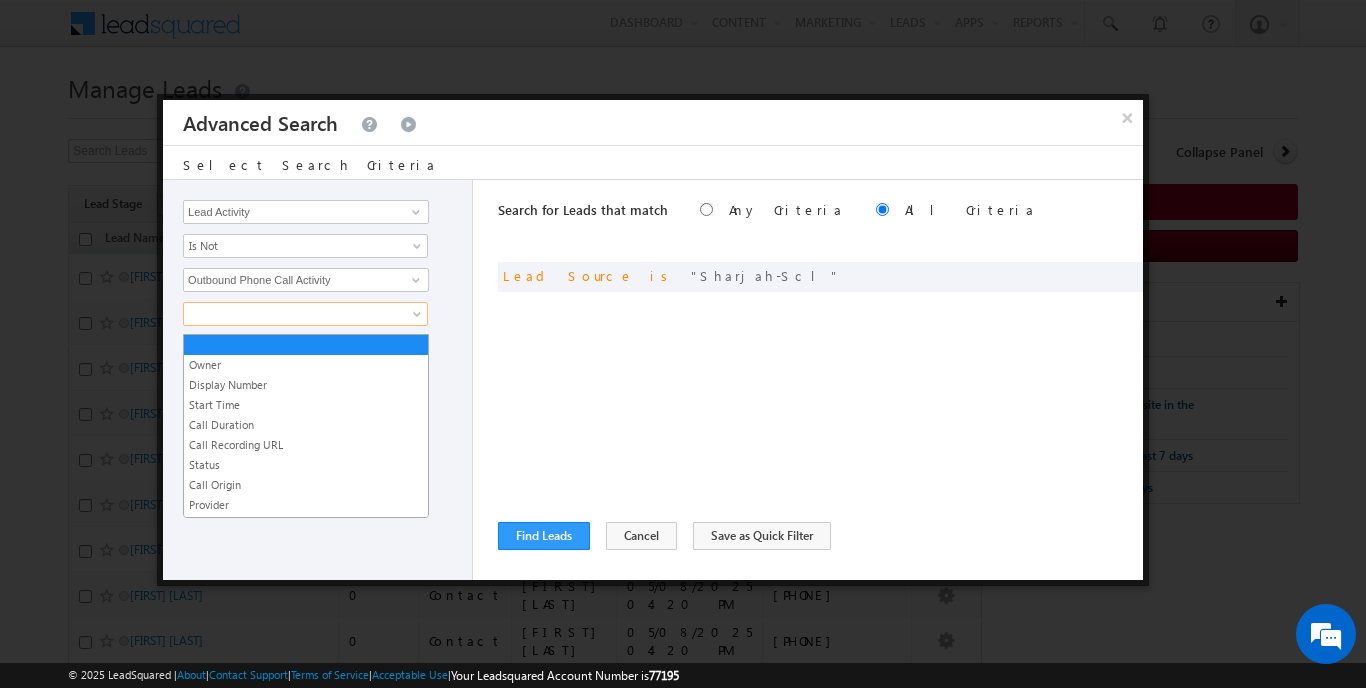 click at bounding box center (292, 314) 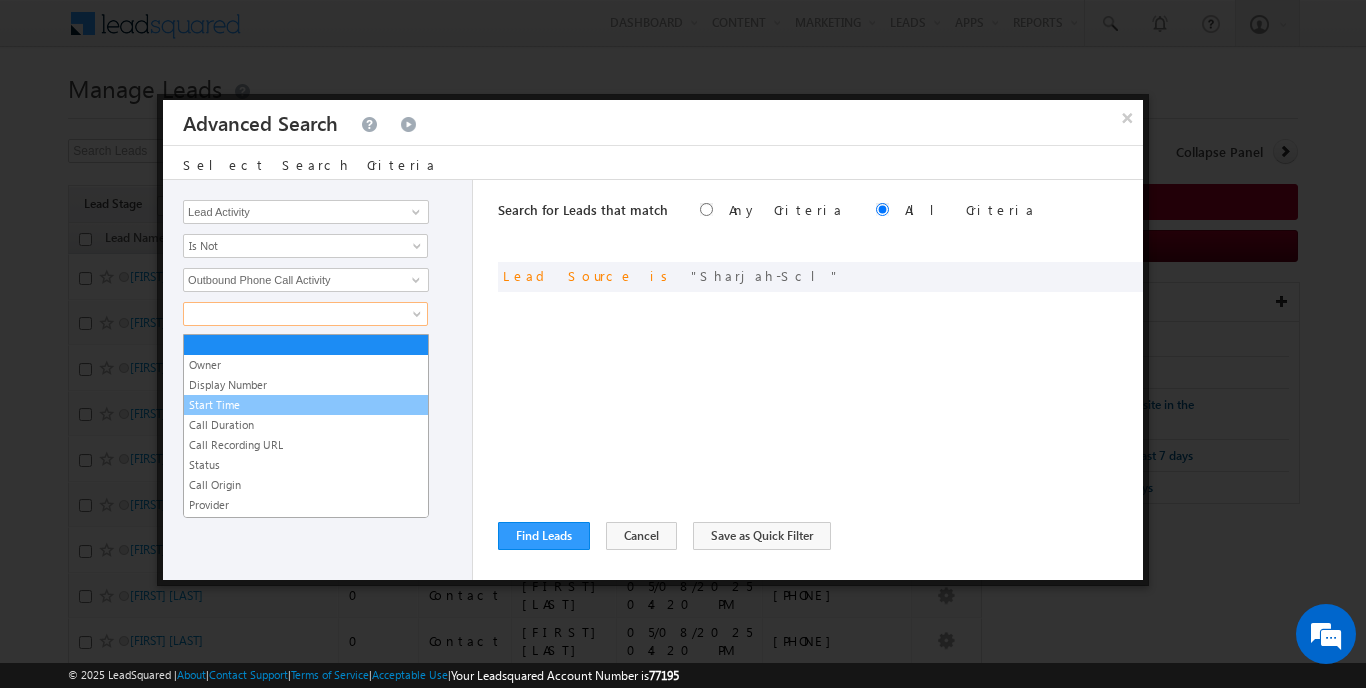 click on "Start Time" at bounding box center [306, 405] 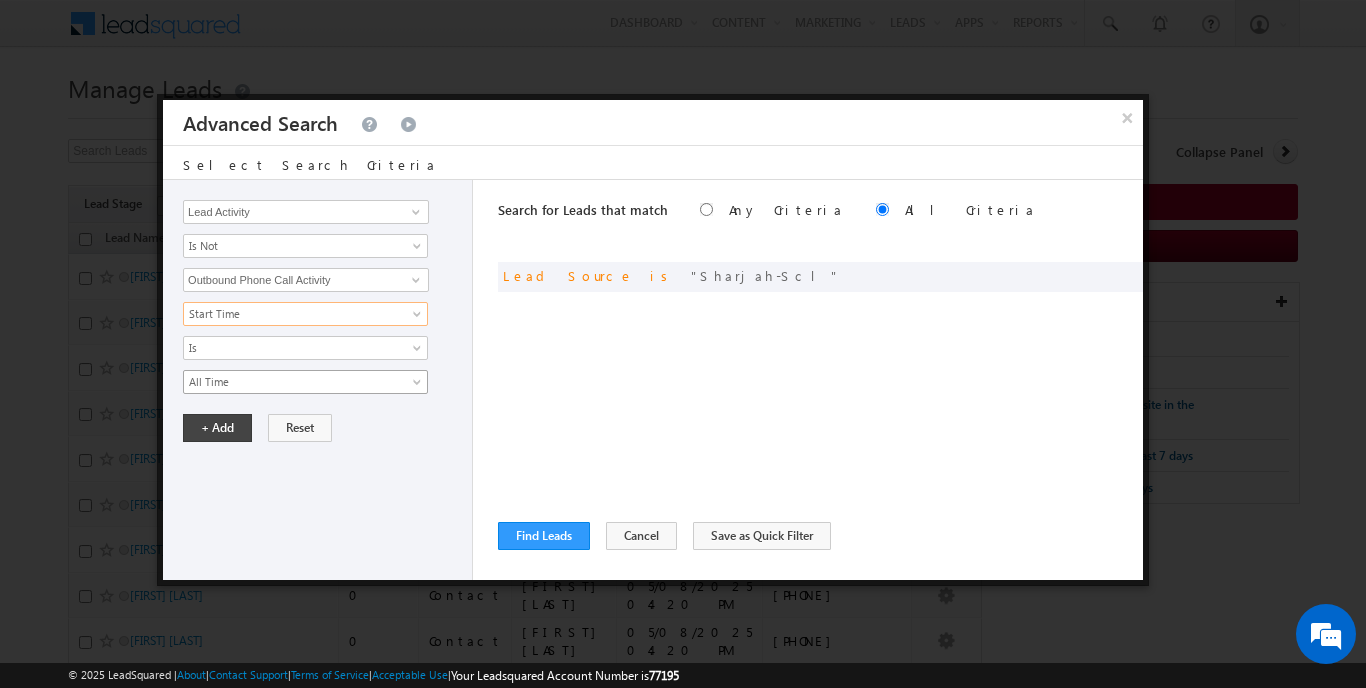 click on "All Time" at bounding box center (292, 382) 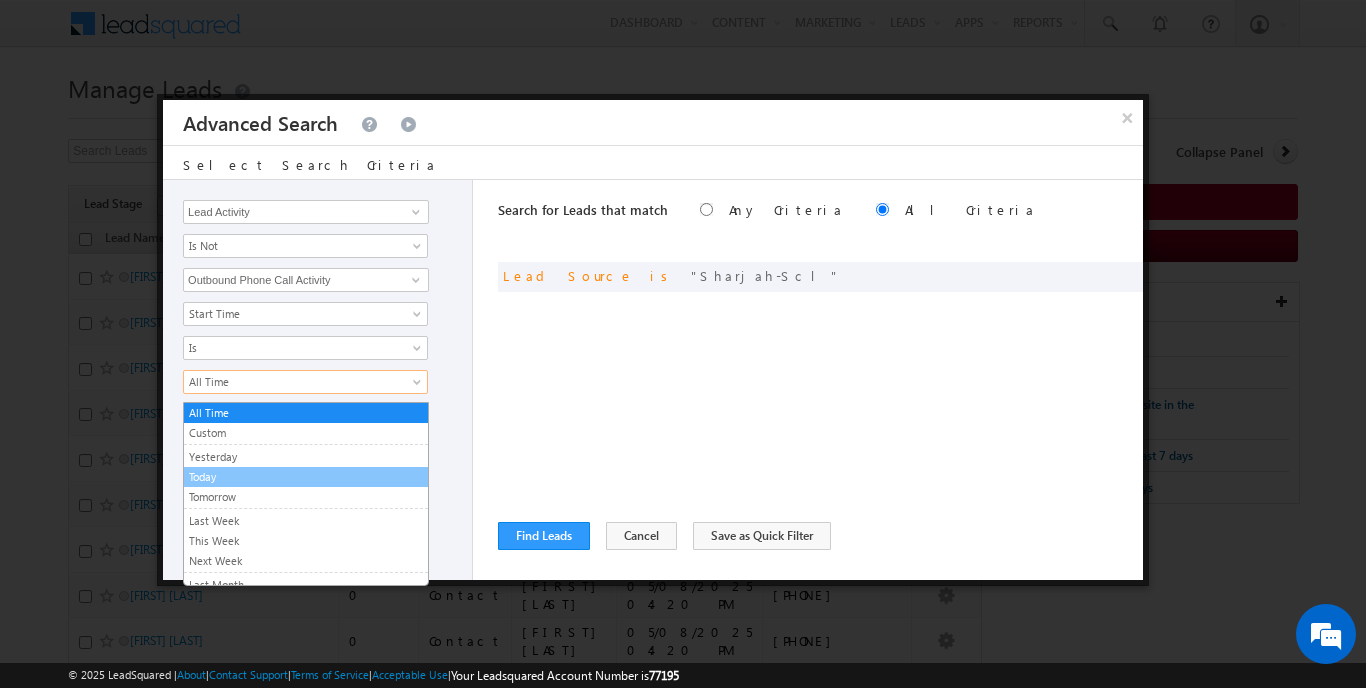 click on "Today" at bounding box center (306, 477) 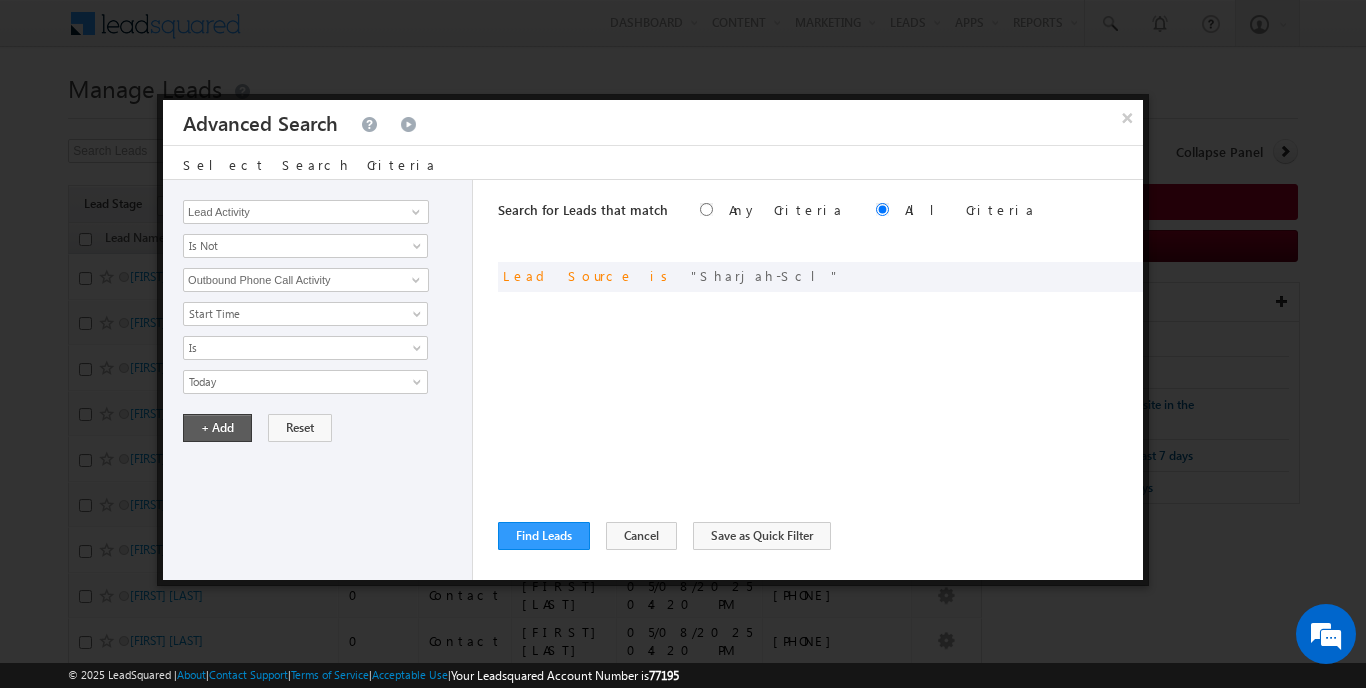 click on "+ Add" at bounding box center [217, 428] 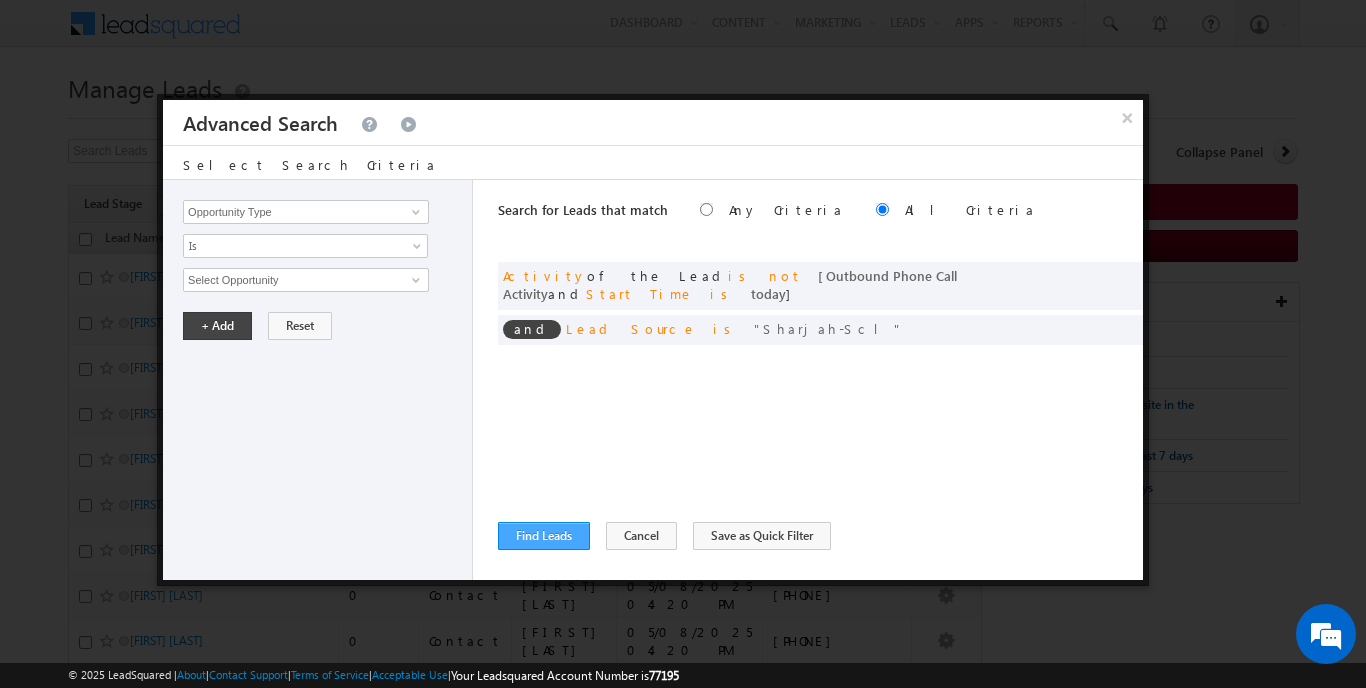 click on "Find Leads" at bounding box center (544, 536) 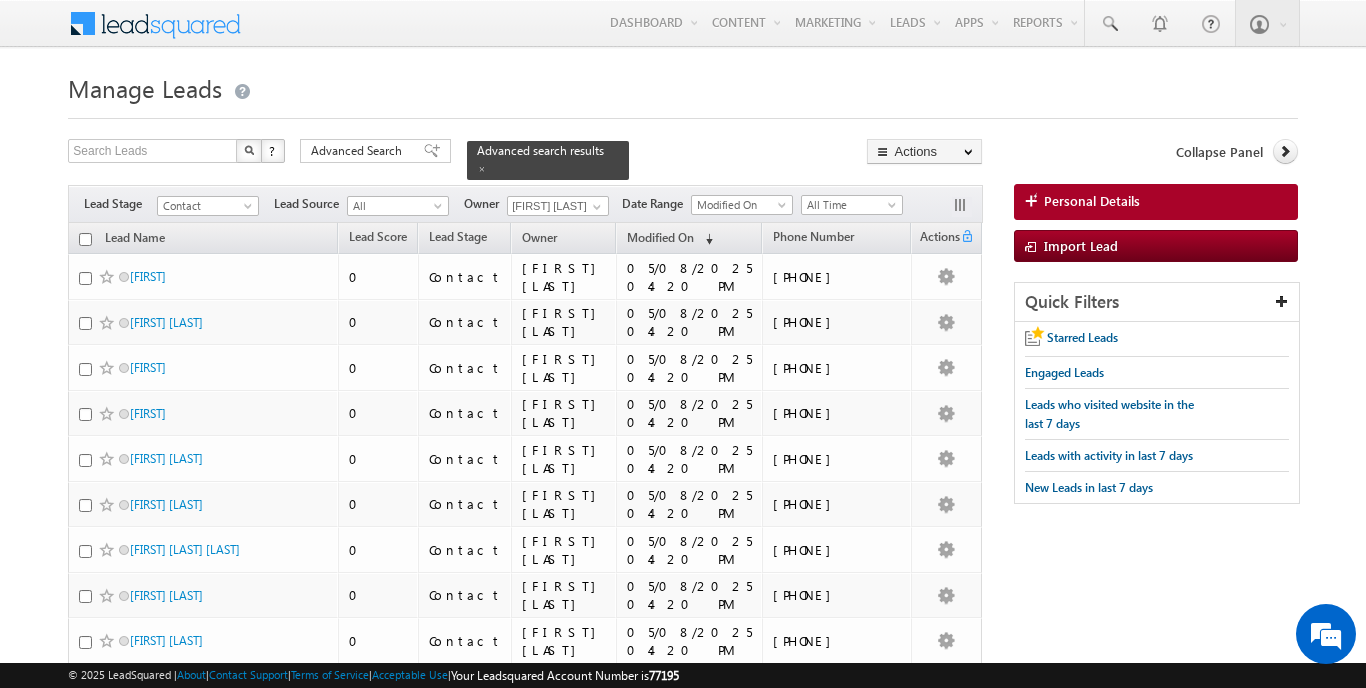 scroll, scrollTop: 0, scrollLeft: 0, axis: both 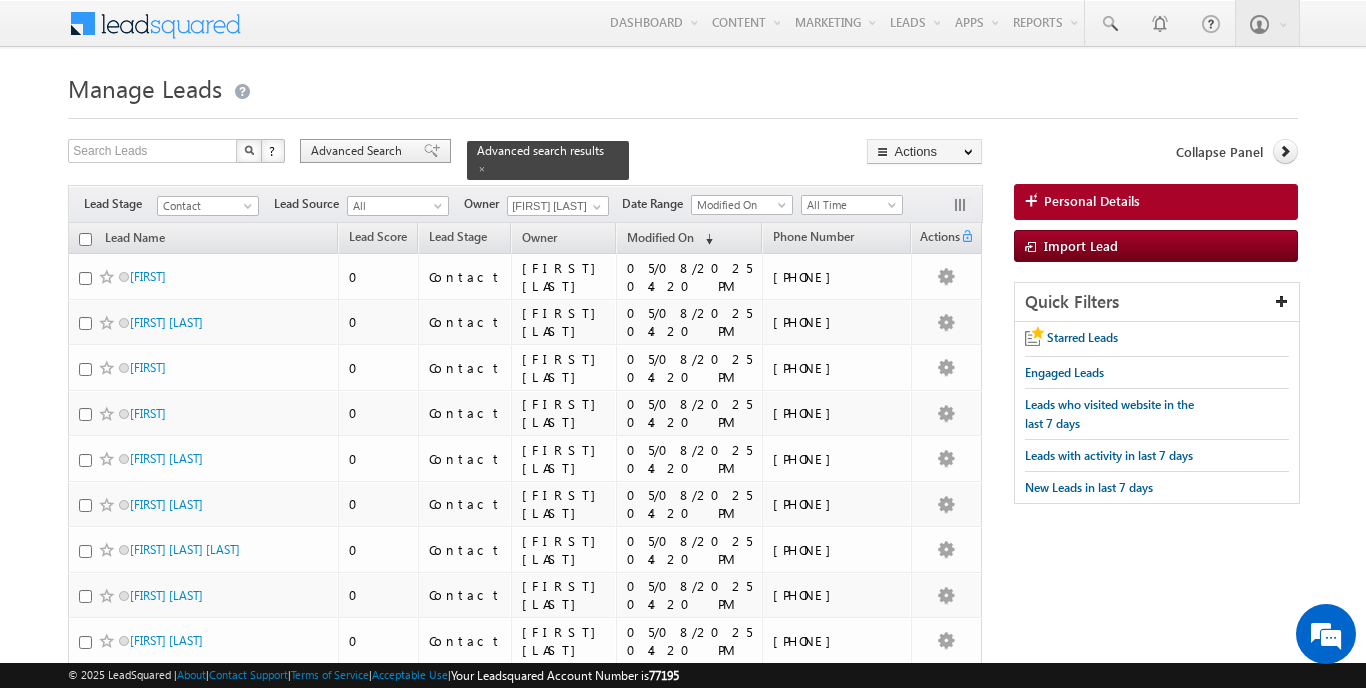 click on "Advanced Search" at bounding box center (359, 151) 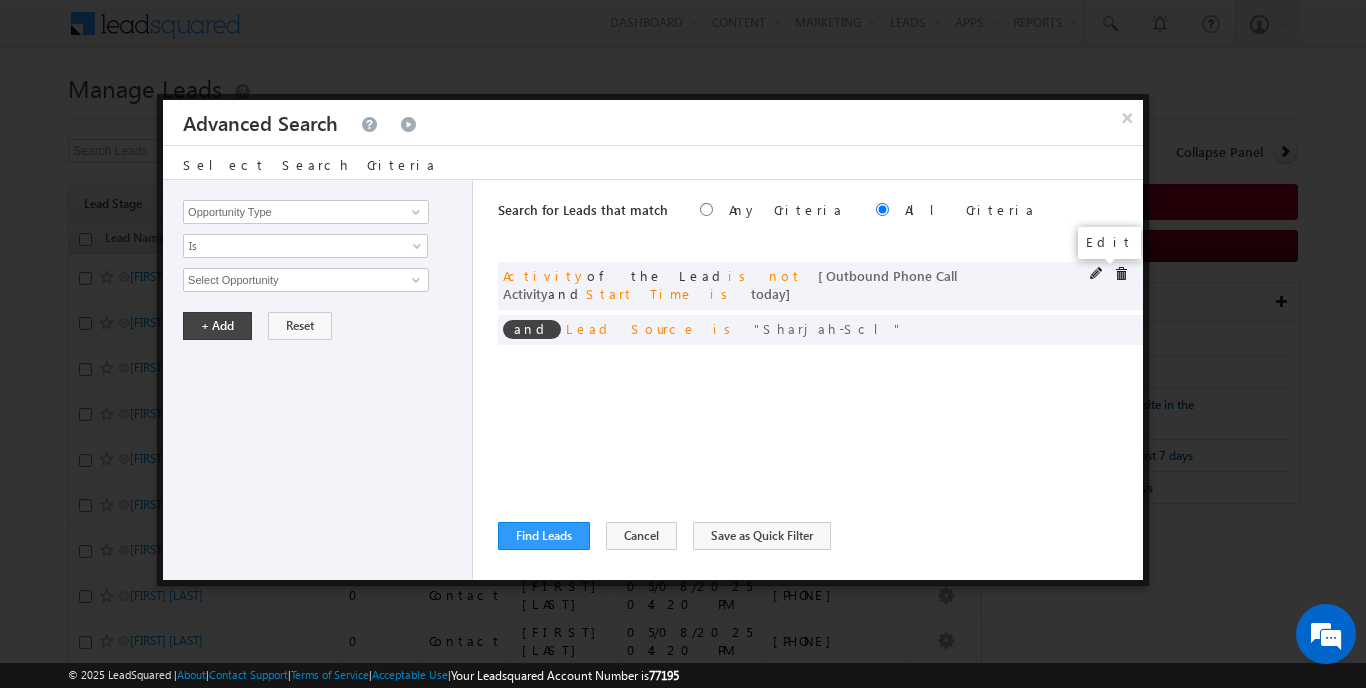 click at bounding box center [1097, 274] 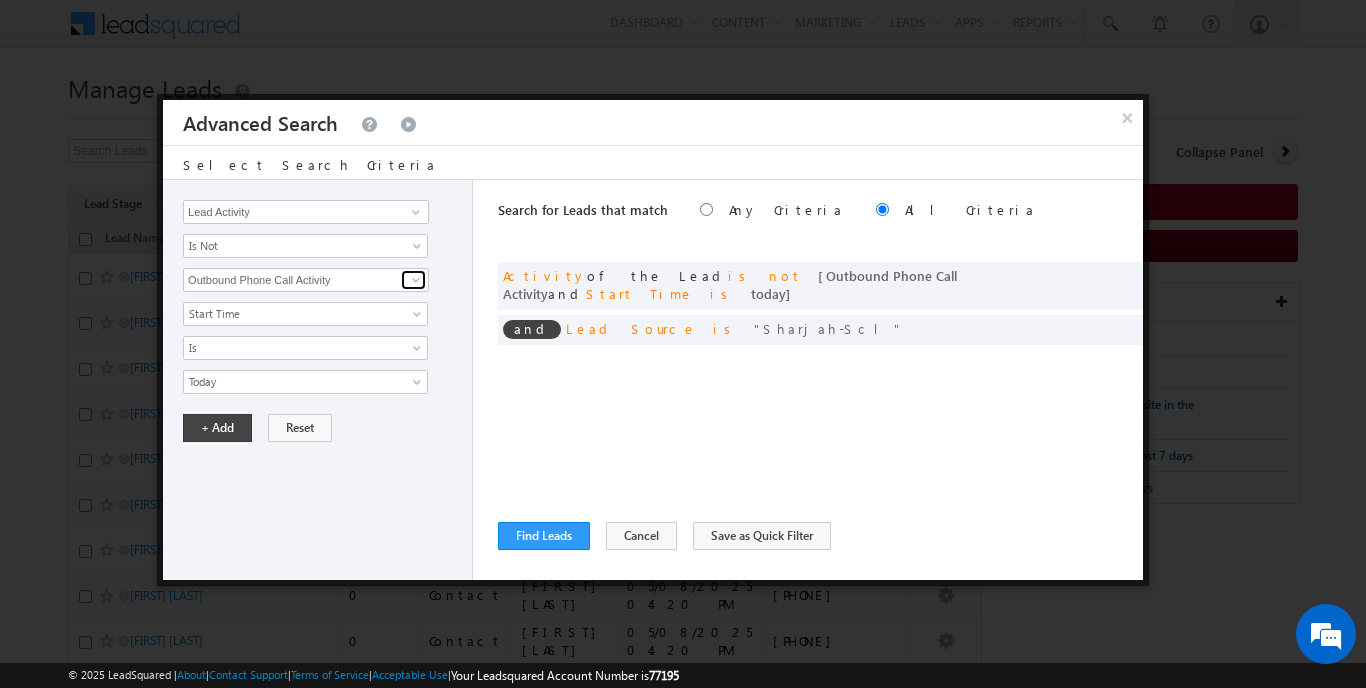 click at bounding box center (413, 280) 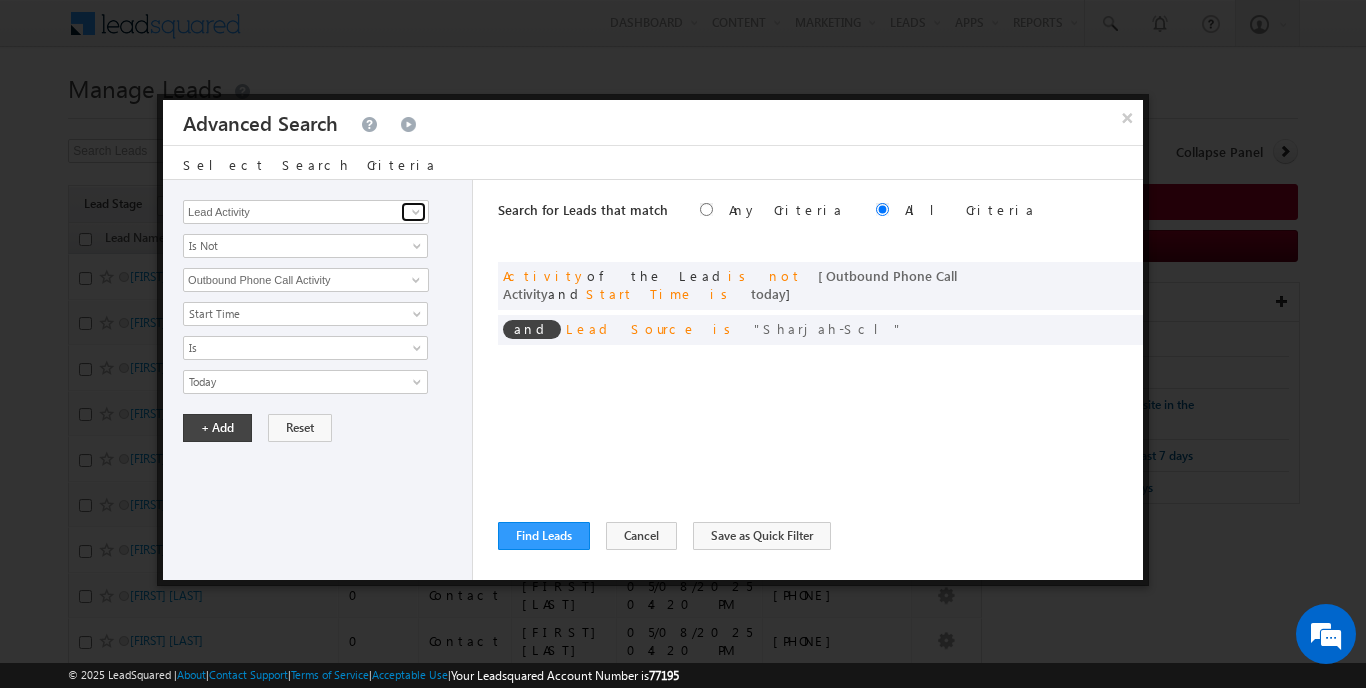 click at bounding box center [416, 212] 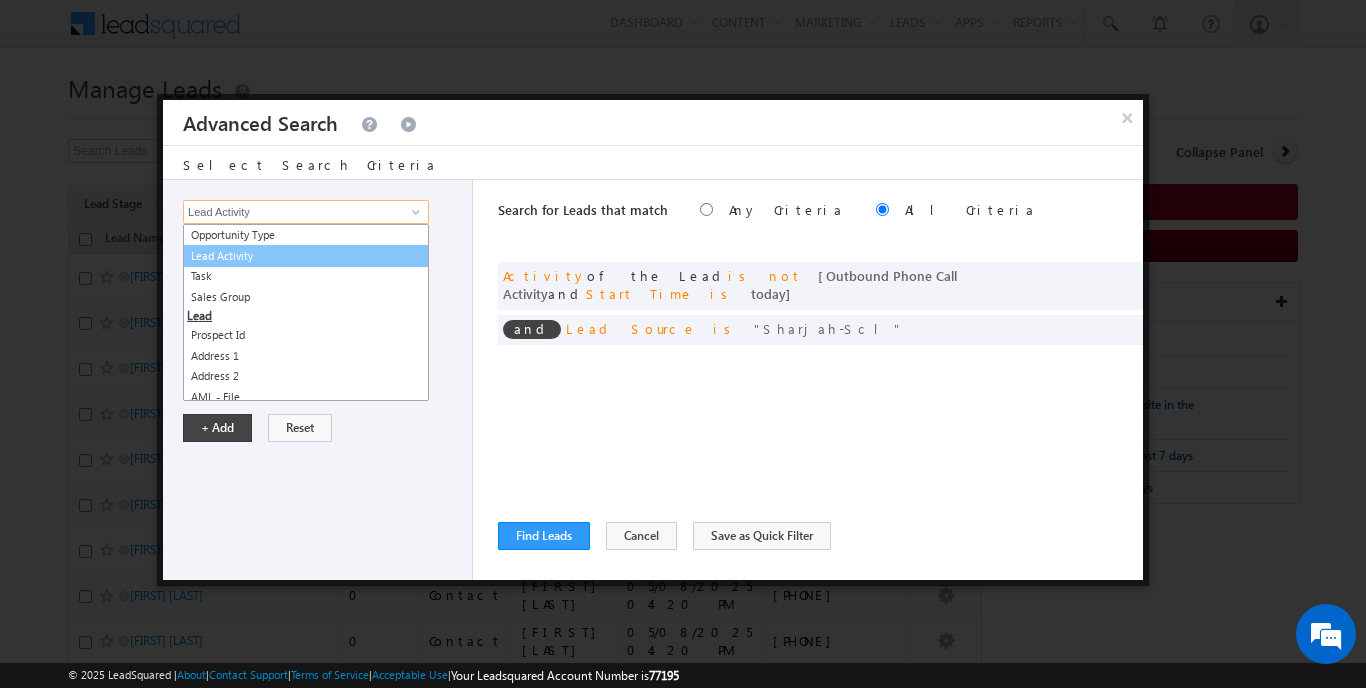 click on "Lead Activity" at bounding box center (306, 256) 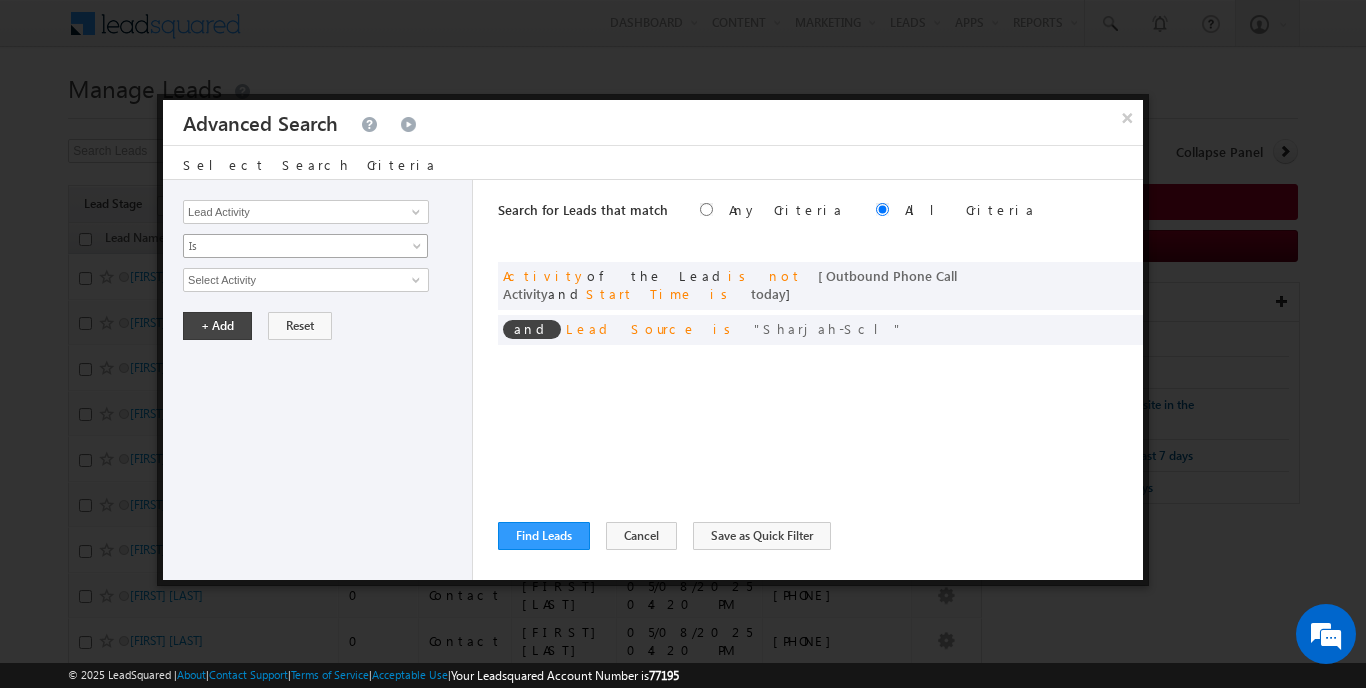 click at bounding box center [419, 250] 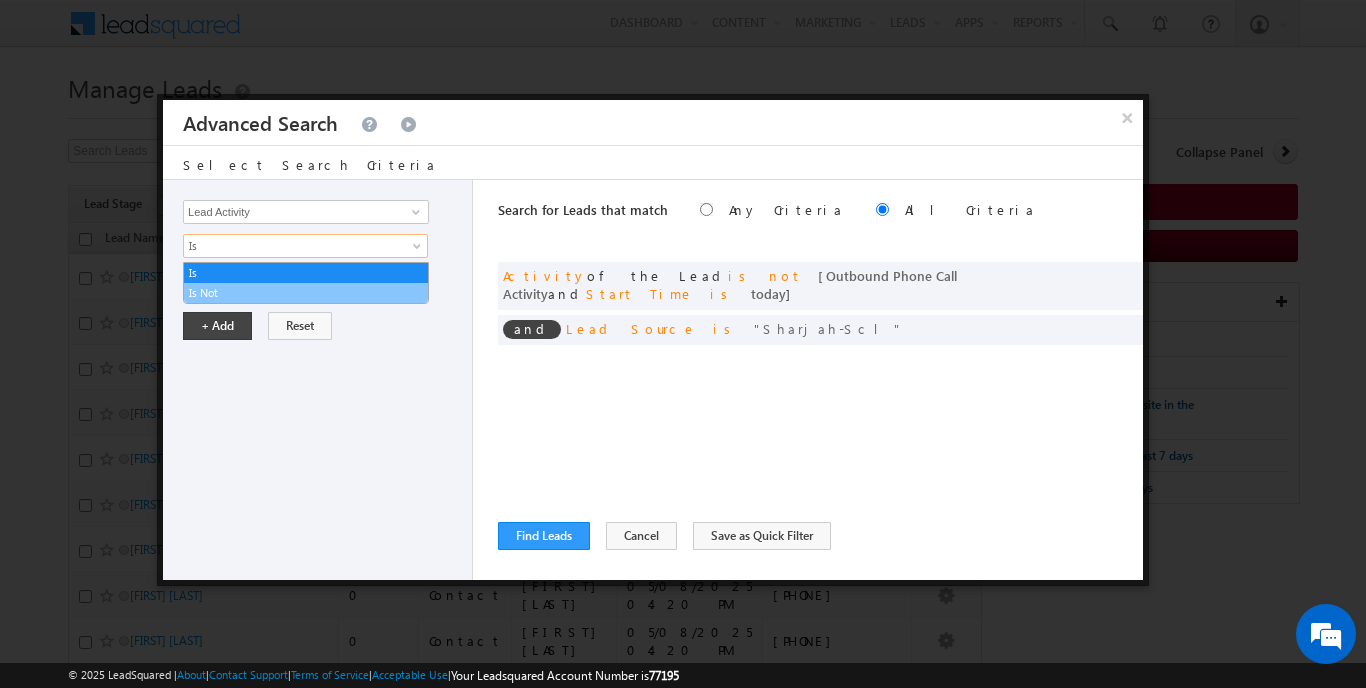 click on "Is Not" at bounding box center [306, 293] 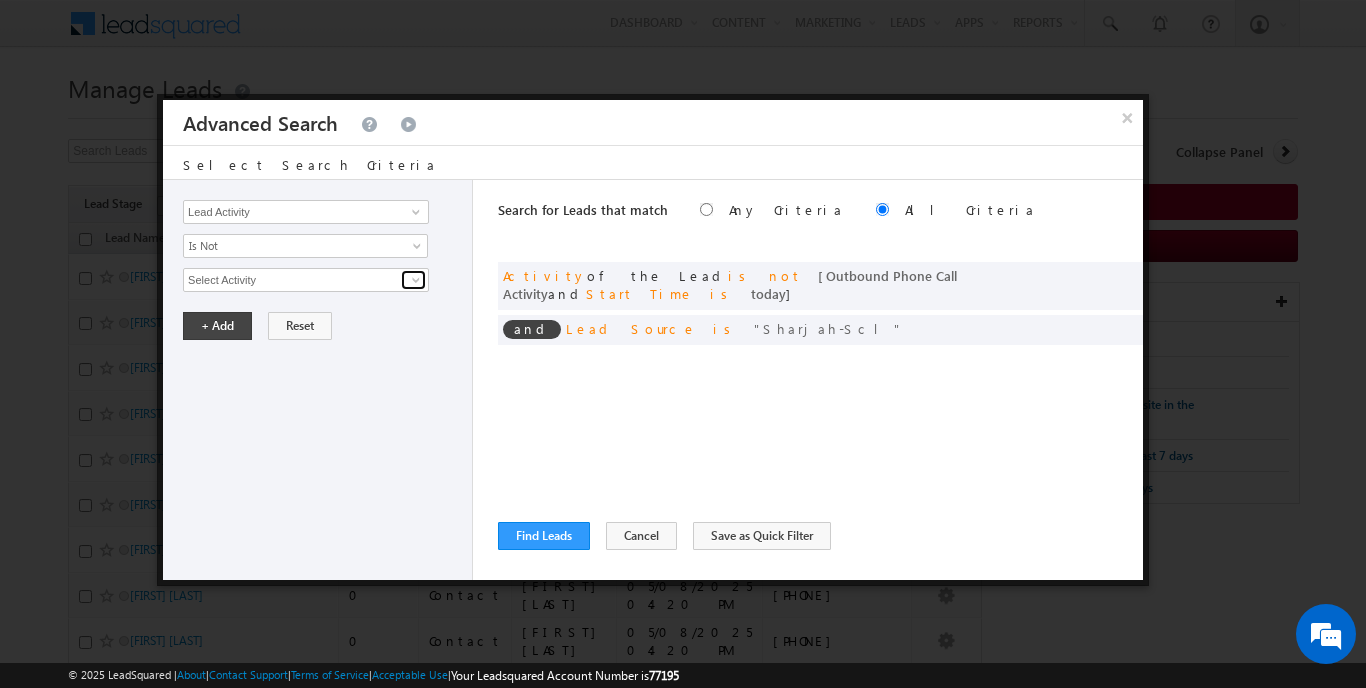 click at bounding box center (416, 280) 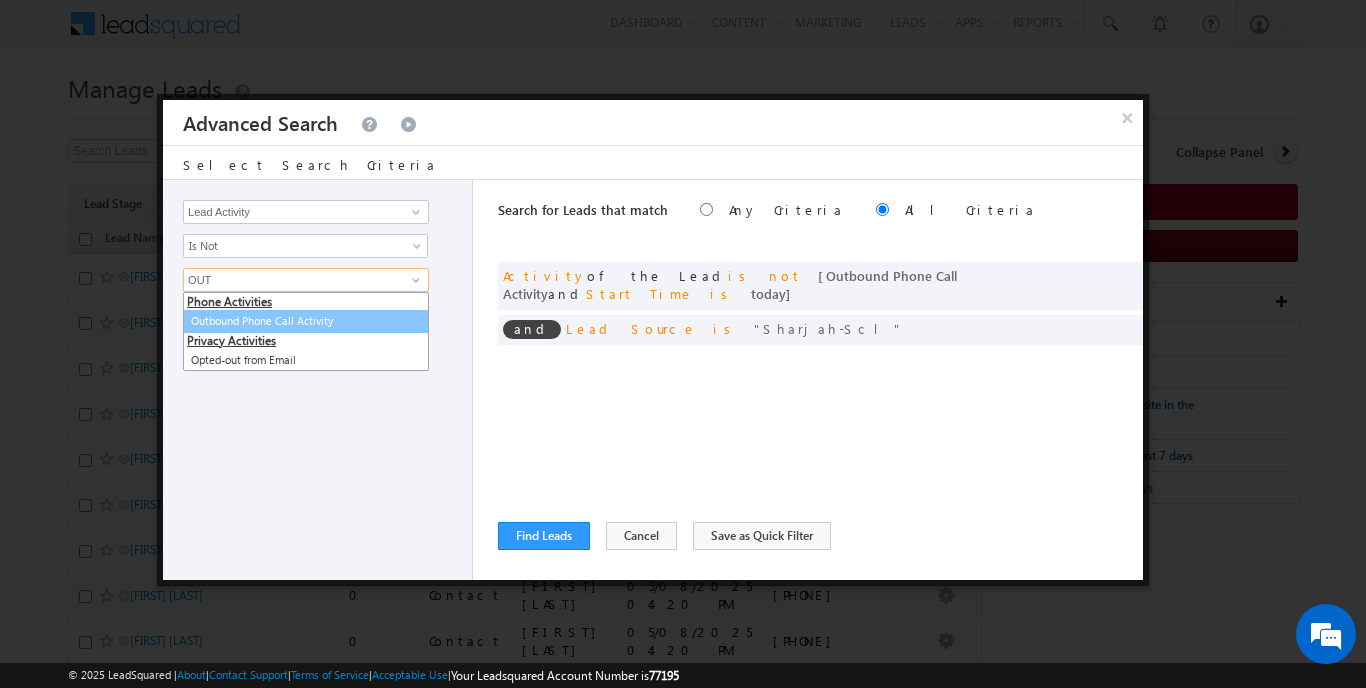 click on "Outbound Phone Call Activity" at bounding box center [306, 321] 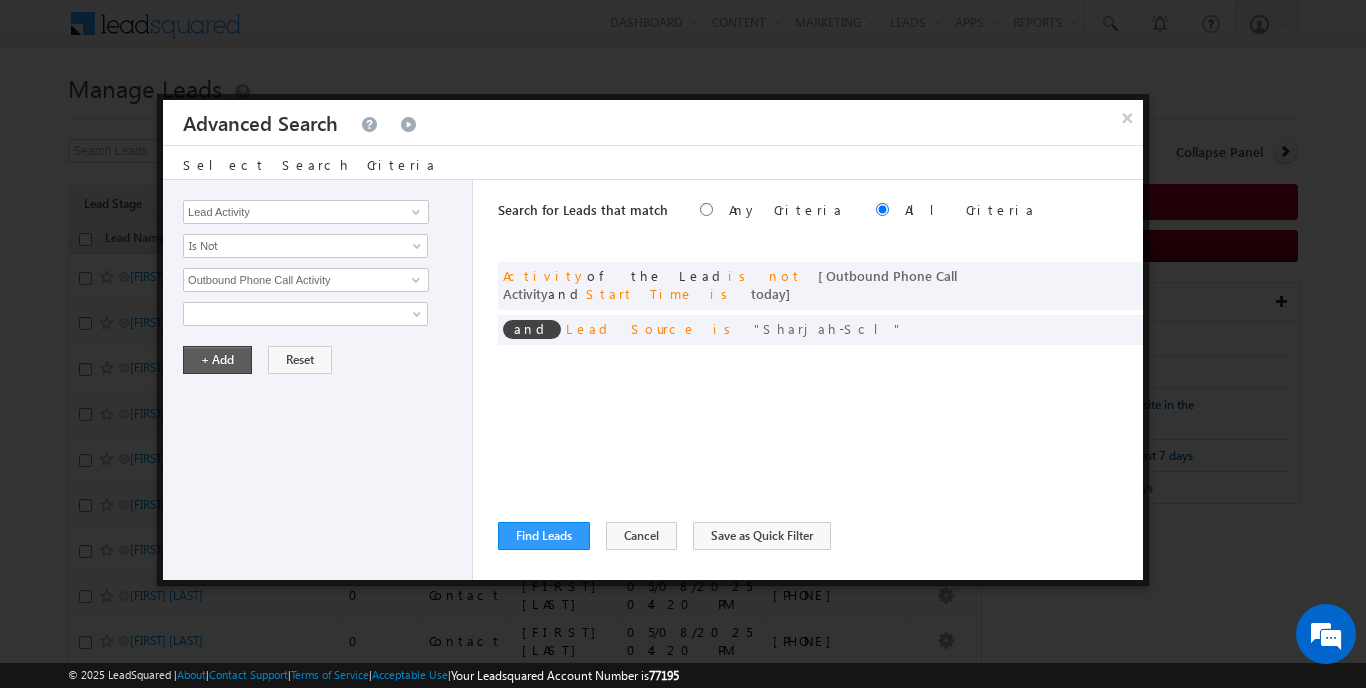 click on "+ Add" at bounding box center [217, 360] 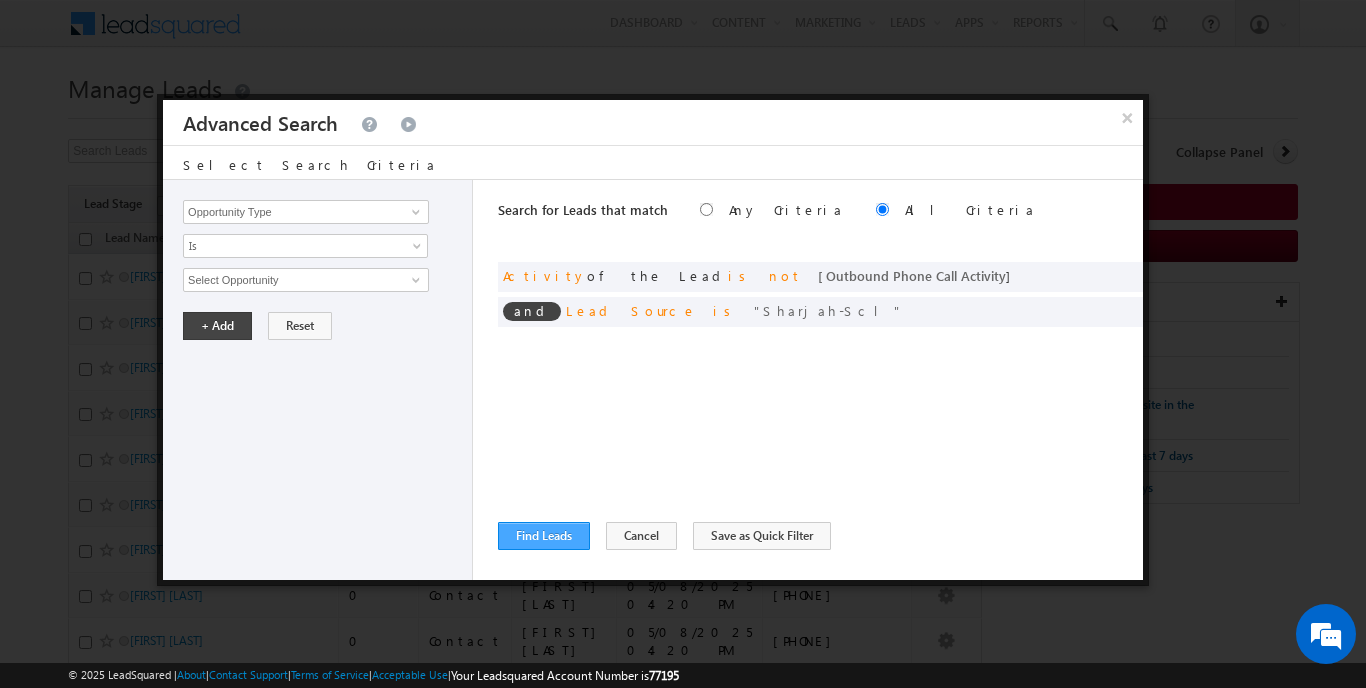 click on "Find Leads" at bounding box center [544, 536] 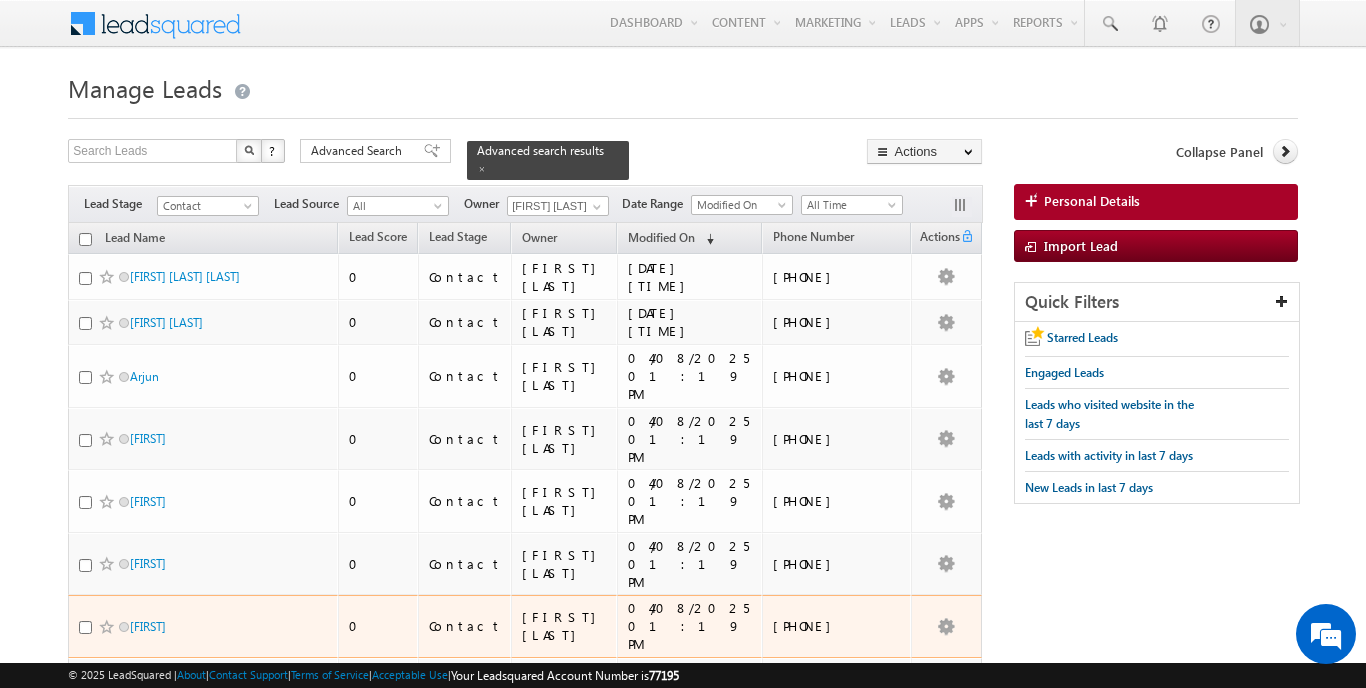scroll, scrollTop: 0, scrollLeft: 0, axis: both 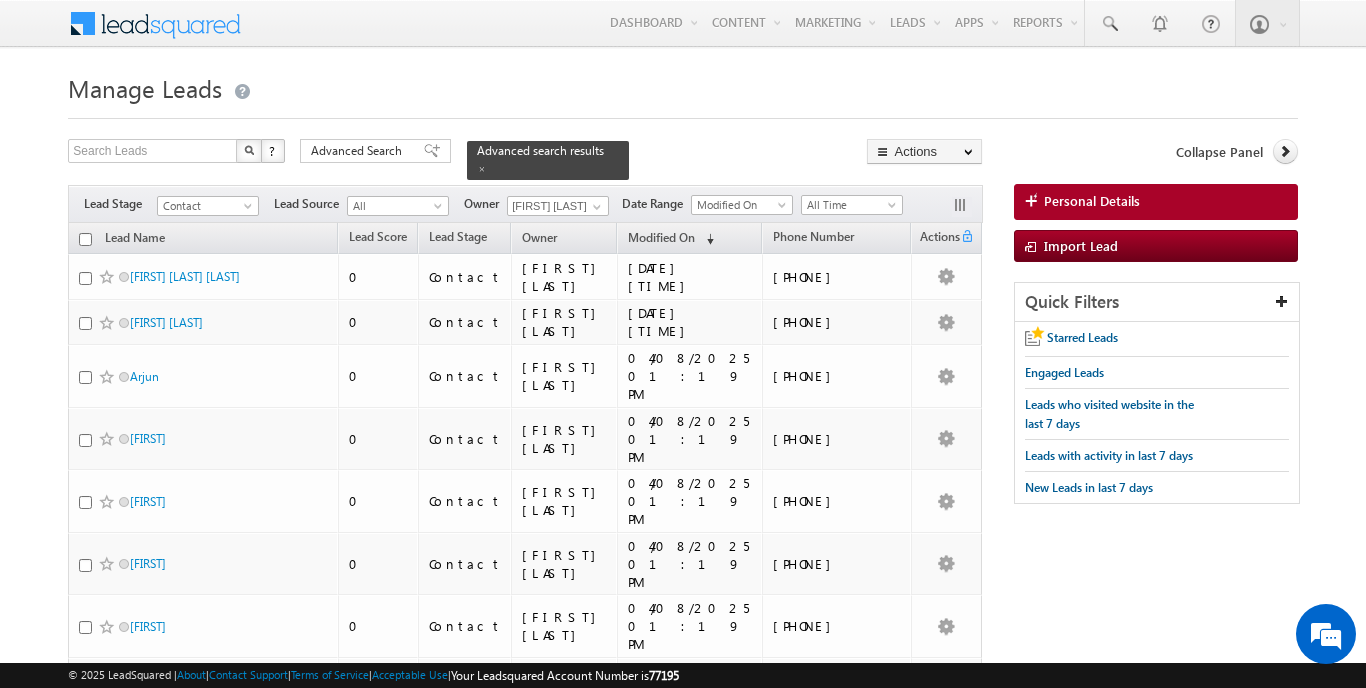click at bounding box center [85, 239] 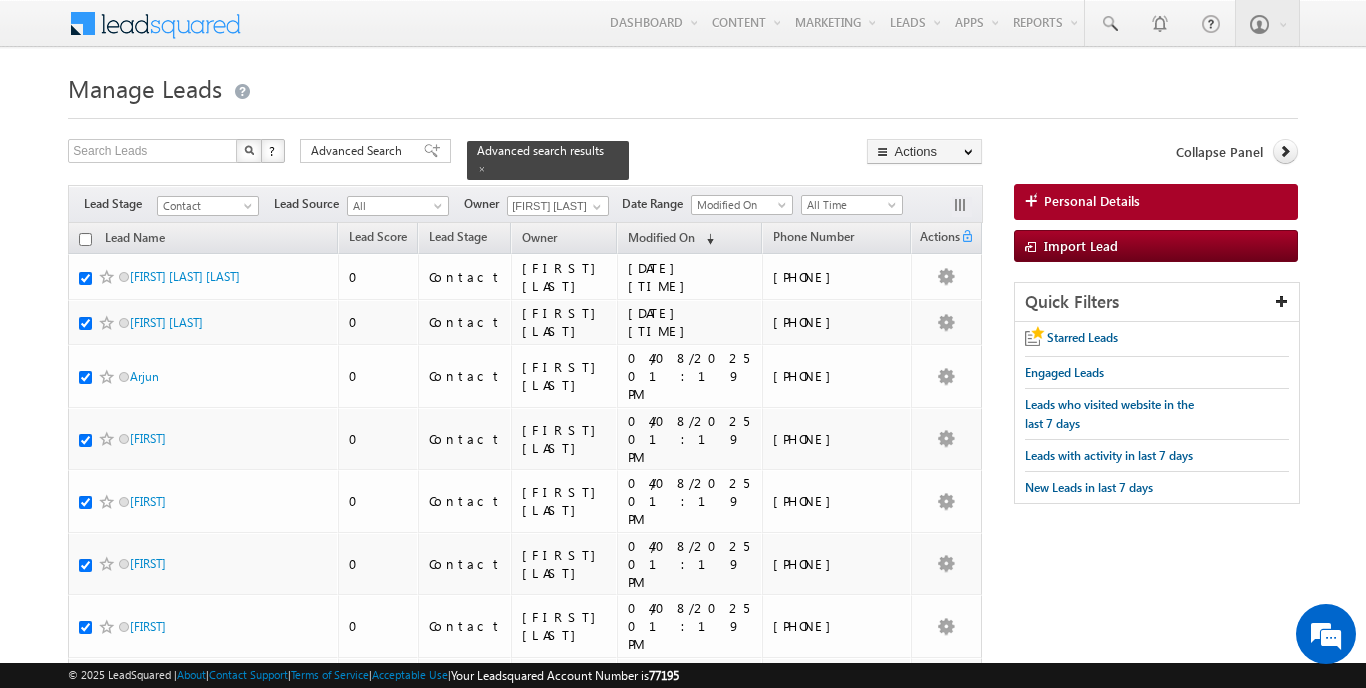 checkbox on "true" 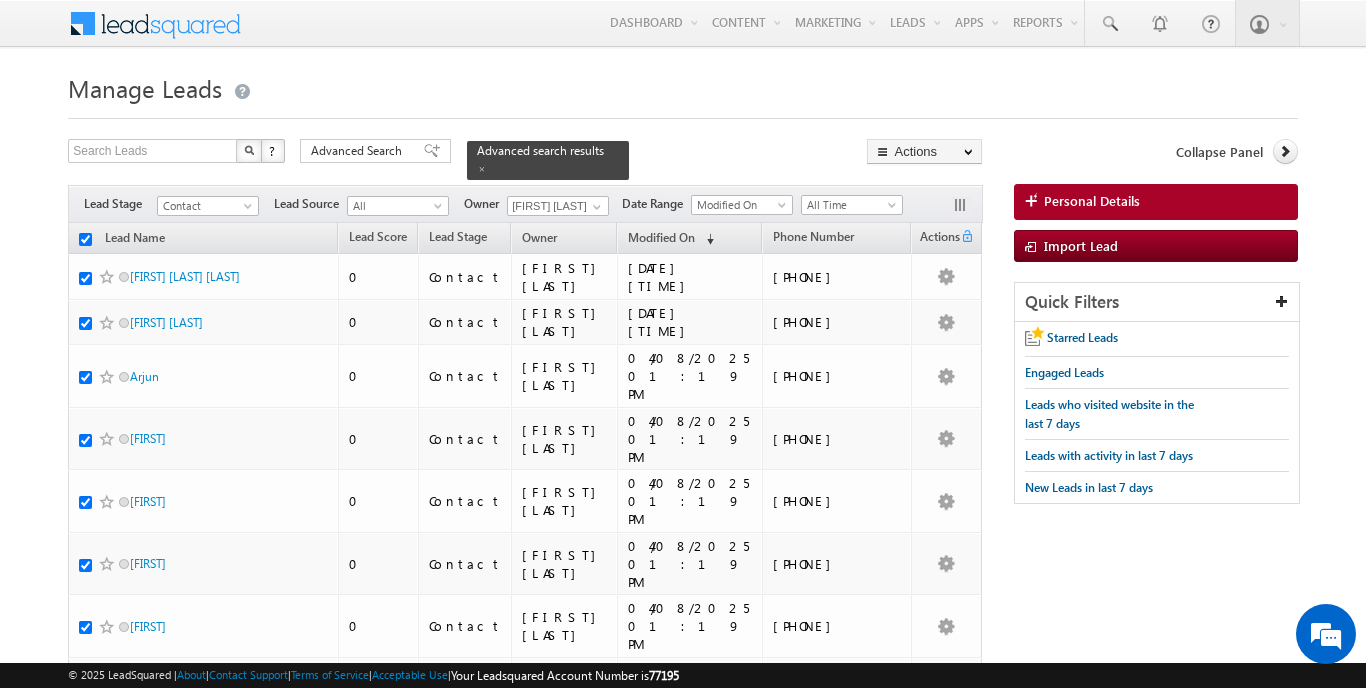 checkbox on "true" 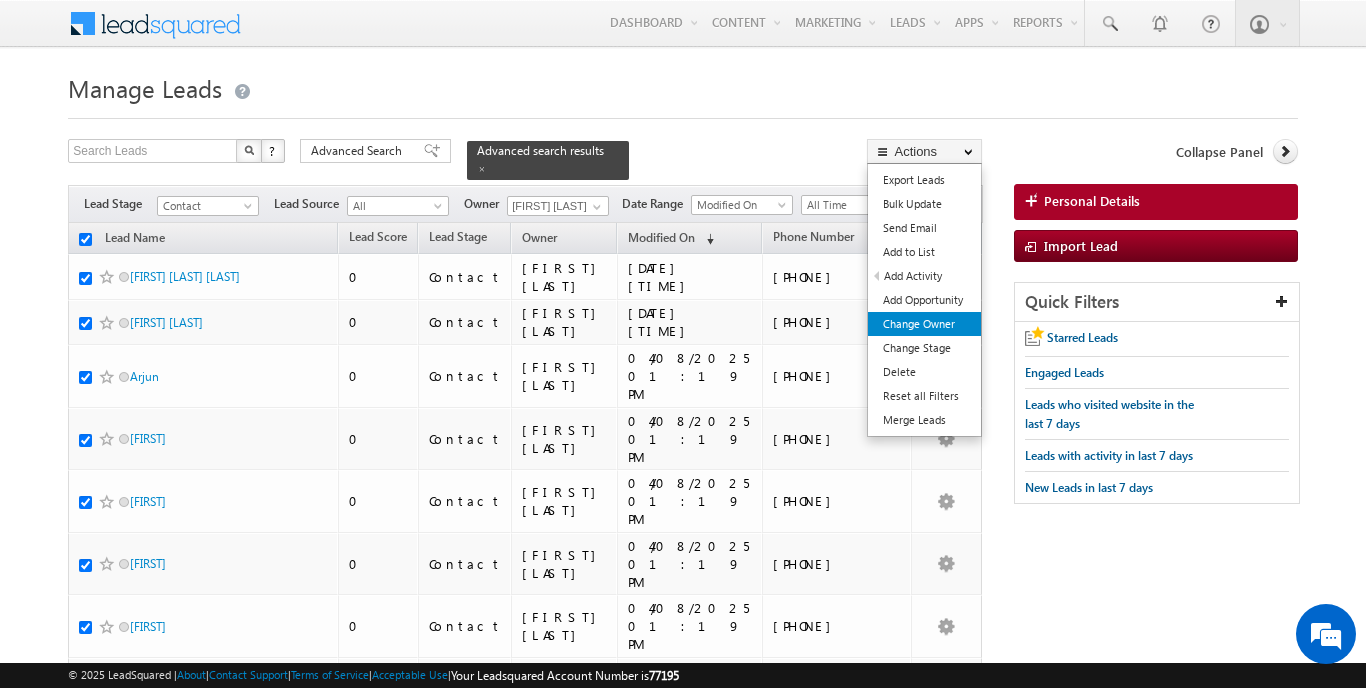 click on "Change Owner" at bounding box center (924, 324) 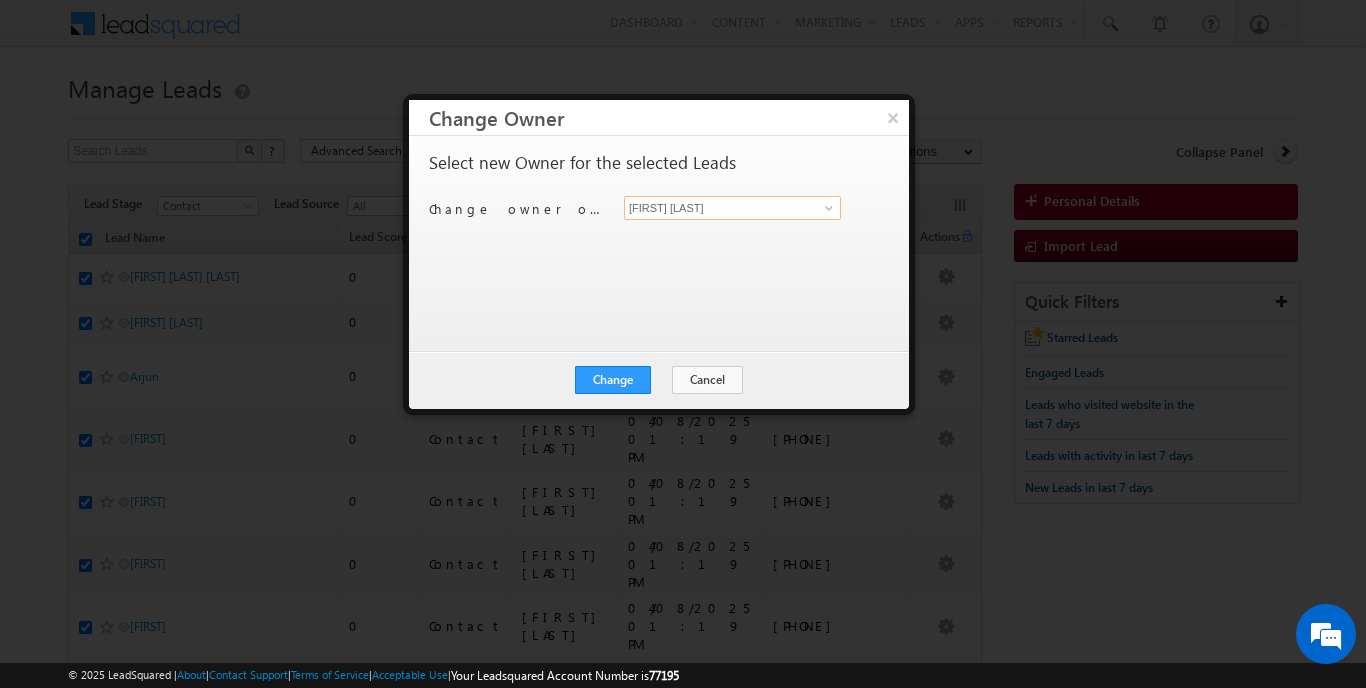 click on "[FIRST] [LAST]" at bounding box center [732, 208] 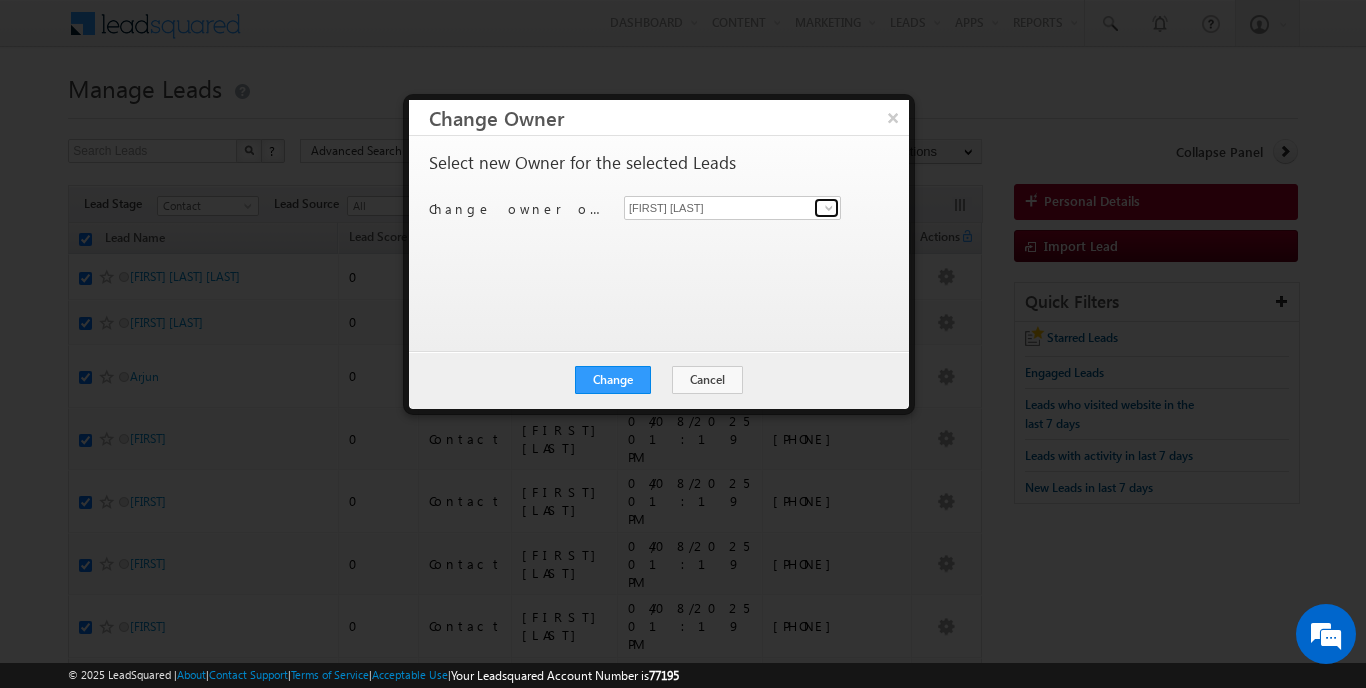 click at bounding box center [829, 208] 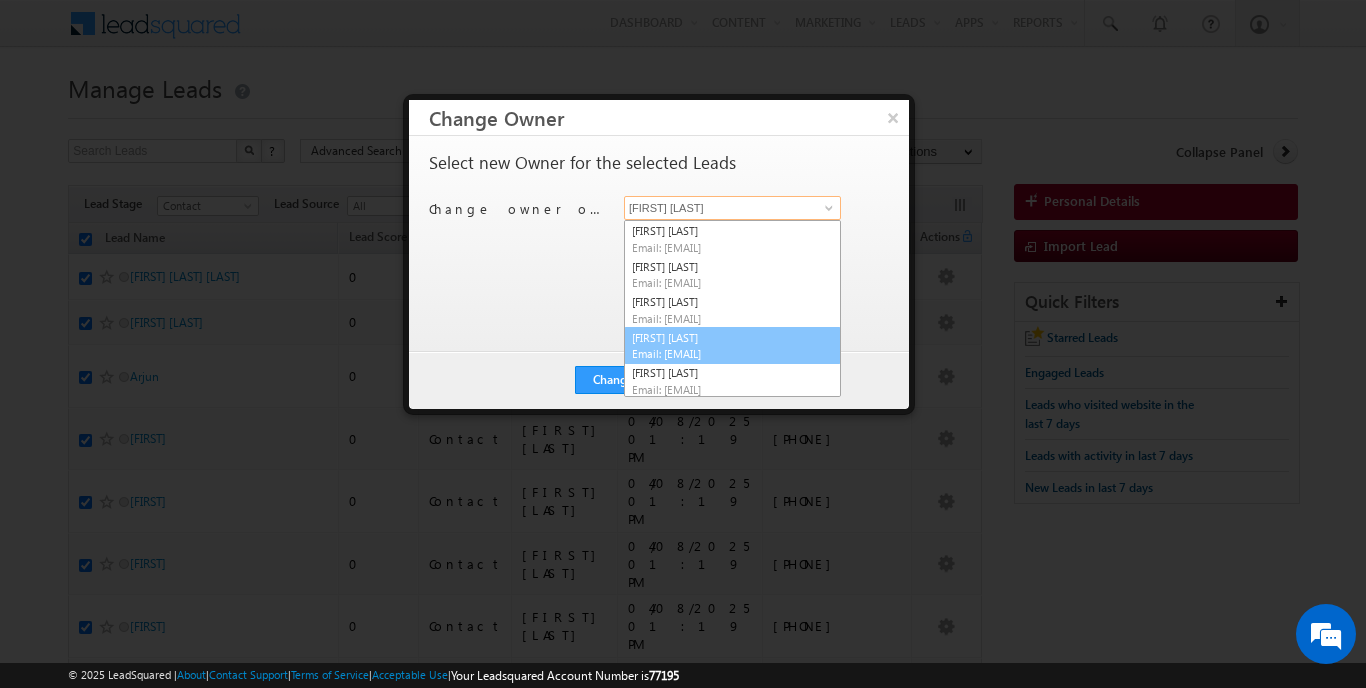 click on "Email: [EMAIL]" at bounding box center (722, 353) 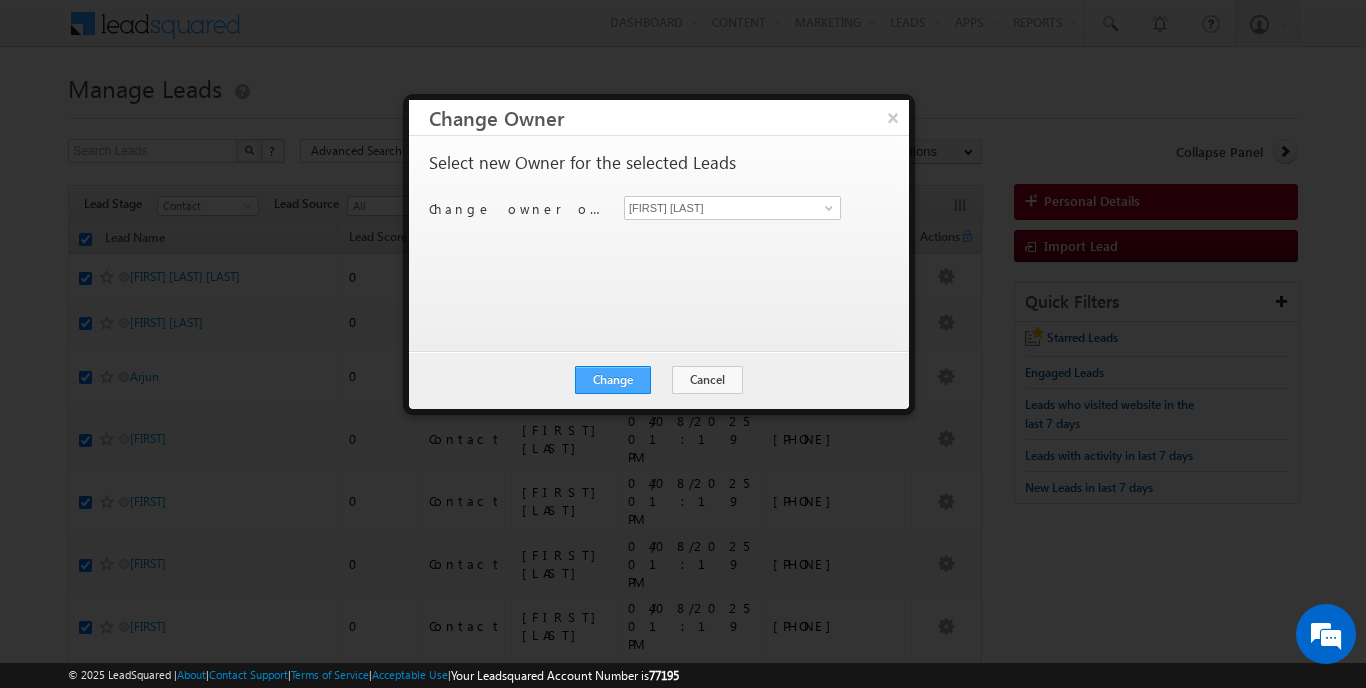click on "Change" at bounding box center [613, 380] 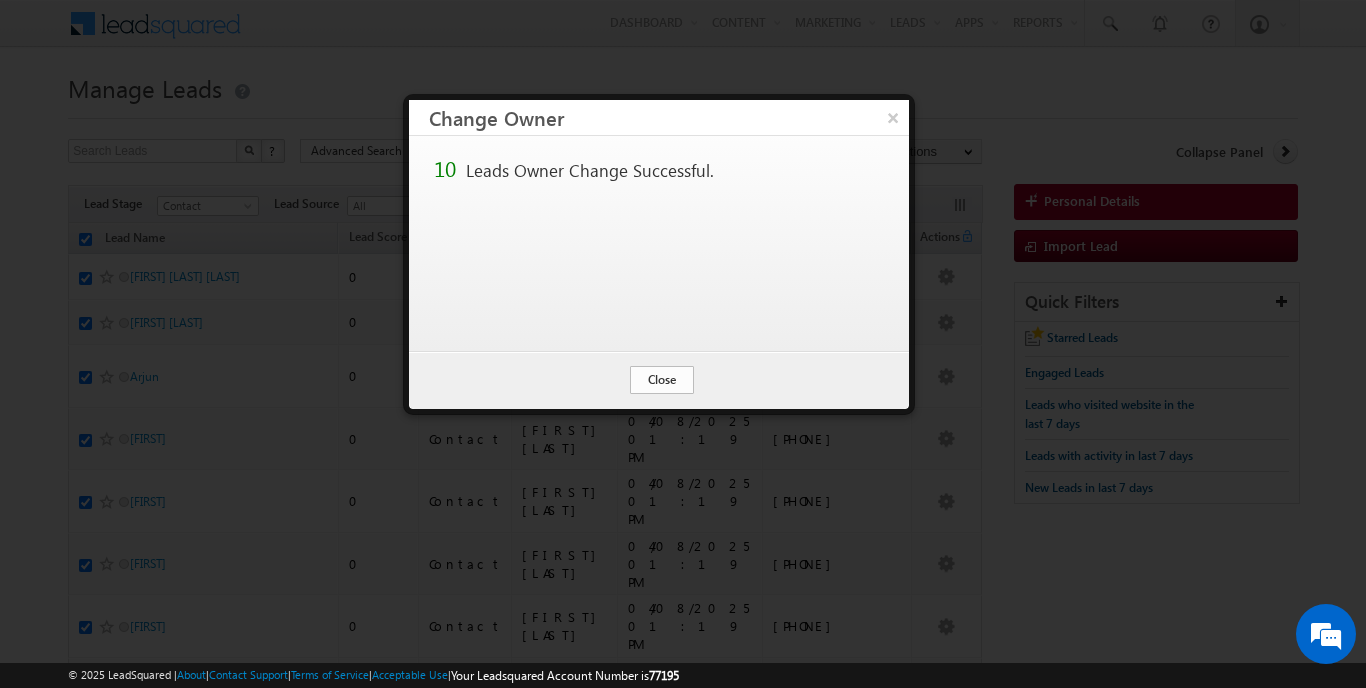 click on "Close" at bounding box center [662, 380] 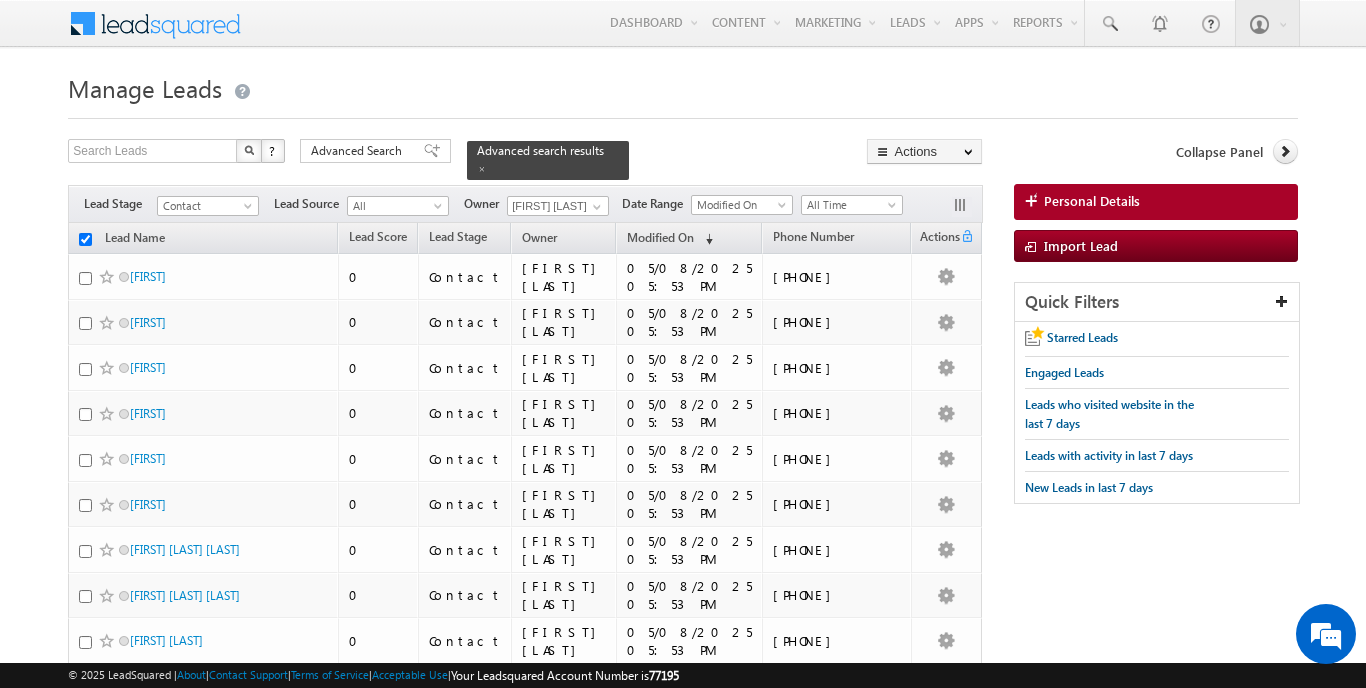 checkbox on "false" 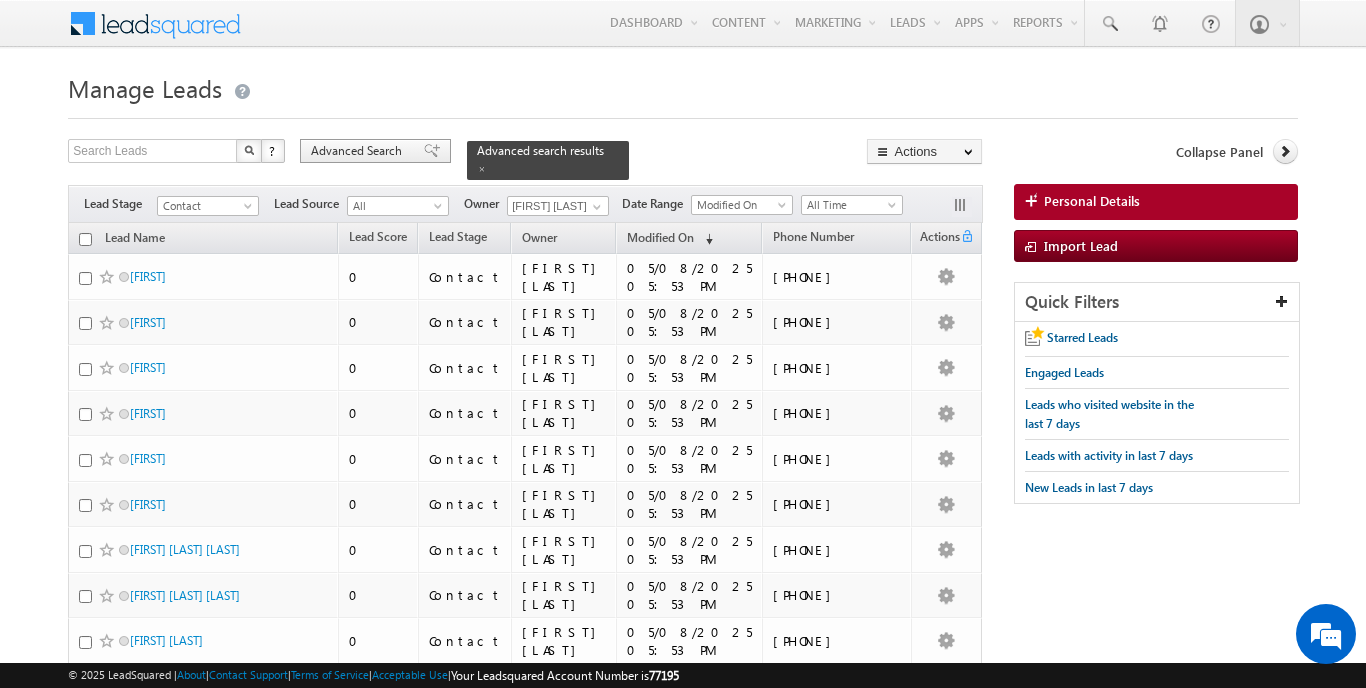 click on "Advanced Search" at bounding box center [359, 151] 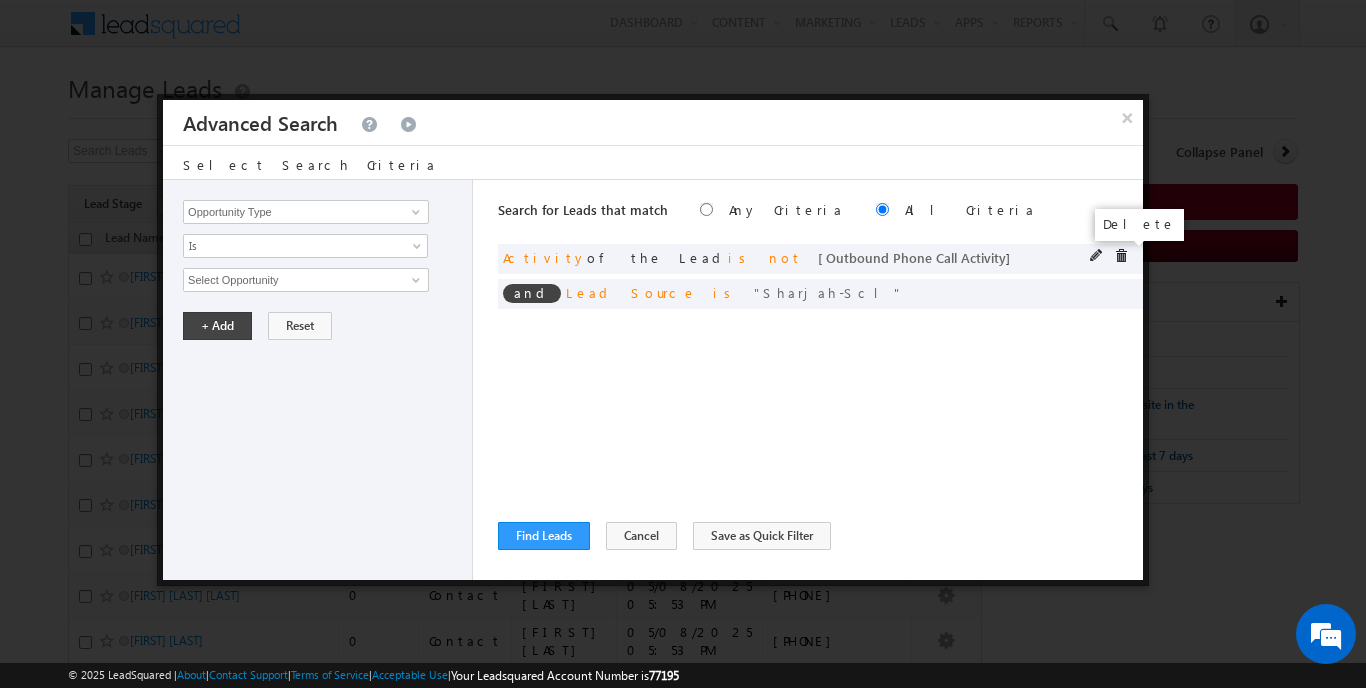 click at bounding box center [1121, 256] 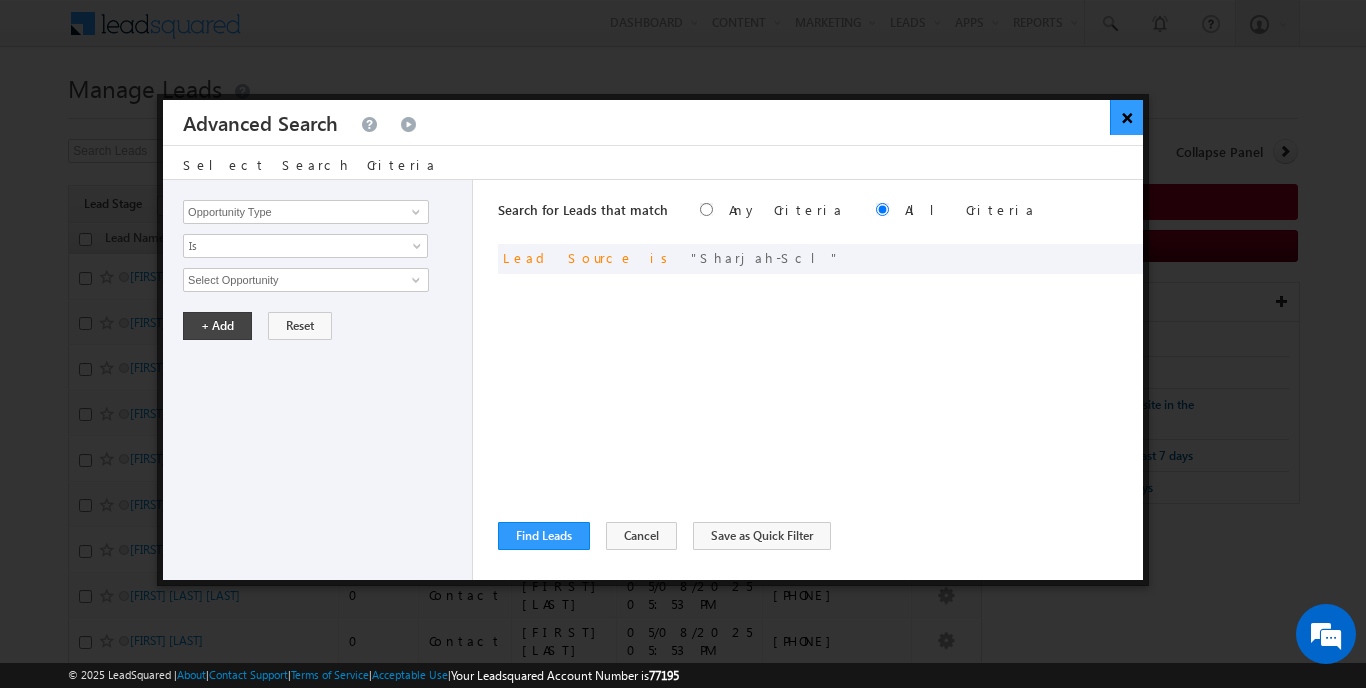 click on "×" at bounding box center [1126, 117] 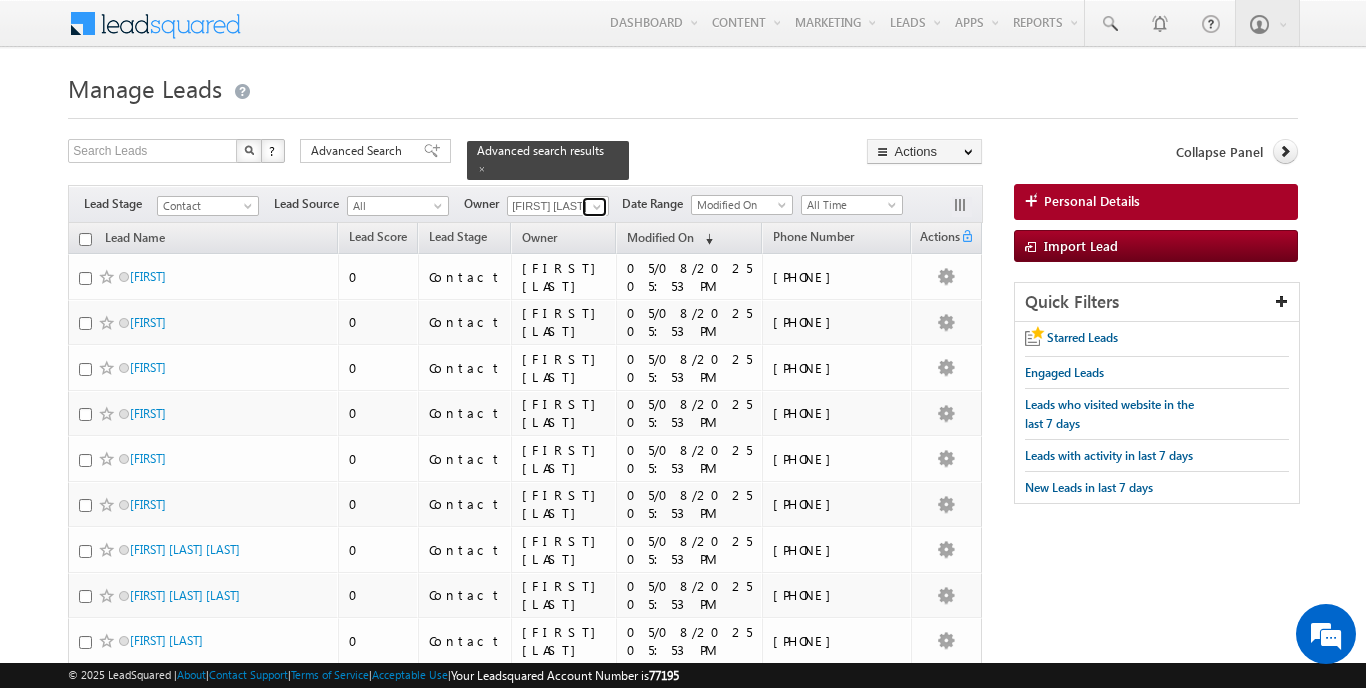 click at bounding box center (594, 207) 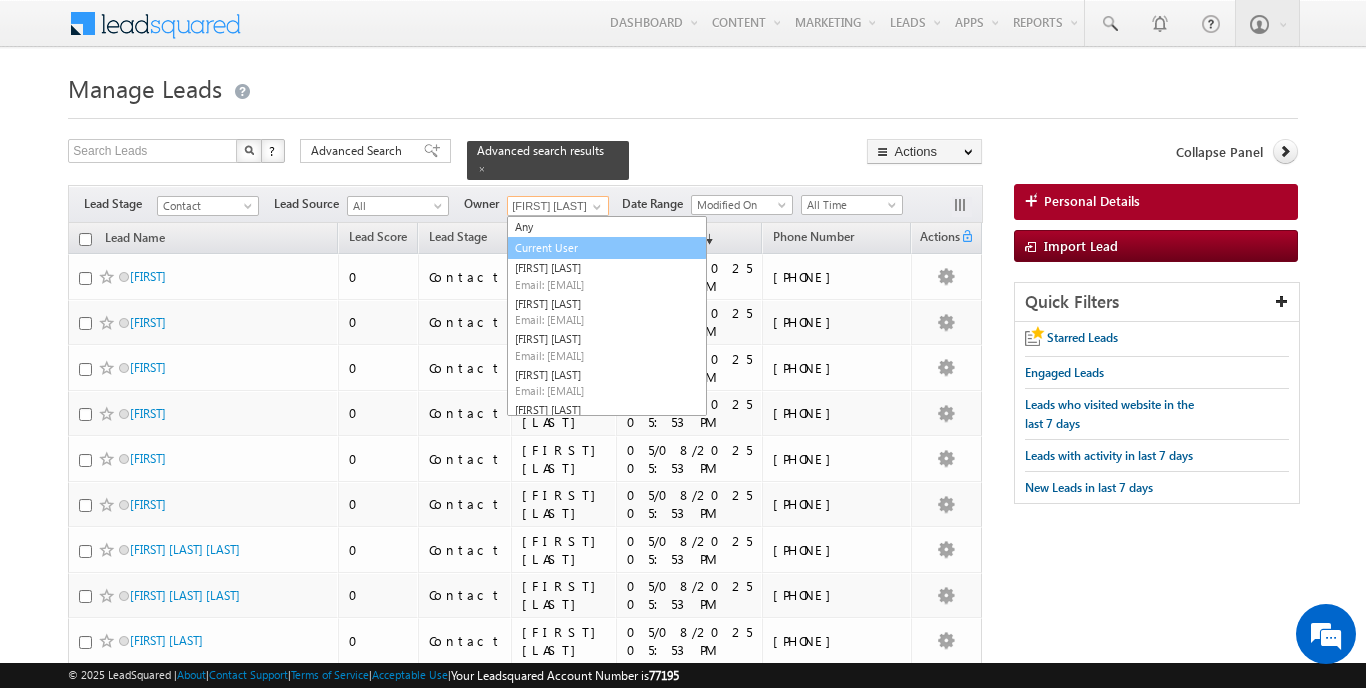 click on "Current User" at bounding box center [607, 248] 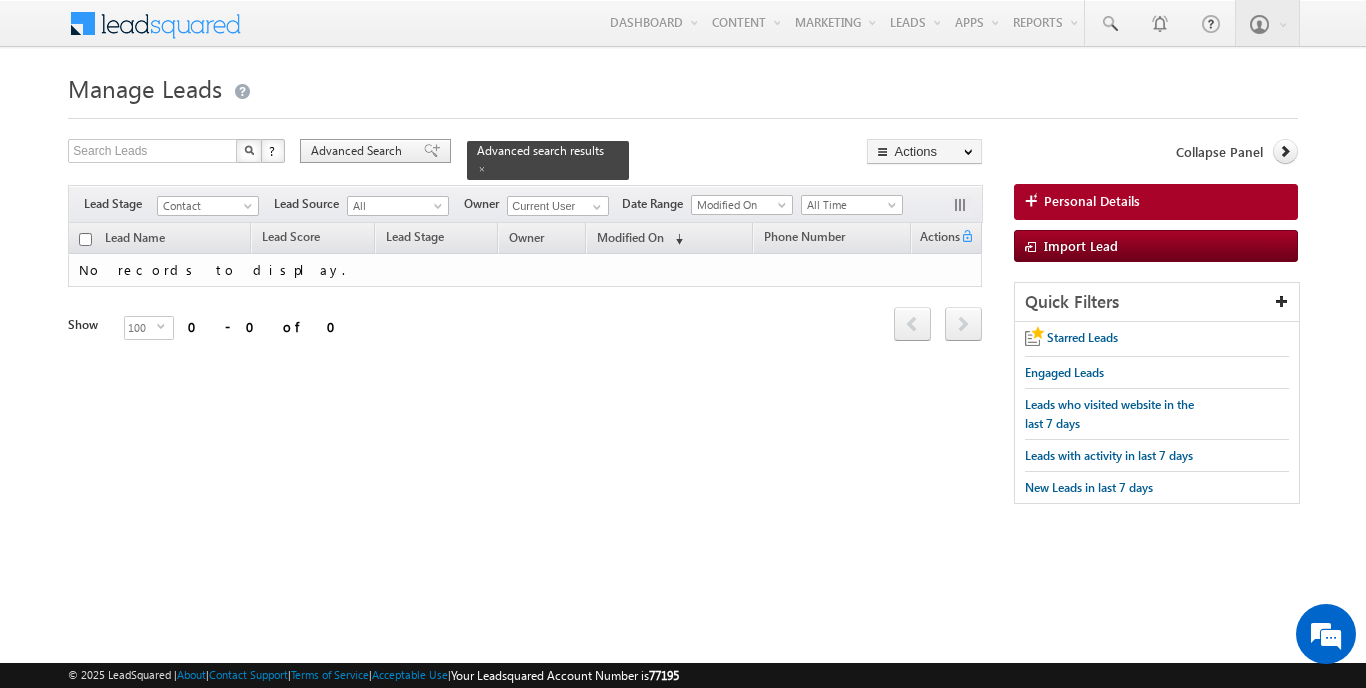 click on "Advanced Search" at bounding box center [359, 151] 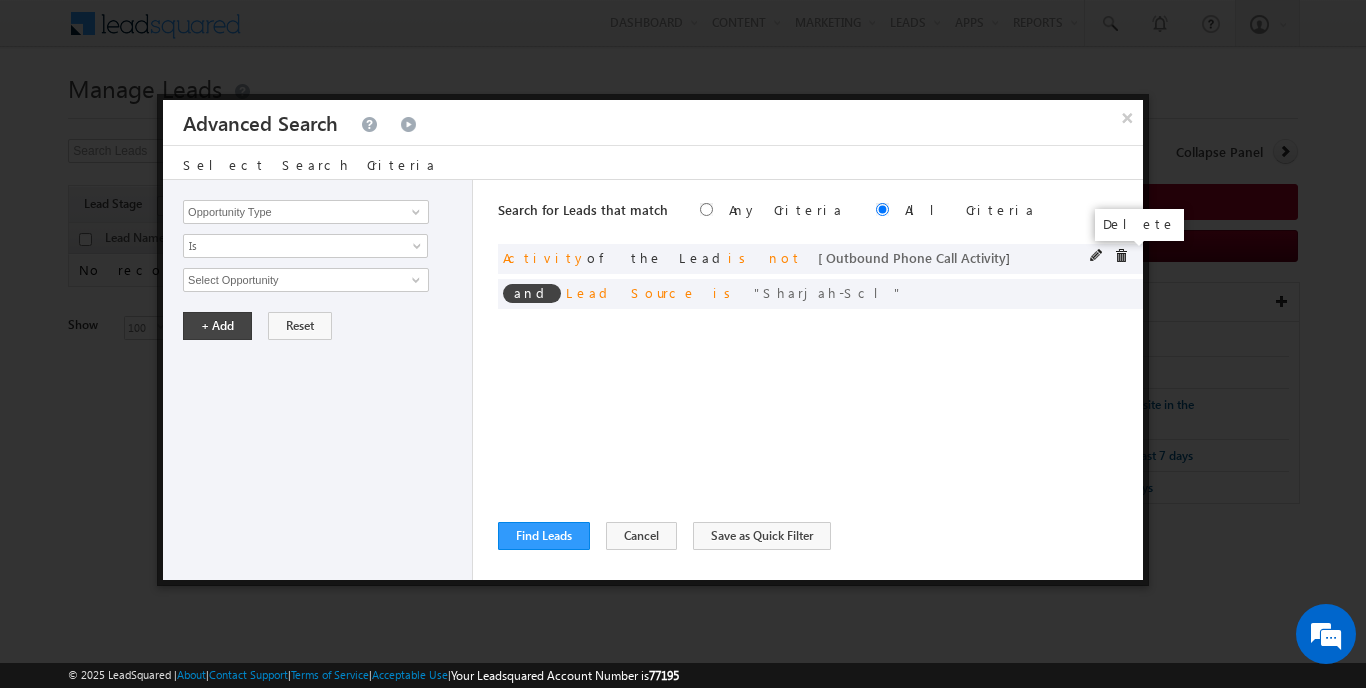 click at bounding box center [1121, 256] 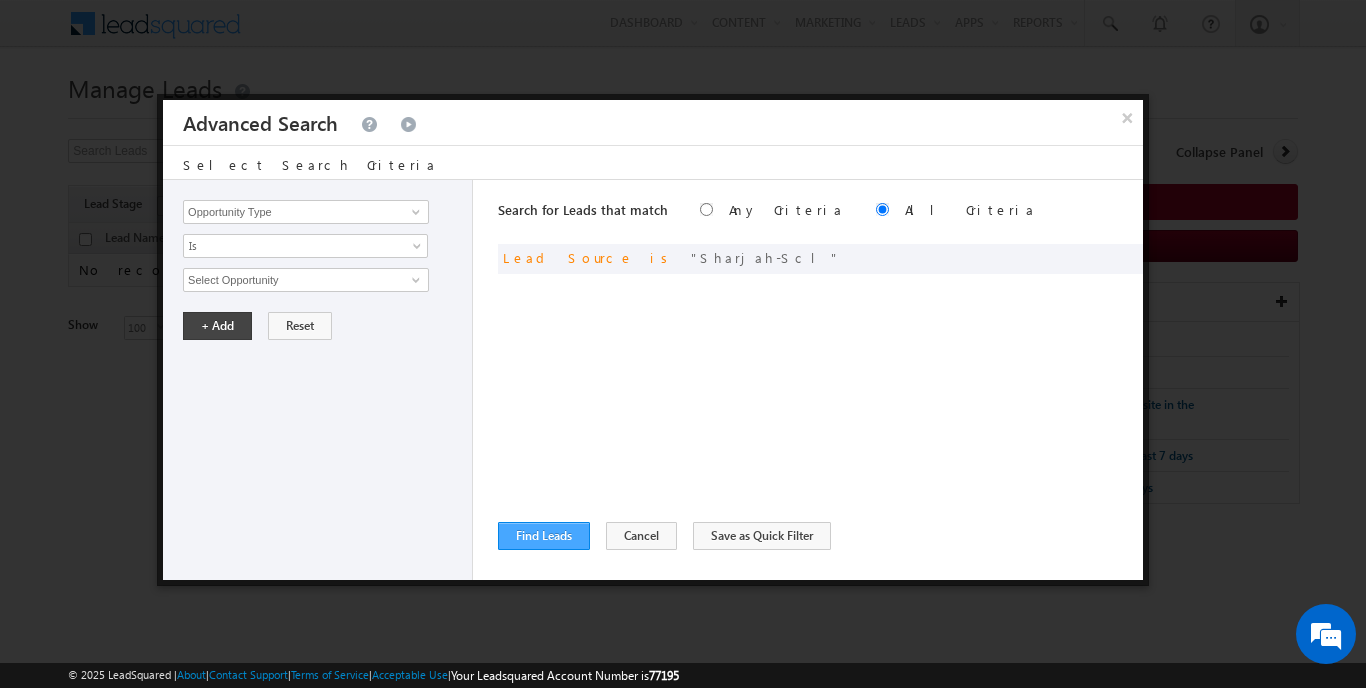 click on "Find Leads" at bounding box center [544, 536] 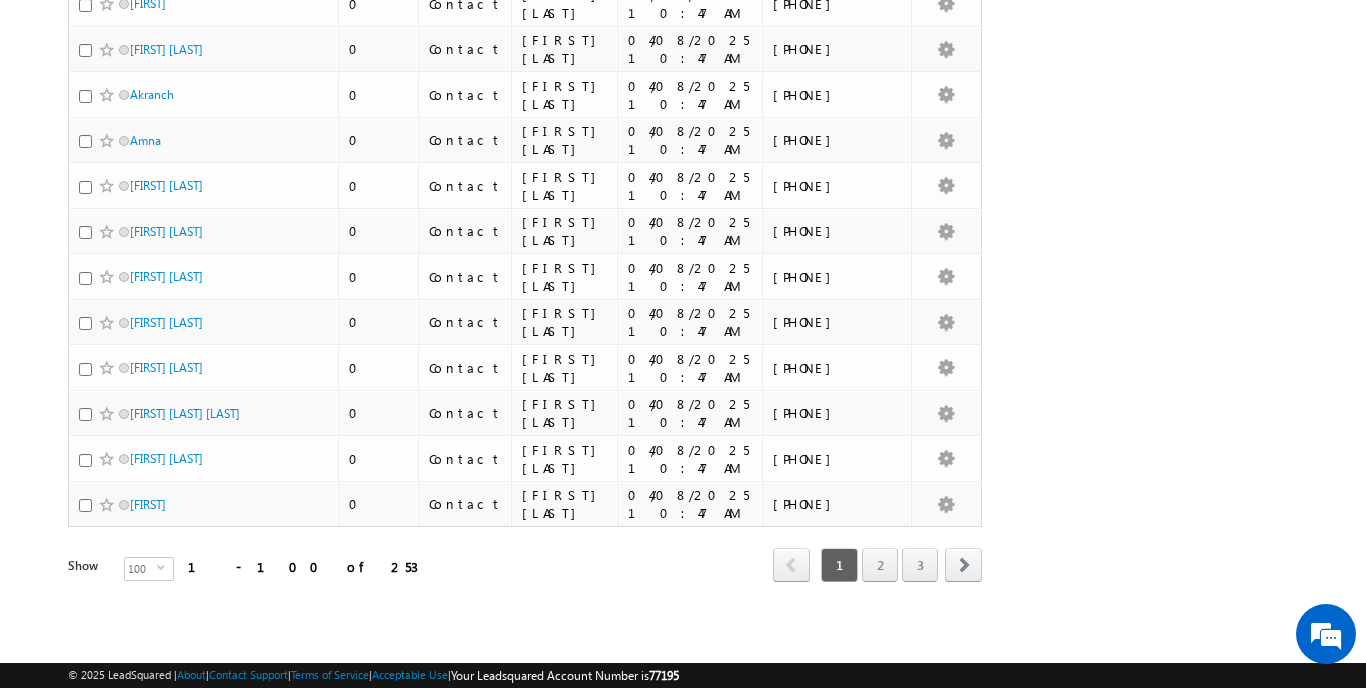 scroll, scrollTop: 4331, scrollLeft: 0, axis: vertical 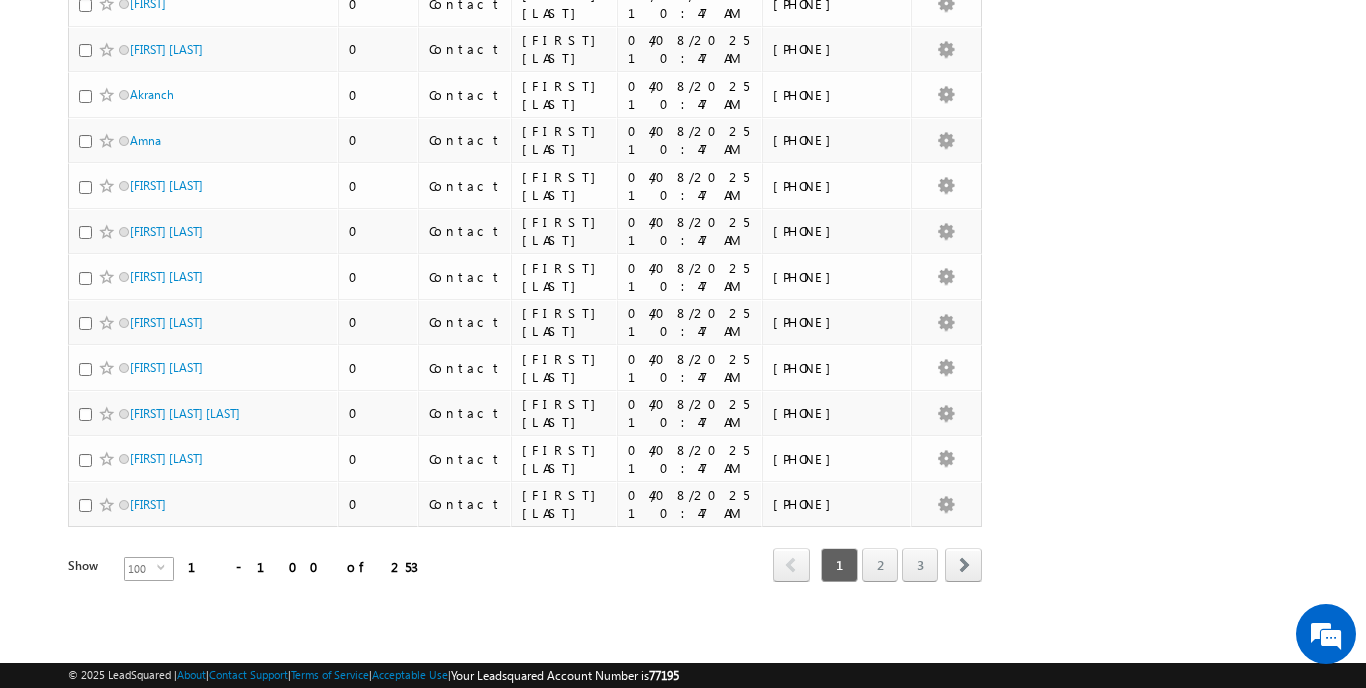 click on "100" at bounding box center [141, 569] 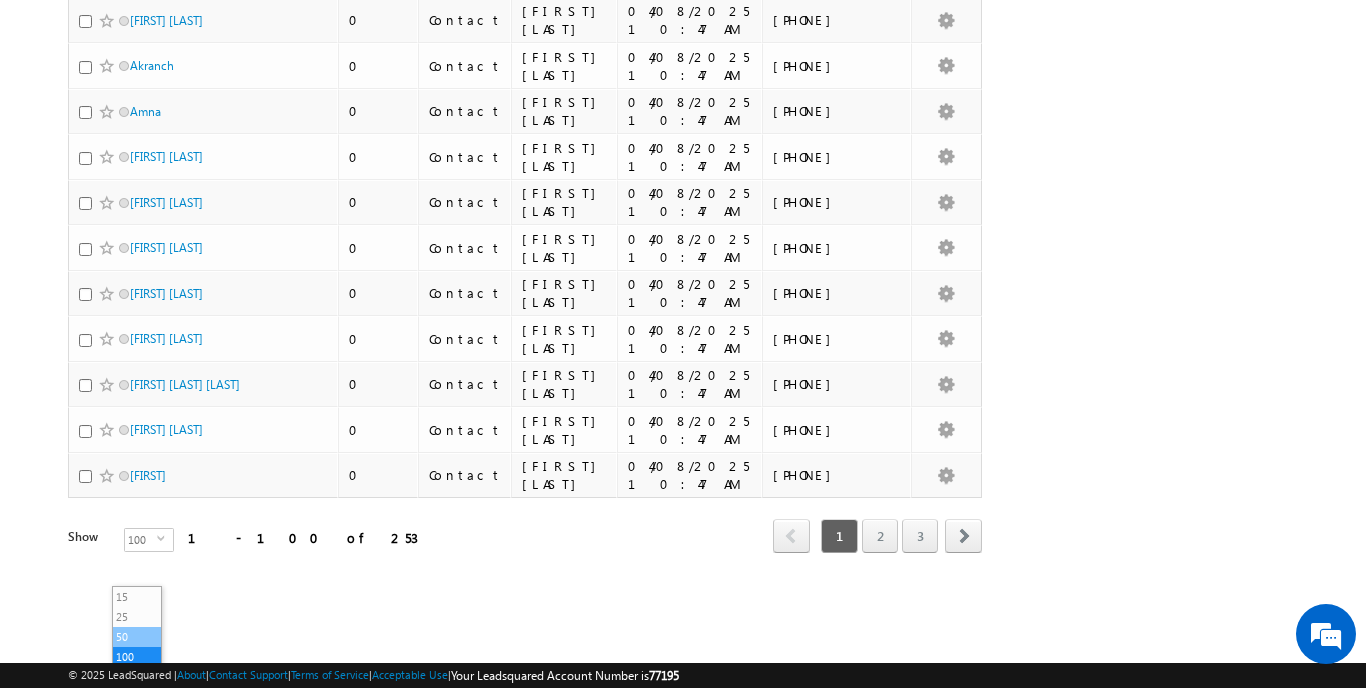 click on "50" at bounding box center (137, 637) 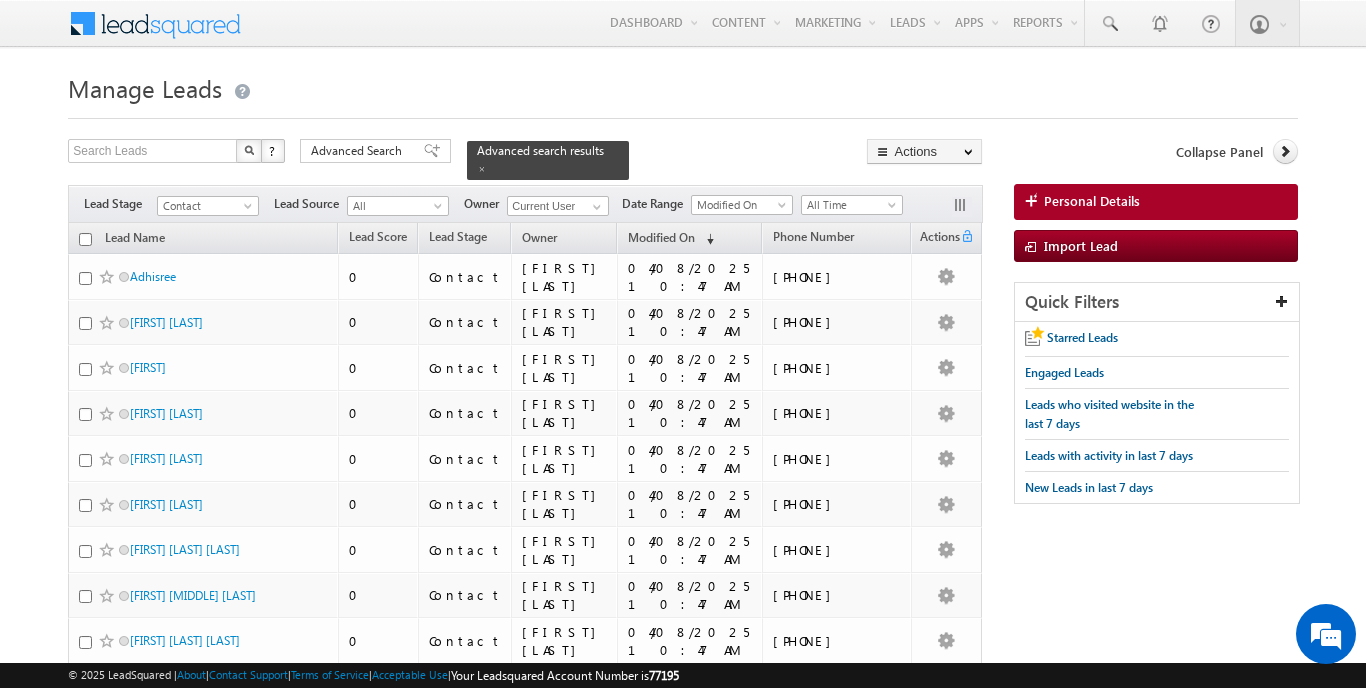 scroll, scrollTop: 0, scrollLeft: 0, axis: both 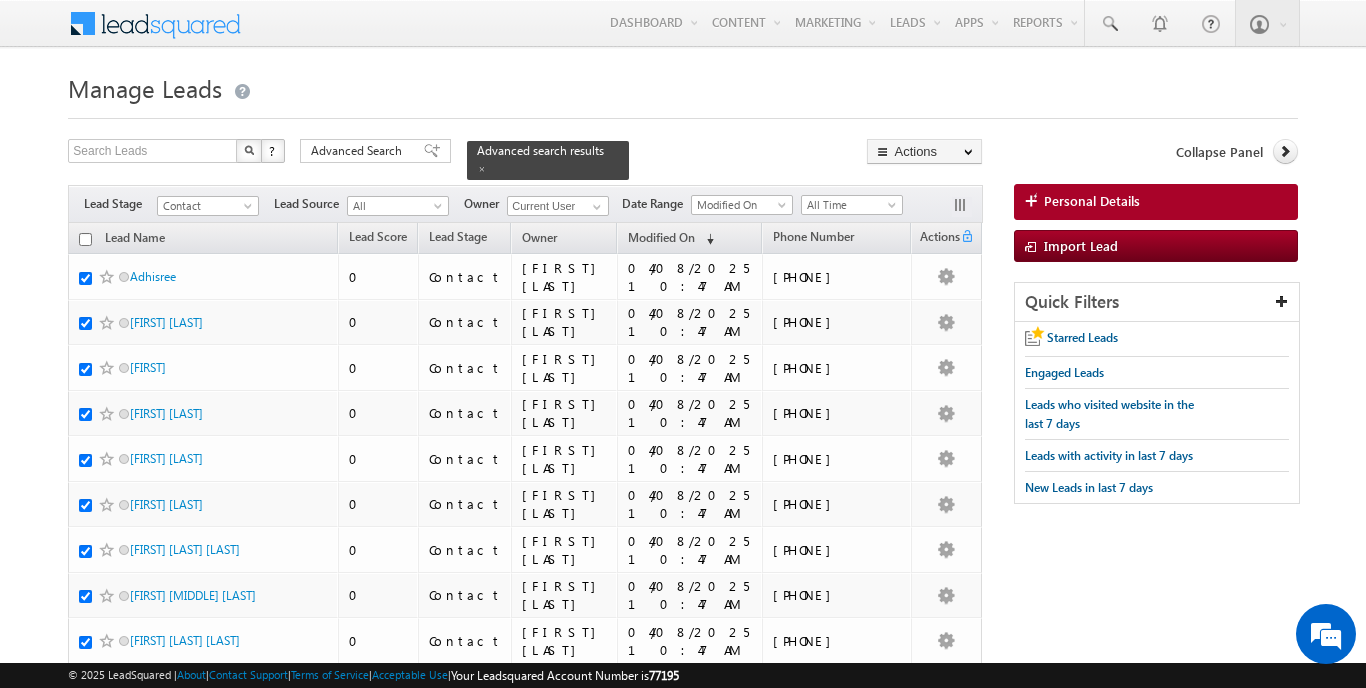 checkbox on "true" 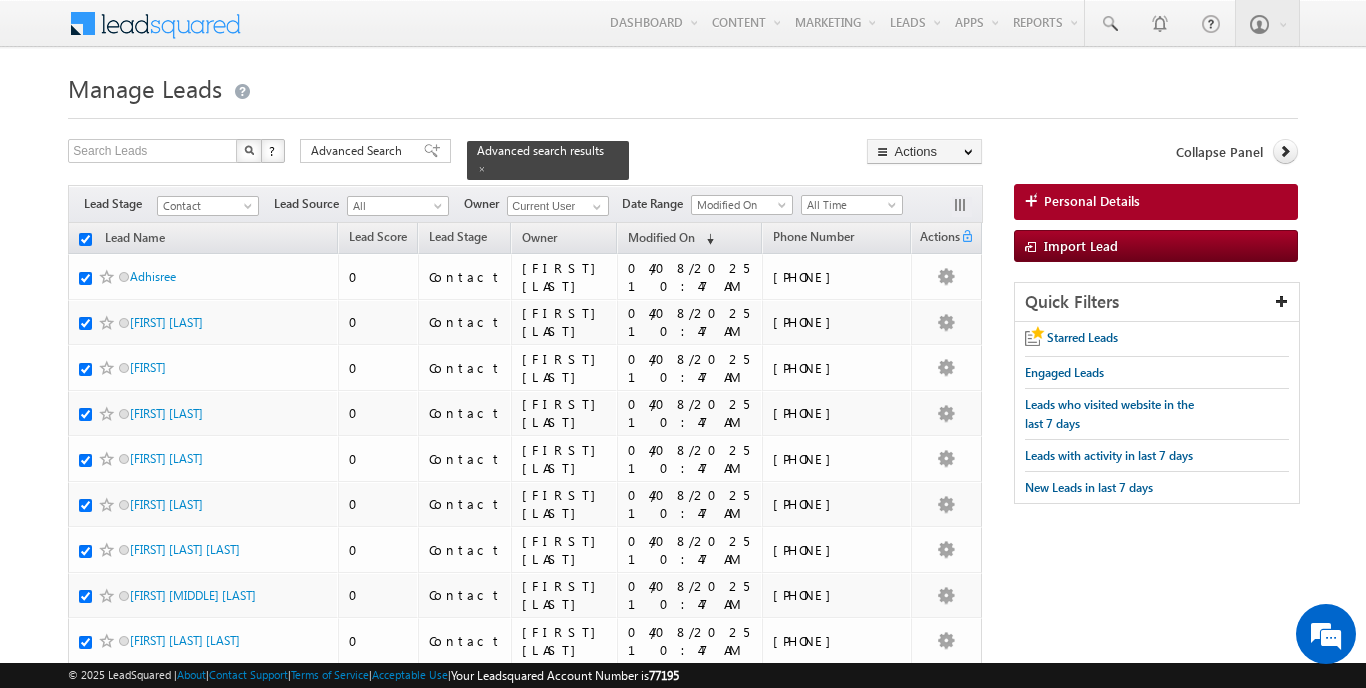 checkbox on "true" 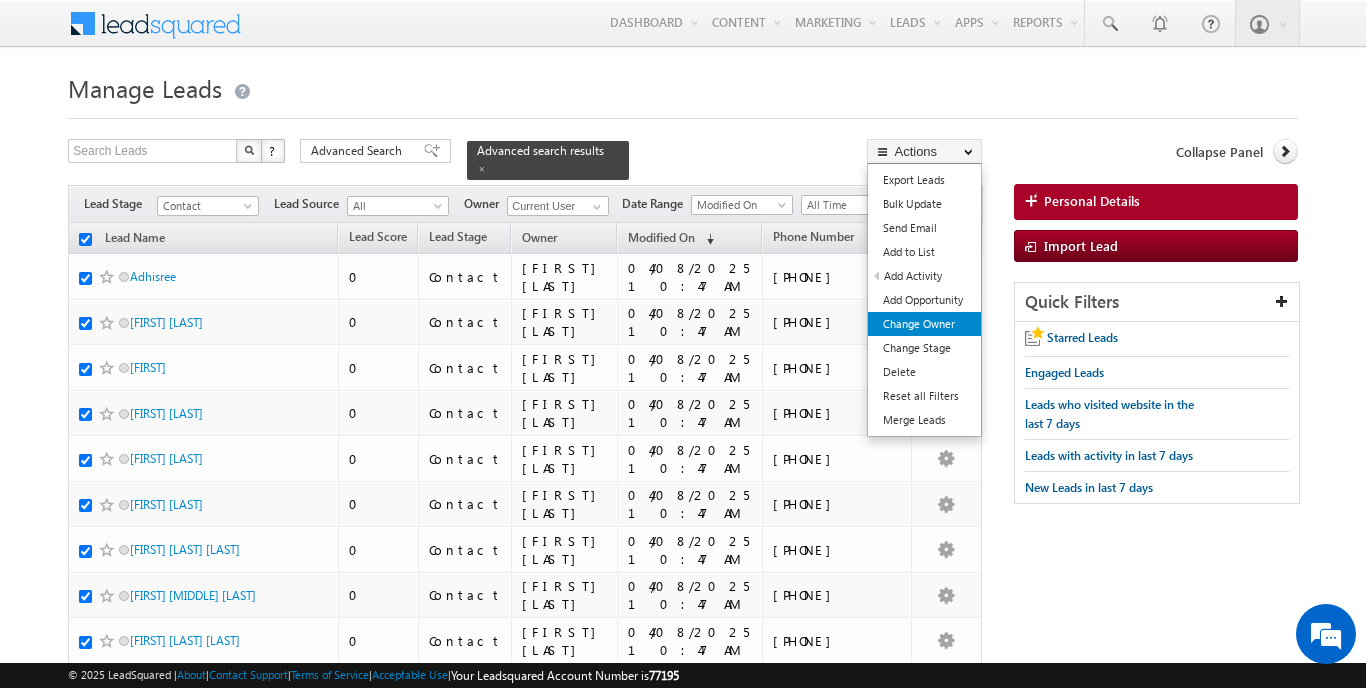 click on "Change Owner" at bounding box center [924, 324] 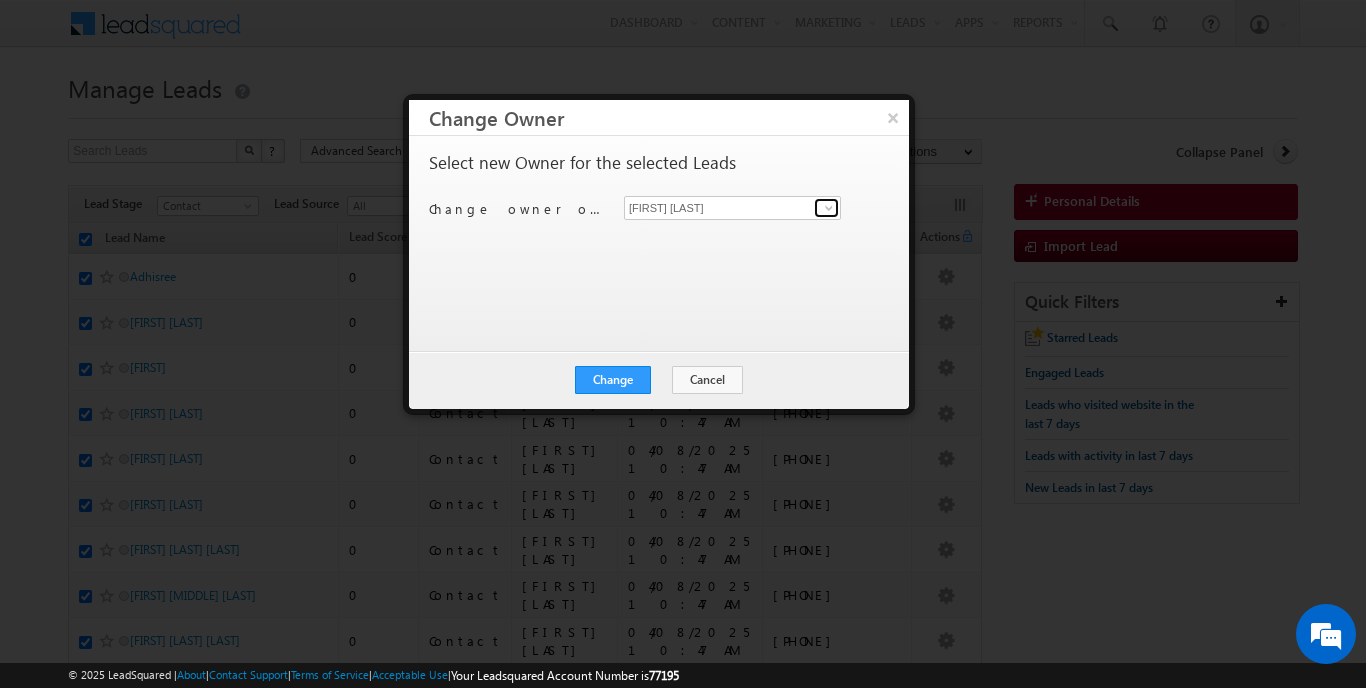 click at bounding box center [829, 208] 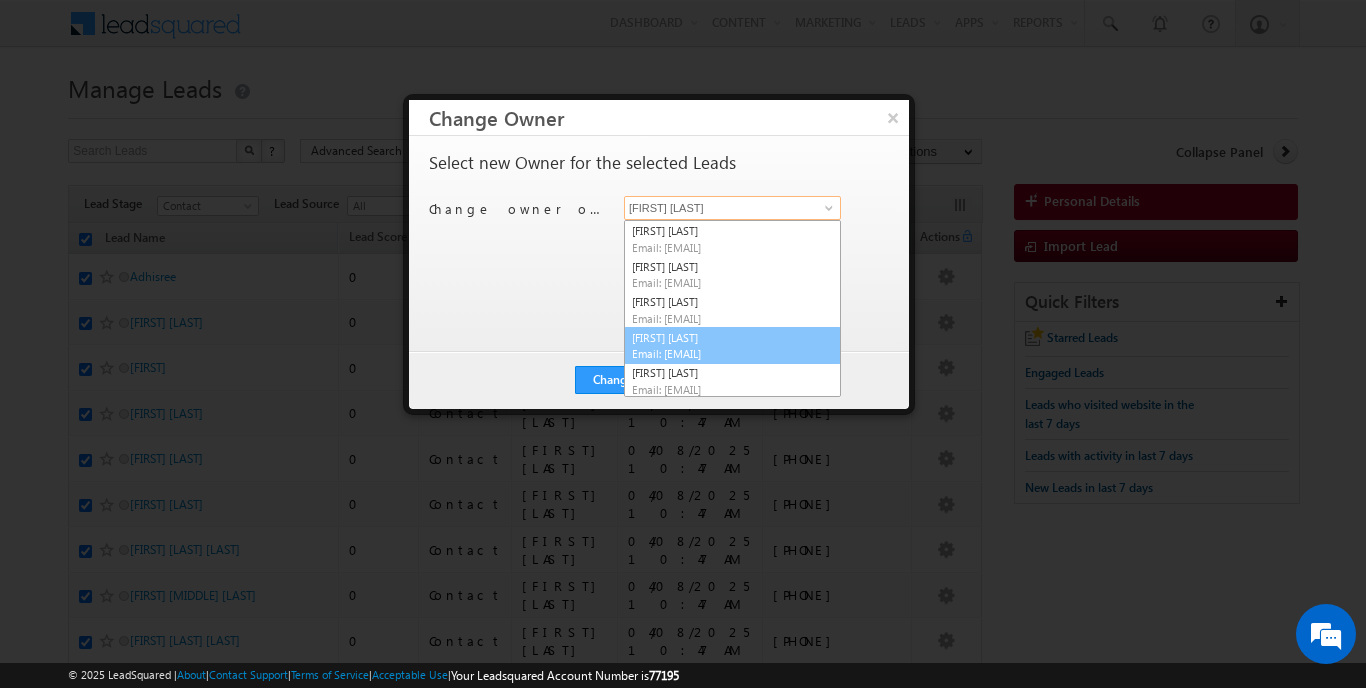 click on "Email: [EMAIL]" at bounding box center (722, 353) 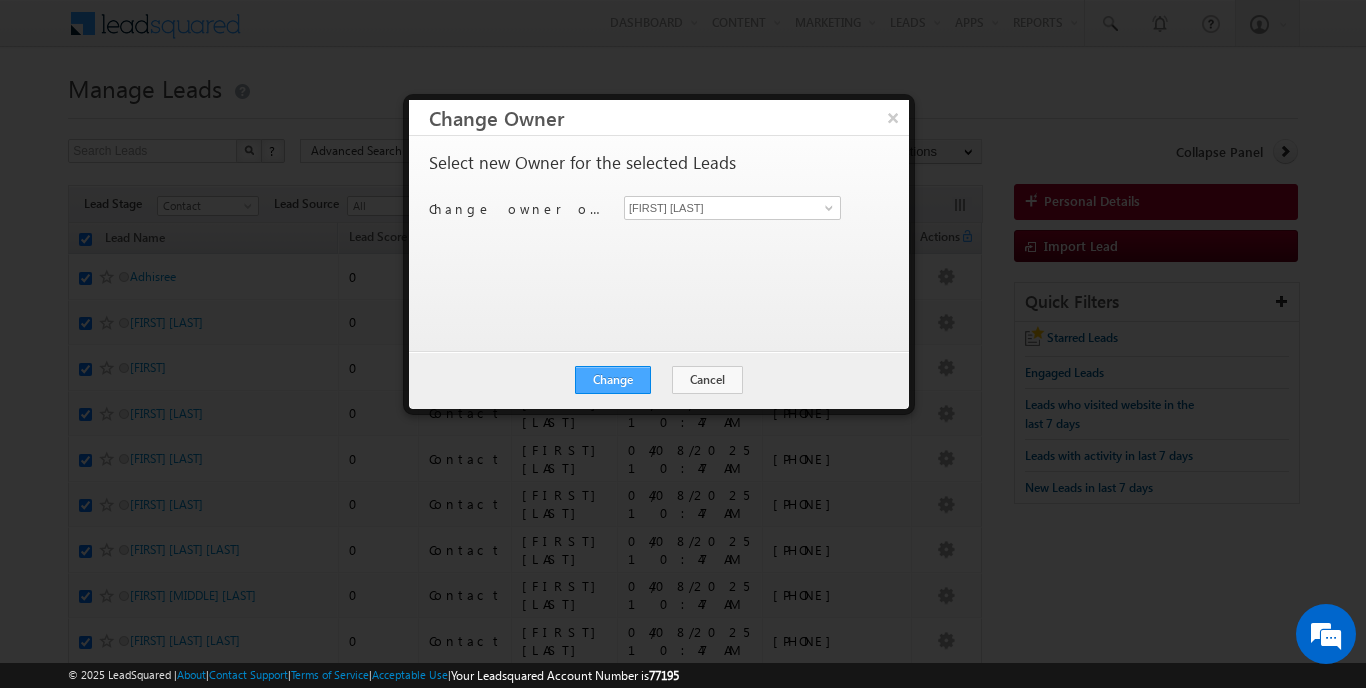 click on "Change" at bounding box center (613, 380) 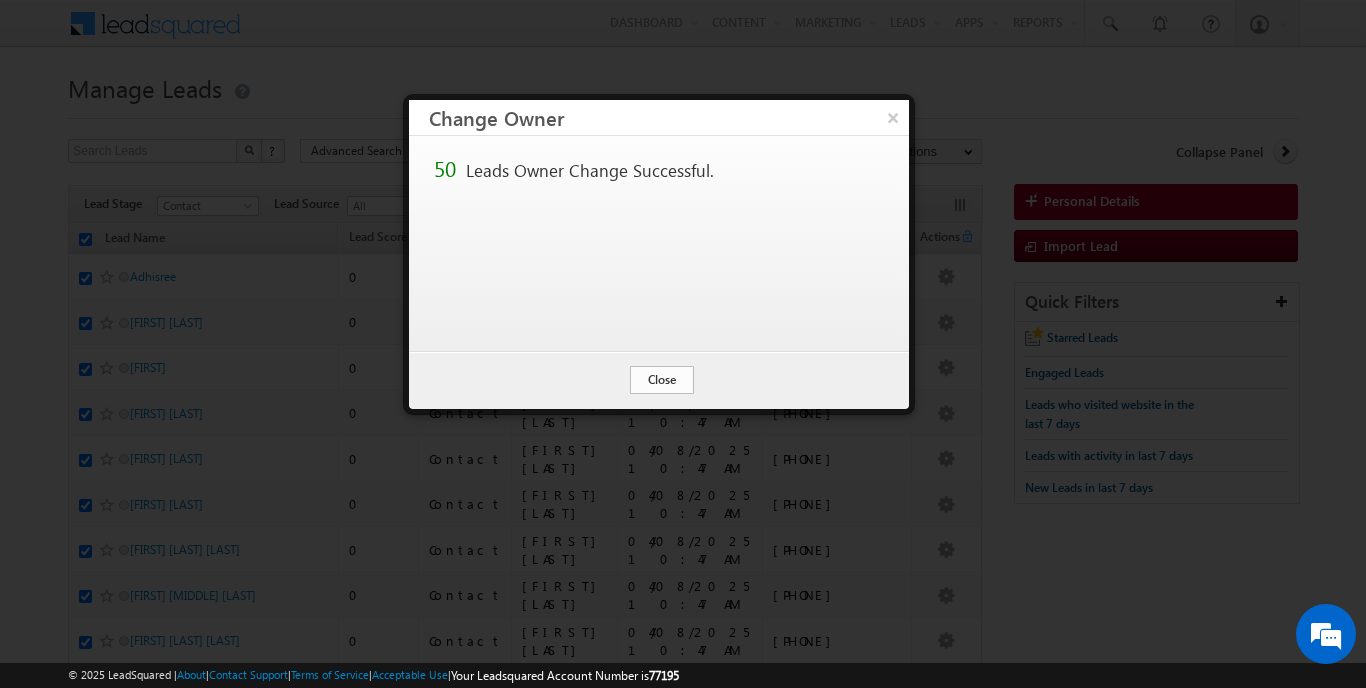 click on "Close" at bounding box center [662, 380] 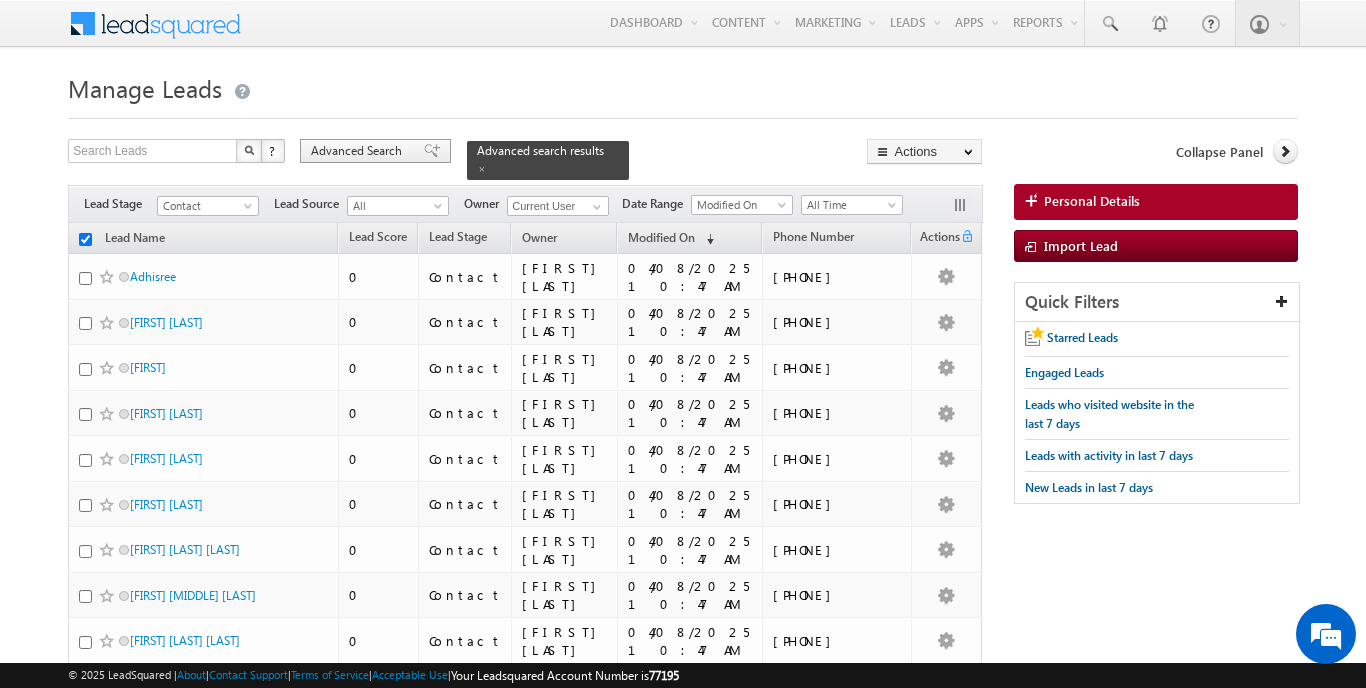 checkbox on "false" 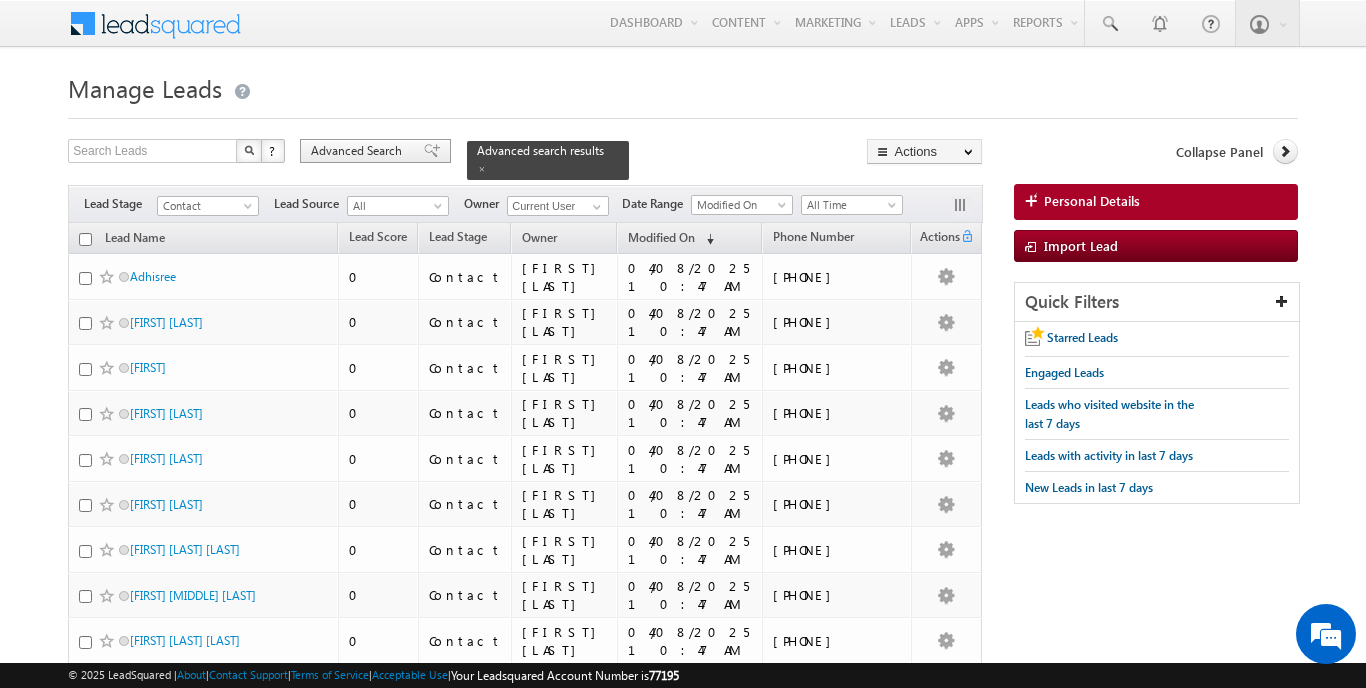 click on "Advanced Search" at bounding box center (359, 151) 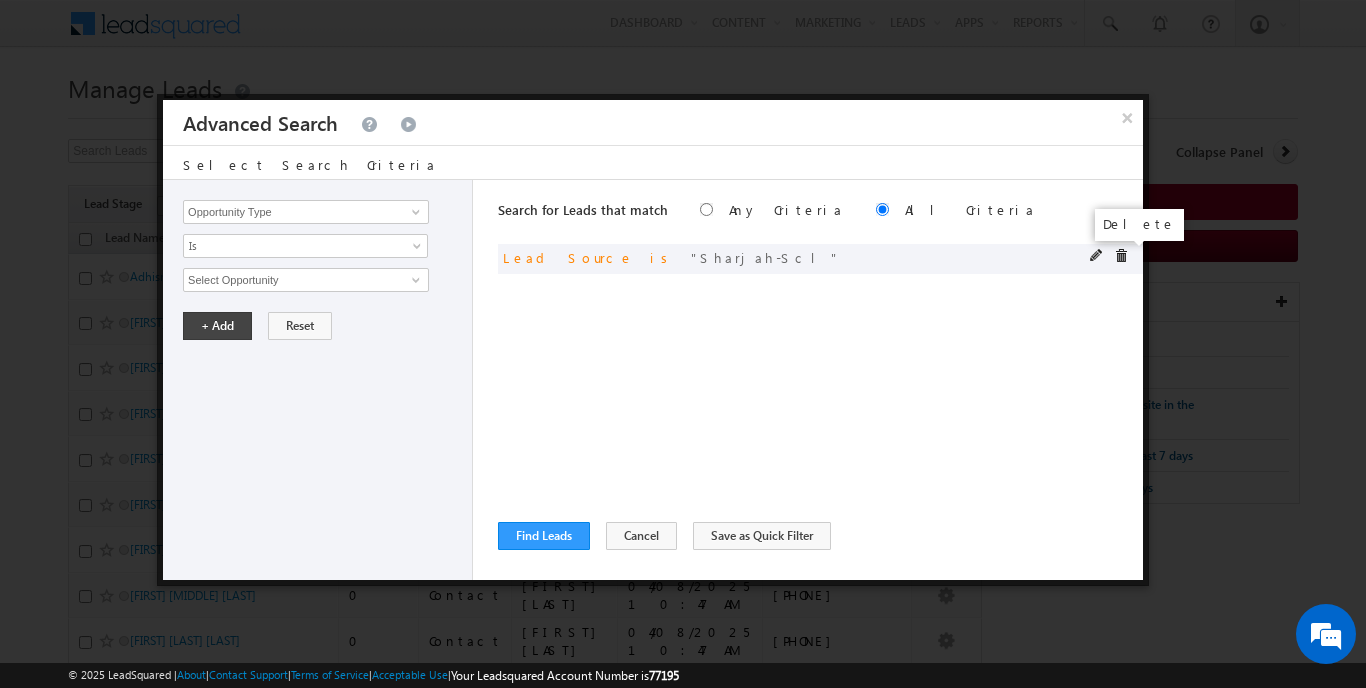 click at bounding box center (1121, 256) 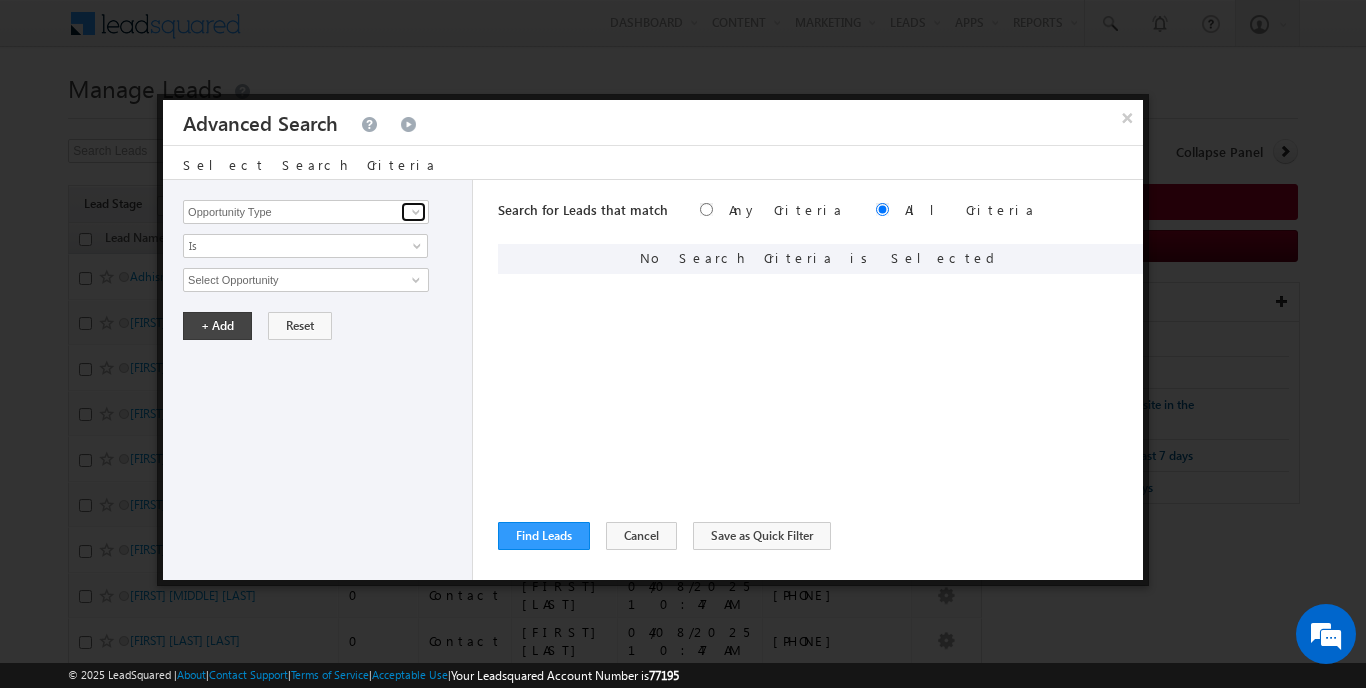 click at bounding box center [416, 212] 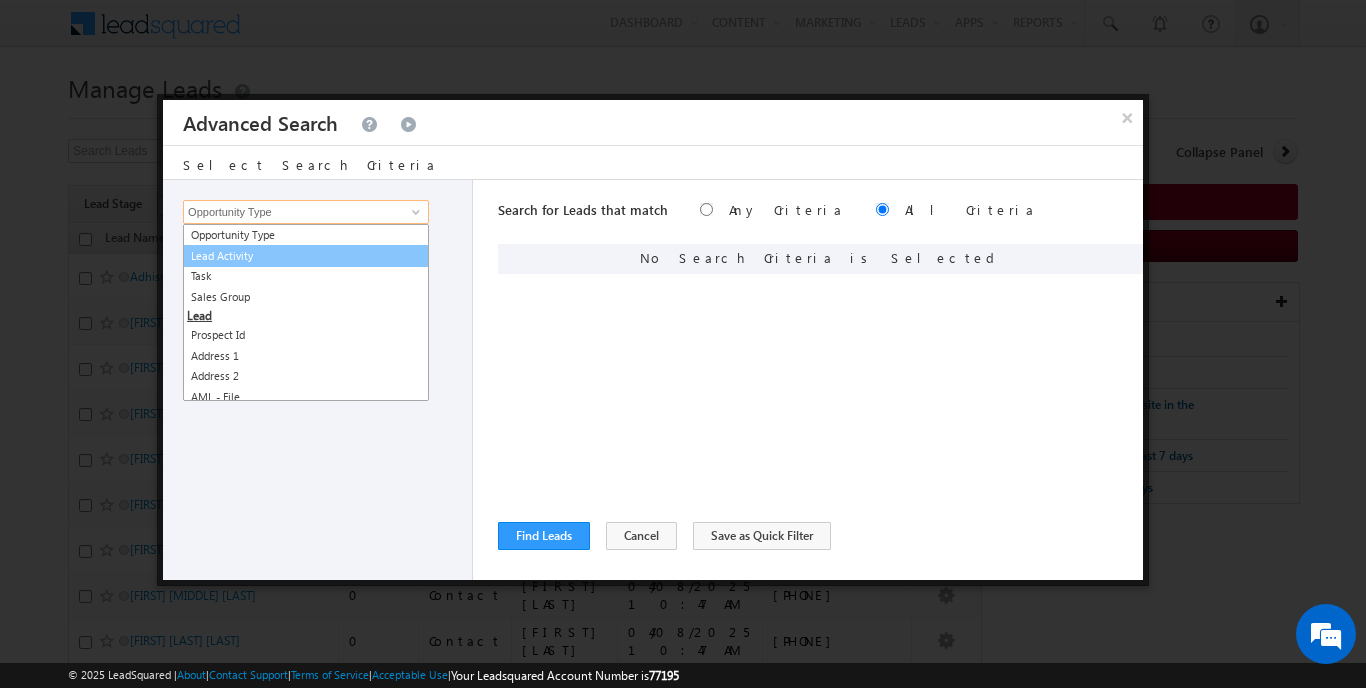 click on "Lead Activity" at bounding box center (306, 256) 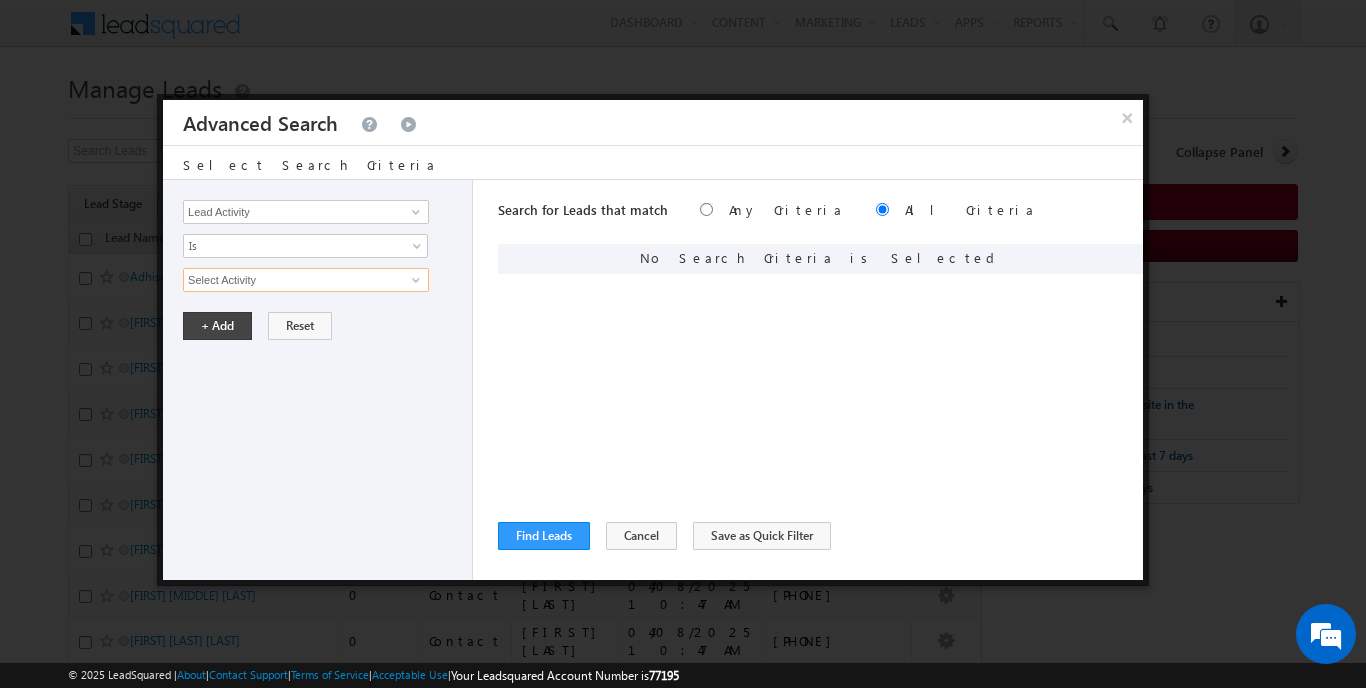 click on "Select Activity" at bounding box center [306, 280] 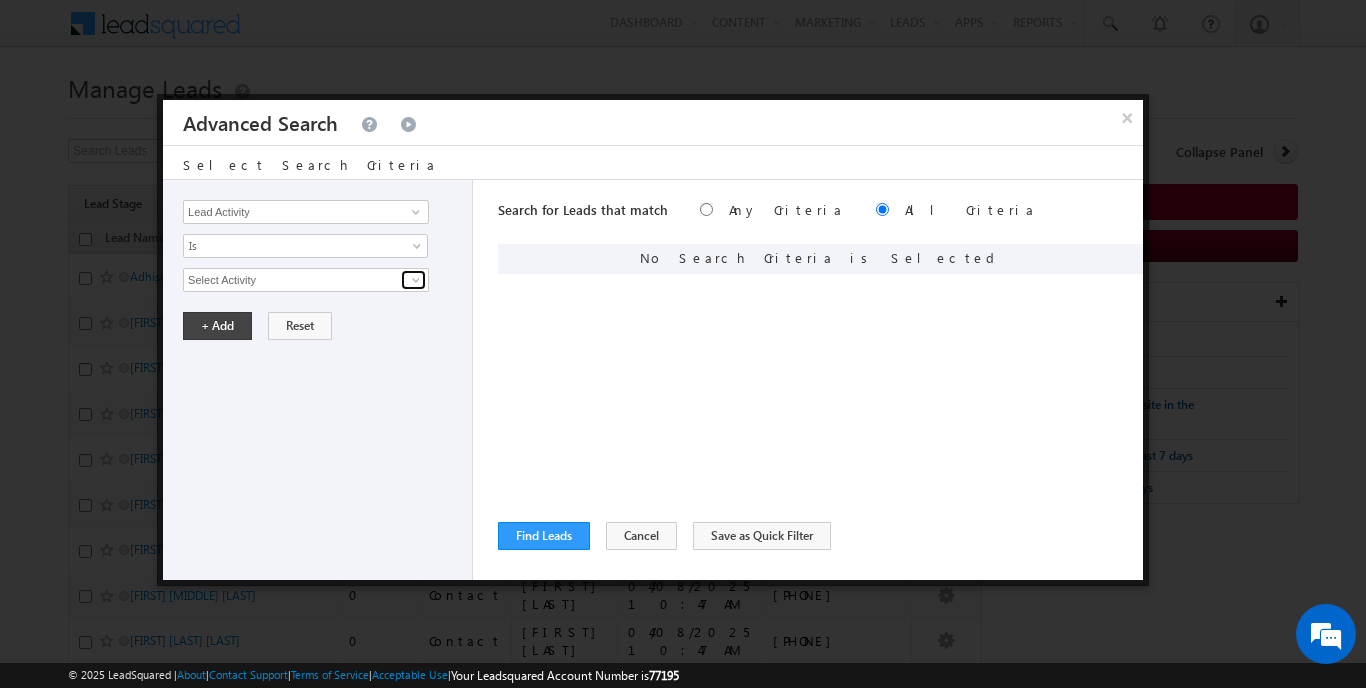 click at bounding box center (416, 280) 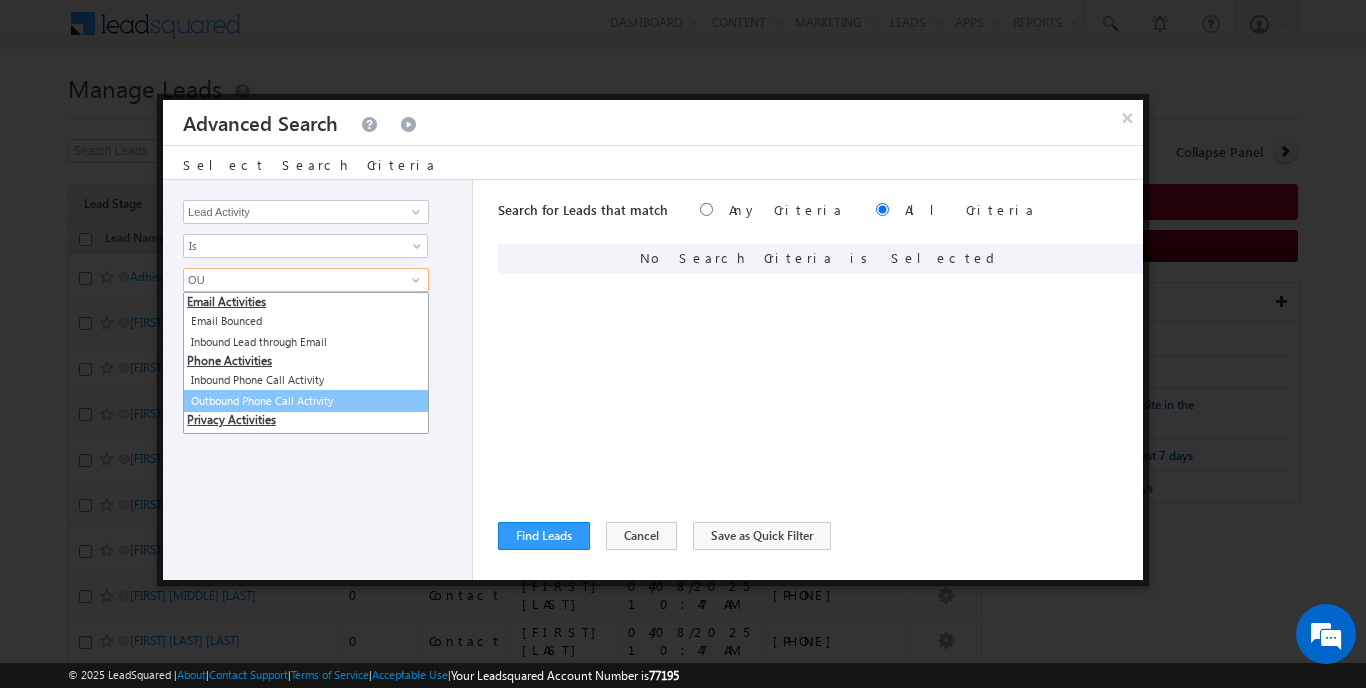 click on "Outbound Phone Call Activity" at bounding box center [306, 401] 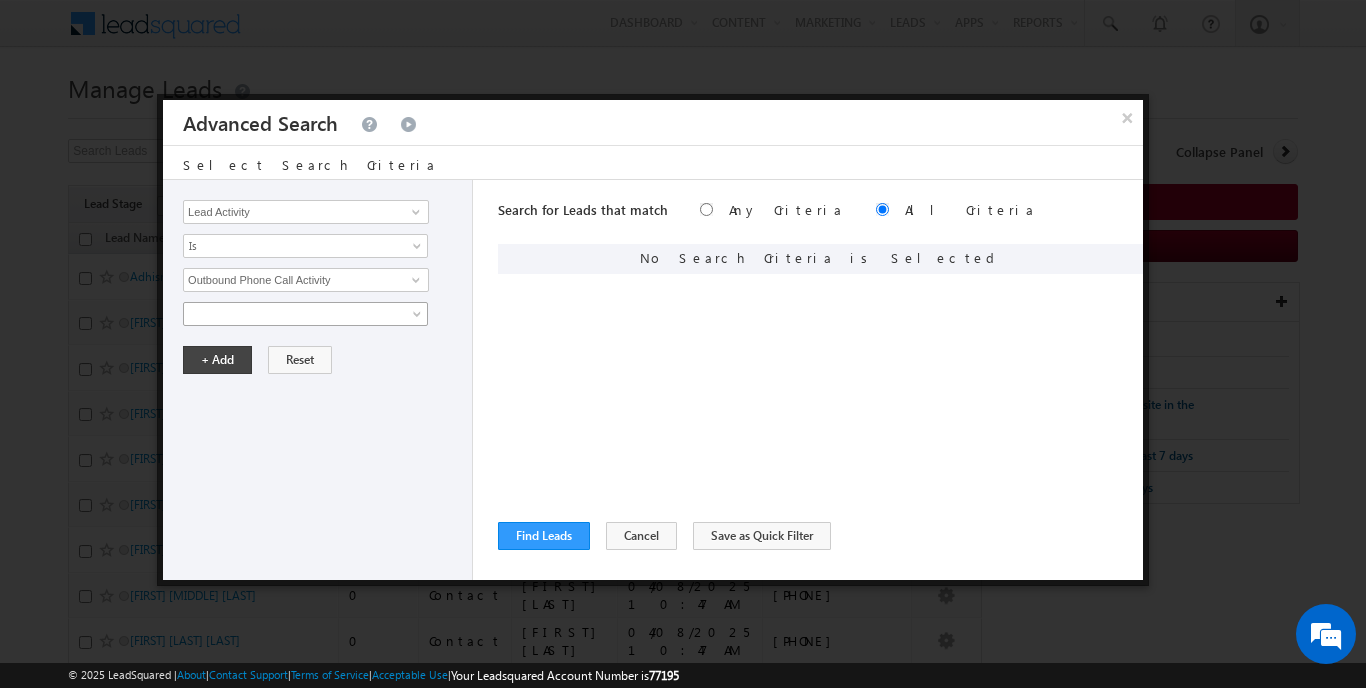 click at bounding box center [292, 314] 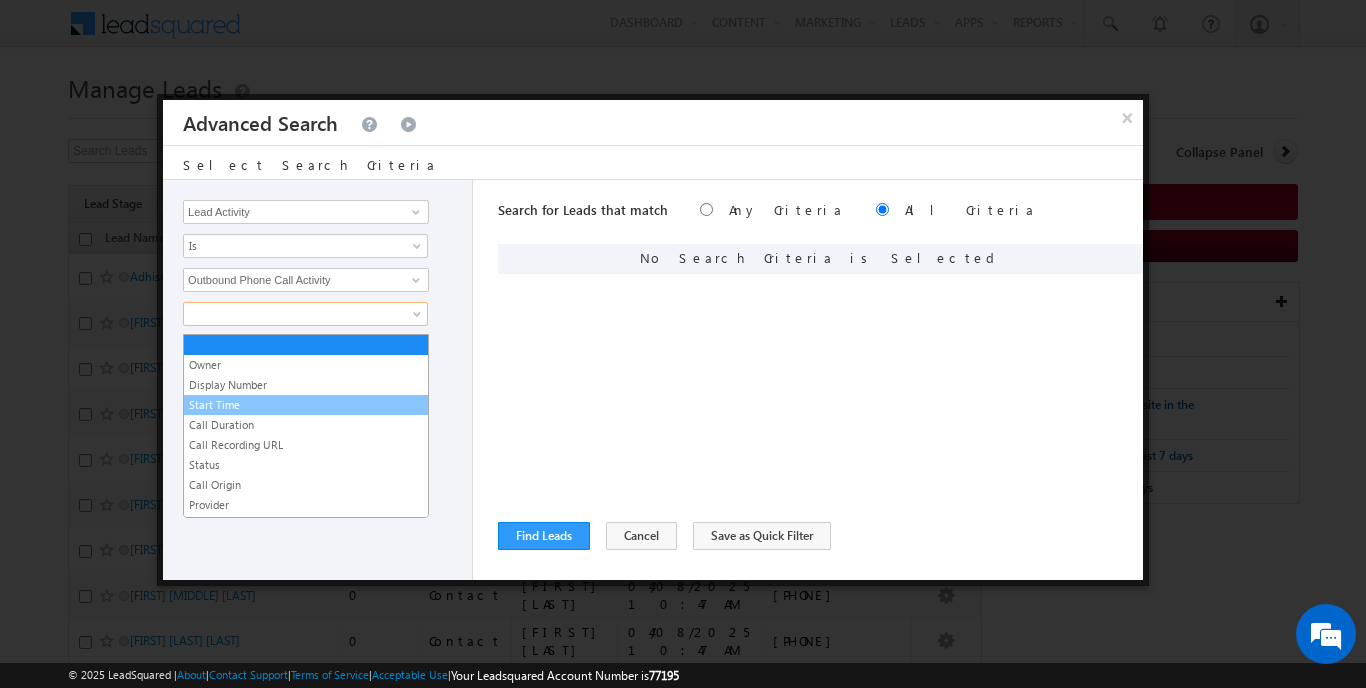 click on "Start Time" at bounding box center (306, 405) 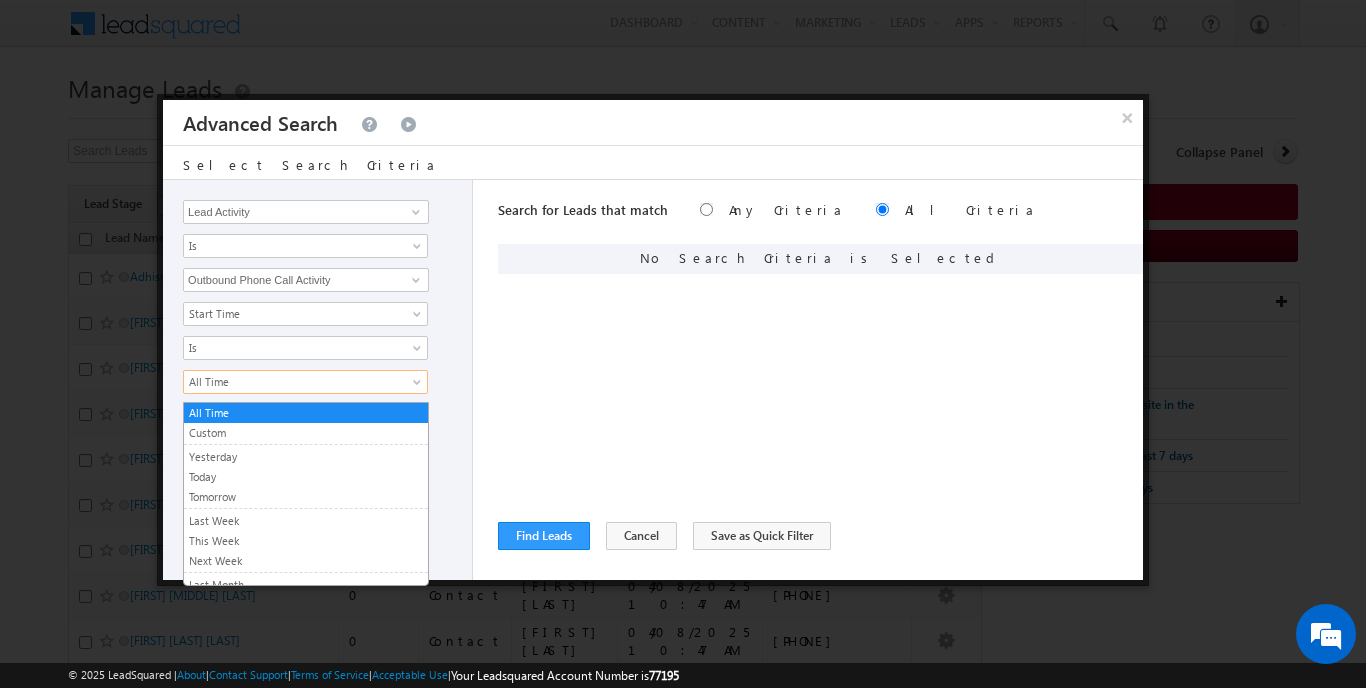 click on "All Time" at bounding box center [292, 382] 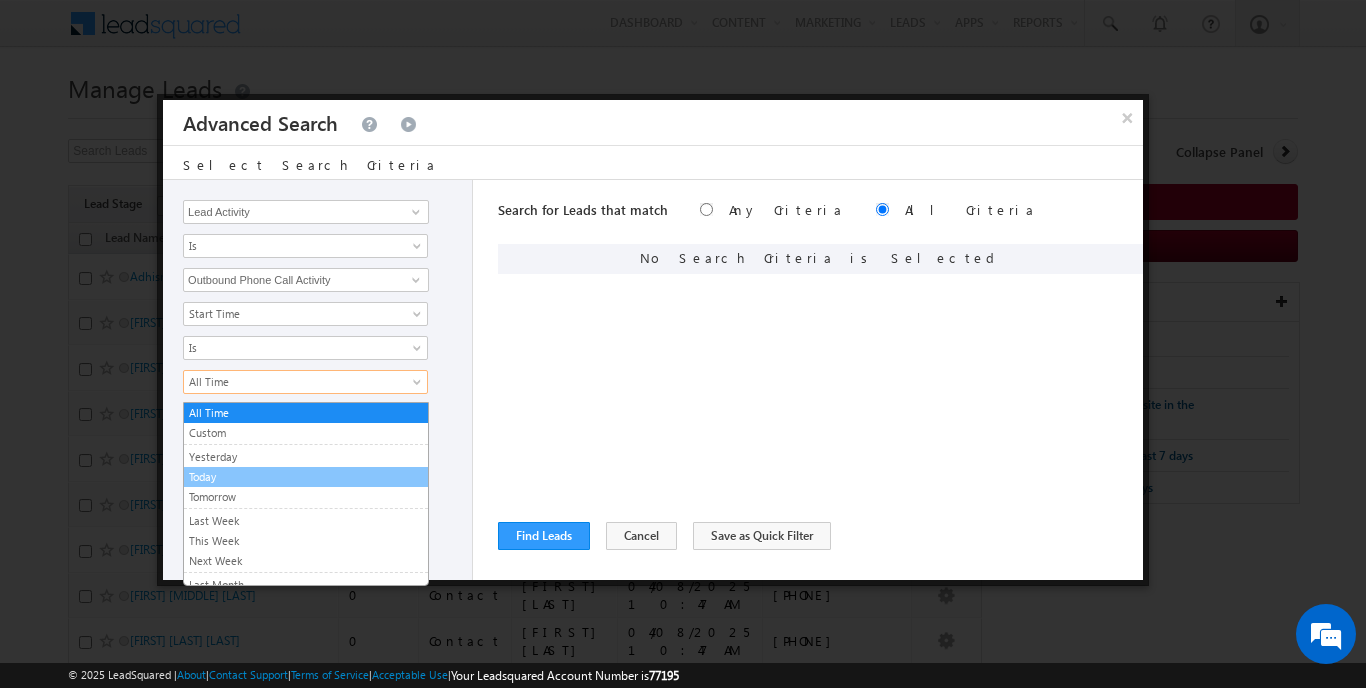 click on "Today" at bounding box center (306, 477) 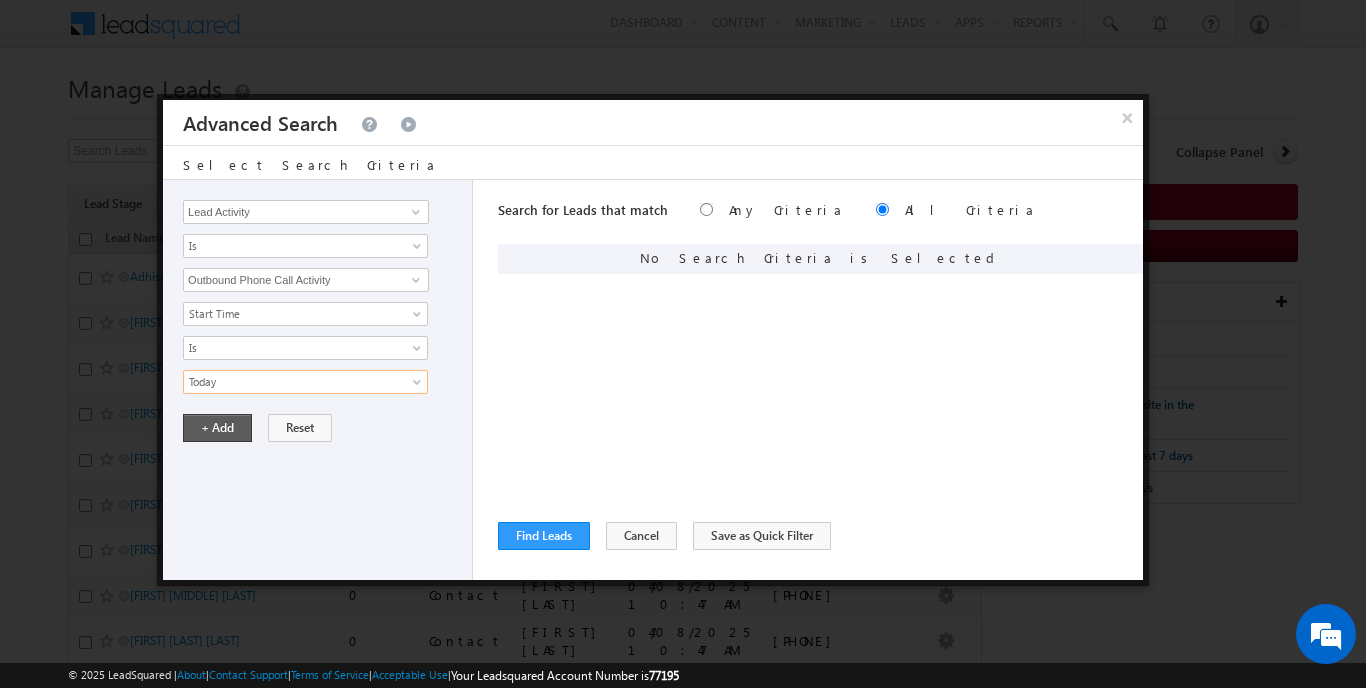 click on "+ Add" at bounding box center [217, 428] 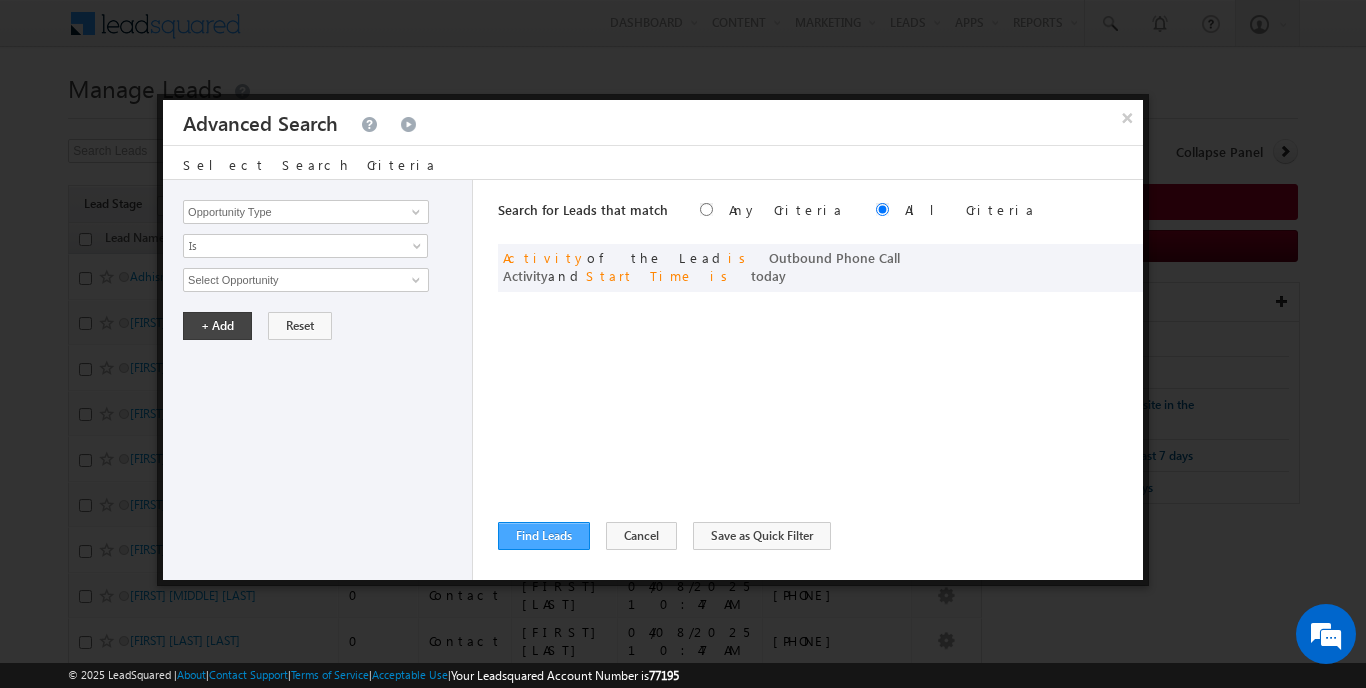 click on "Find Leads" at bounding box center [544, 536] 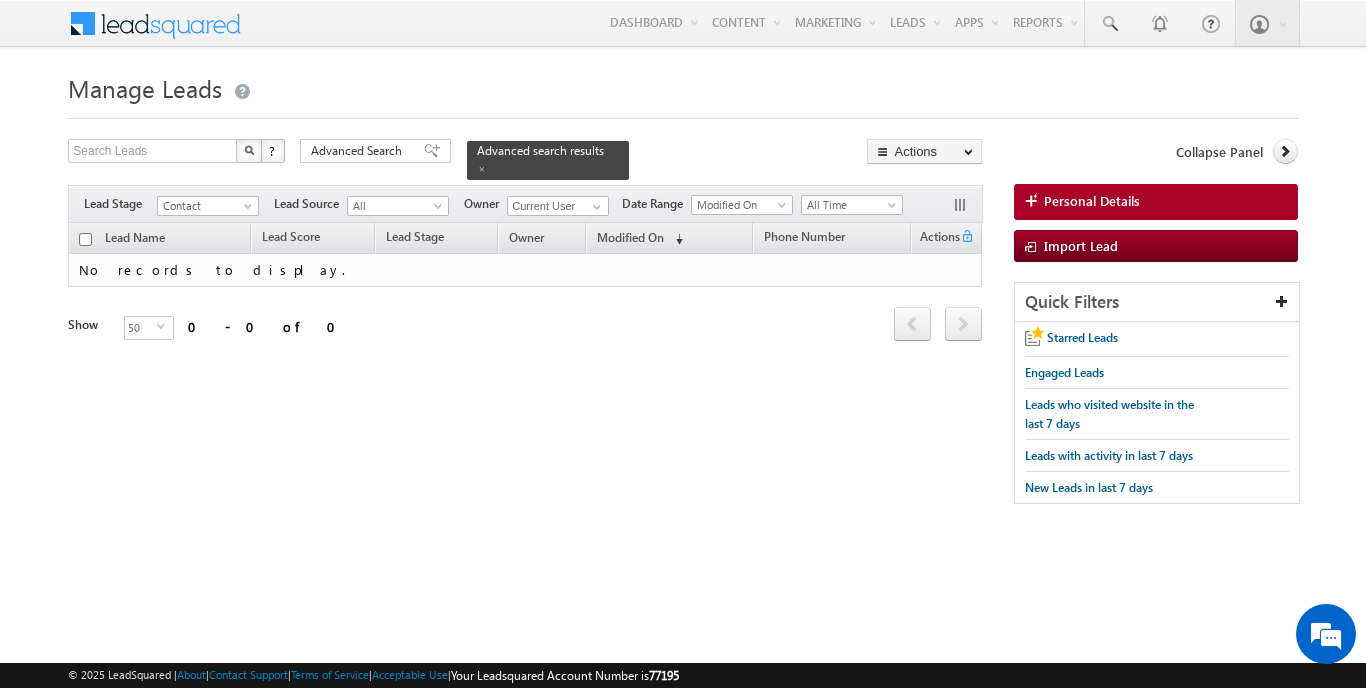 scroll, scrollTop: 0, scrollLeft: 0, axis: both 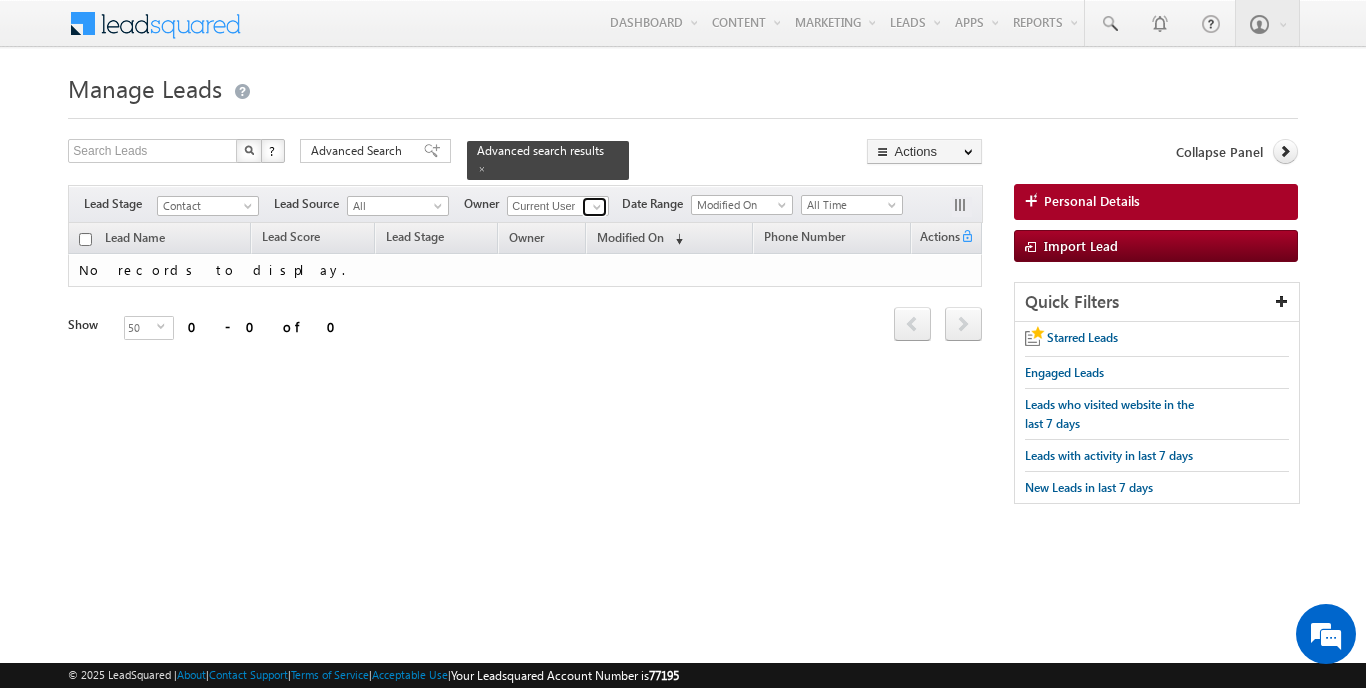 click at bounding box center [597, 207] 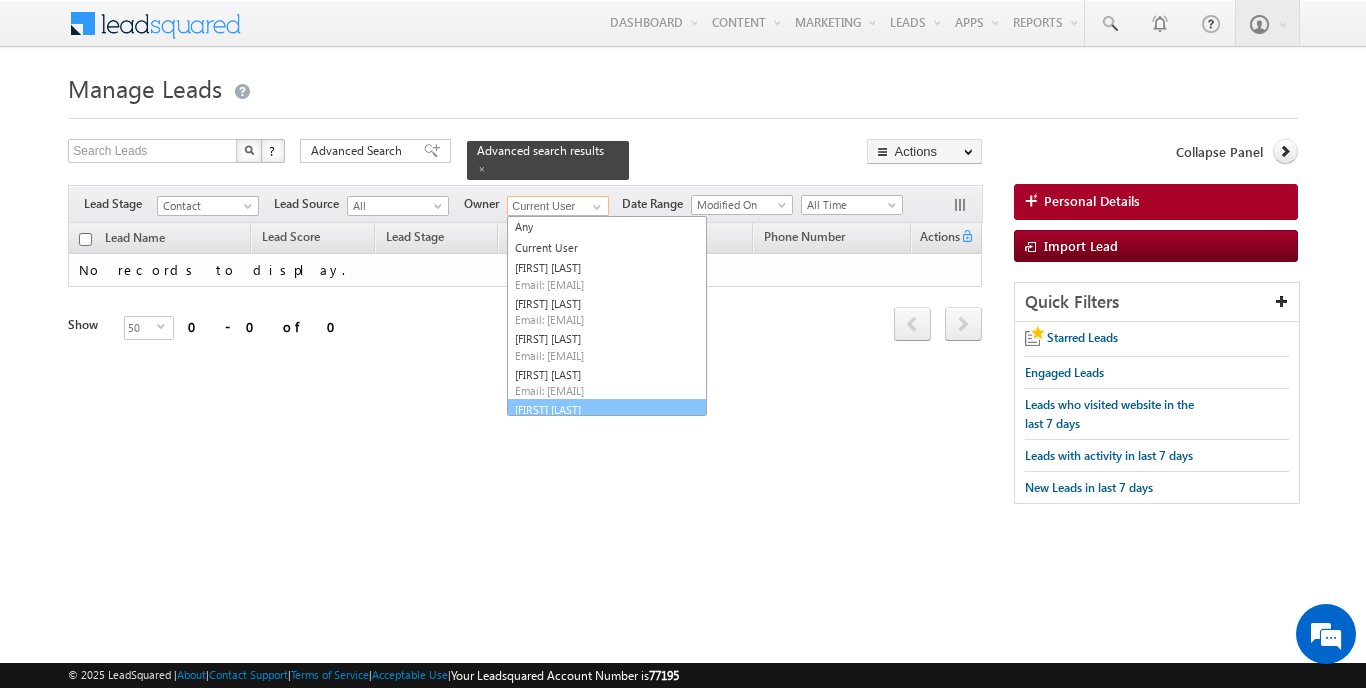 scroll, scrollTop: 19, scrollLeft: 0, axis: vertical 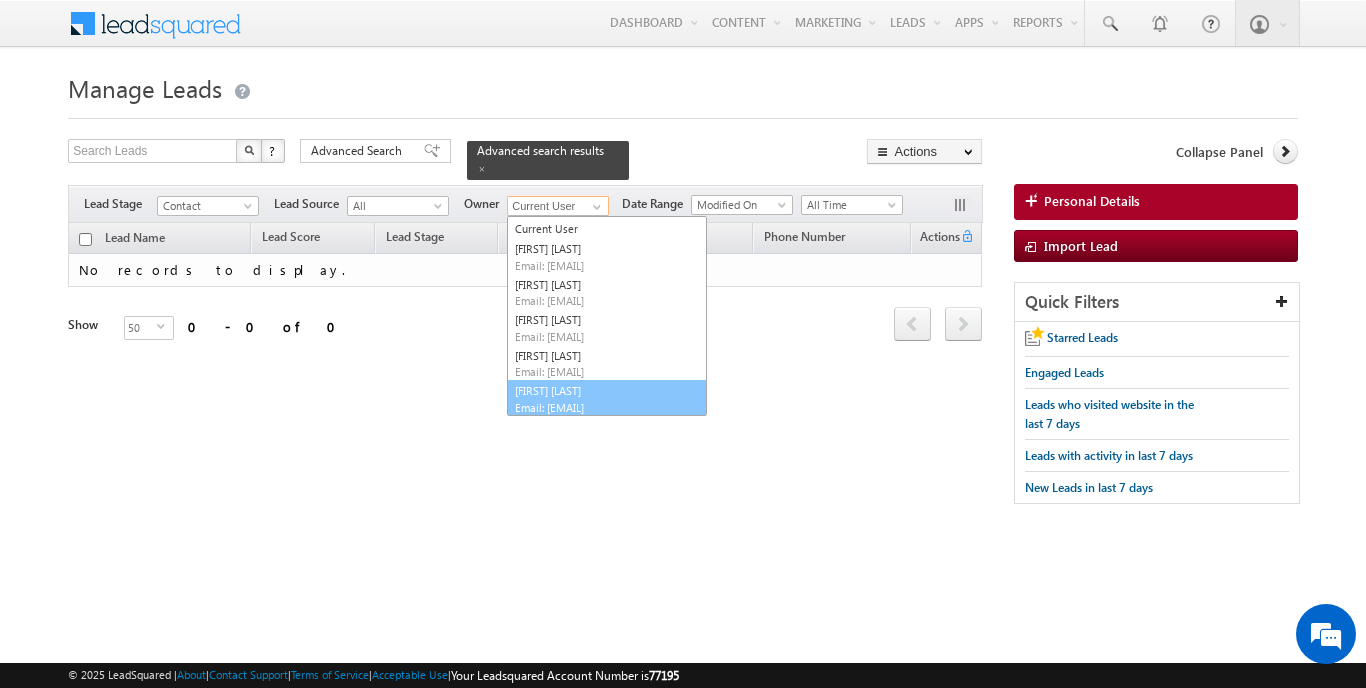 click on "Email: [EMAIL]" at bounding box center [605, 407] 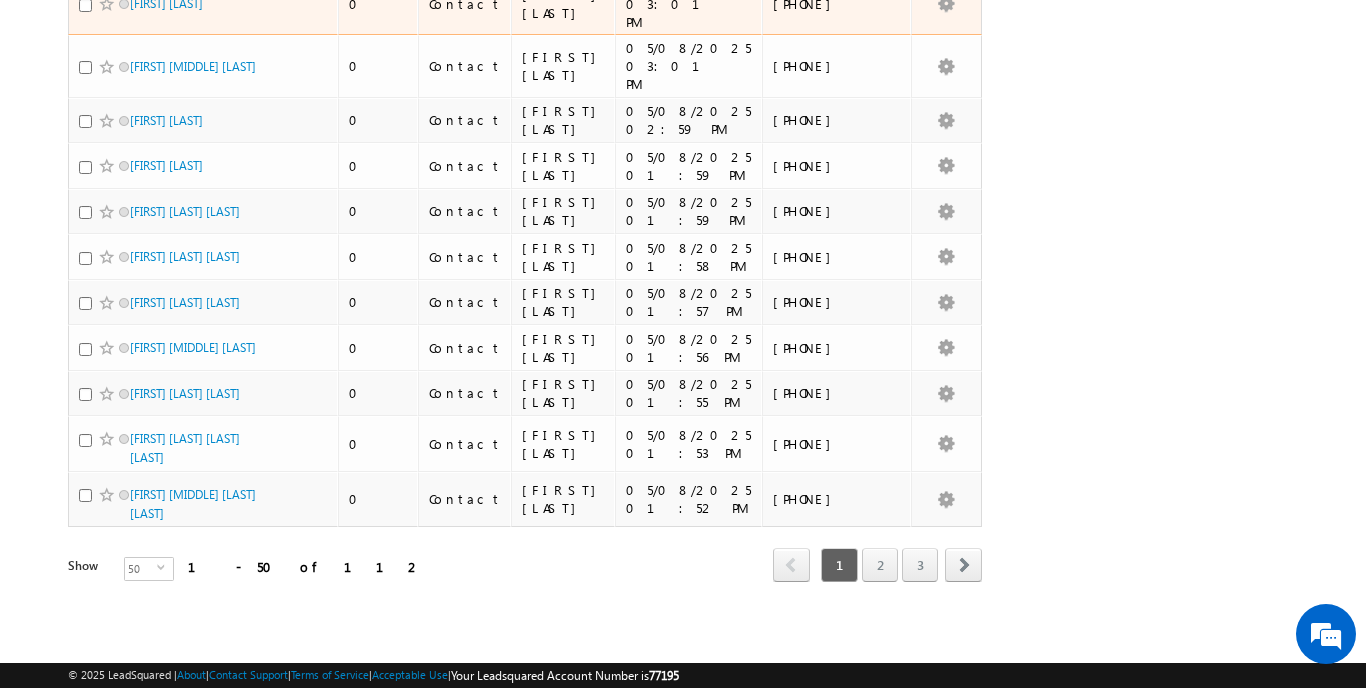 scroll, scrollTop: 2360, scrollLeft: 0, axis: vertical 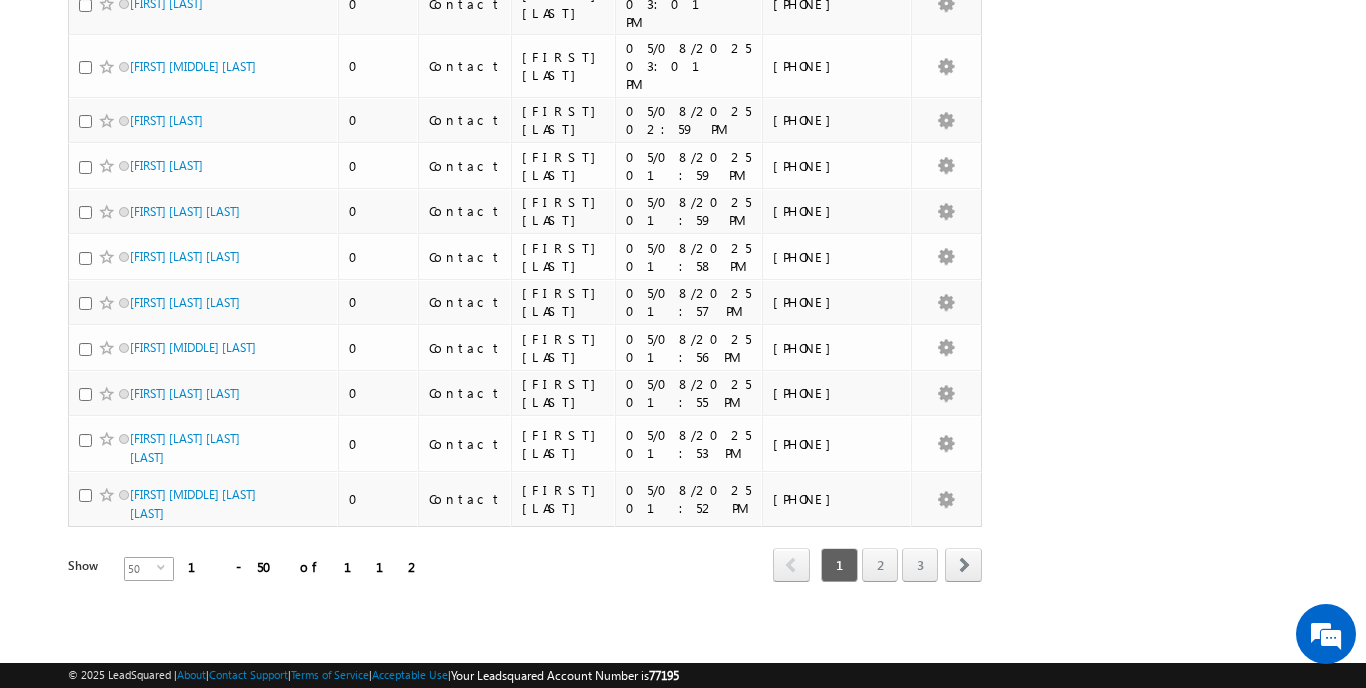 click on "50" at bounding box center [141, 569] 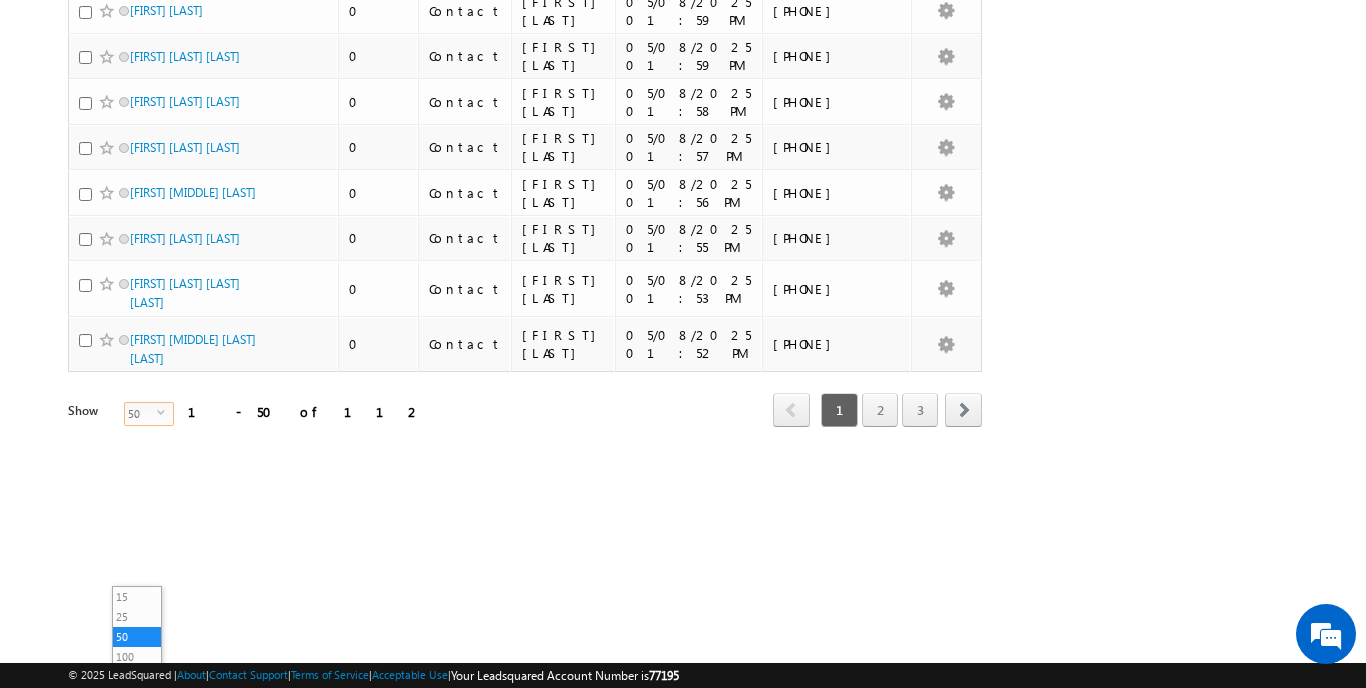 scroll, scrollTop: 2360, scrollLeft: 0, axis: vertical 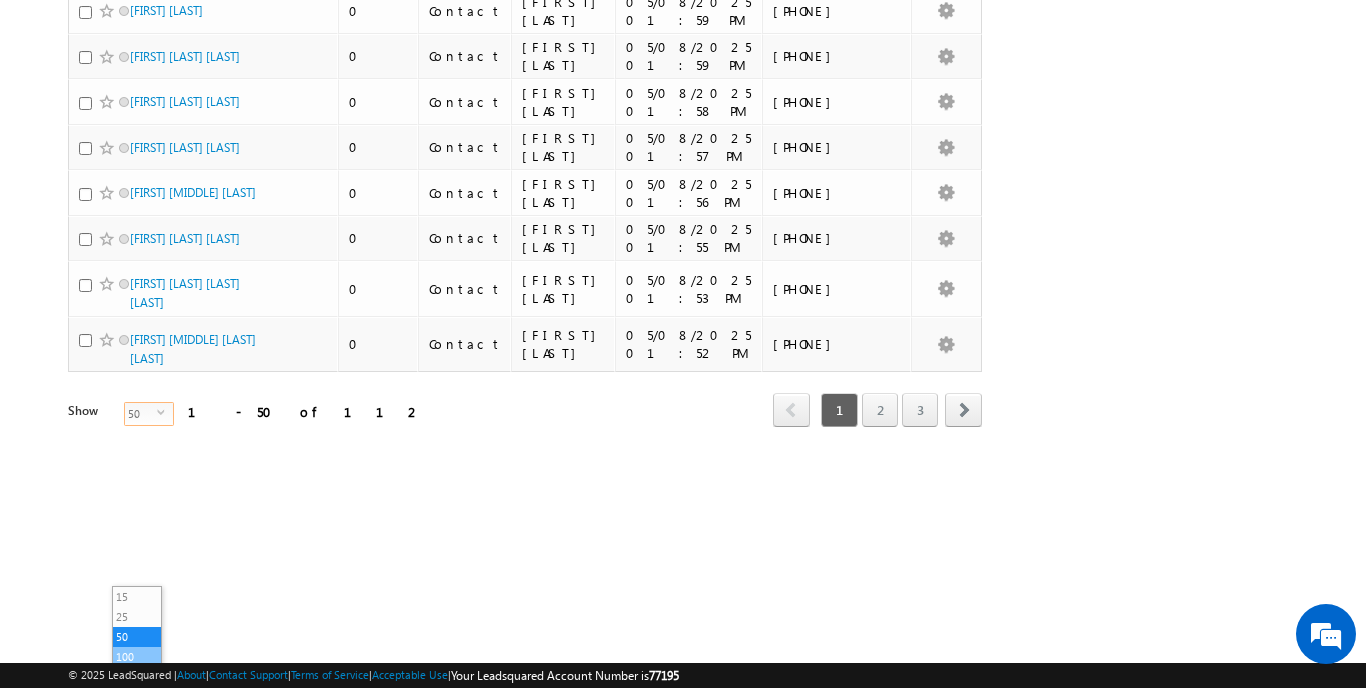 click on "100" at bounding box center [137, 657] 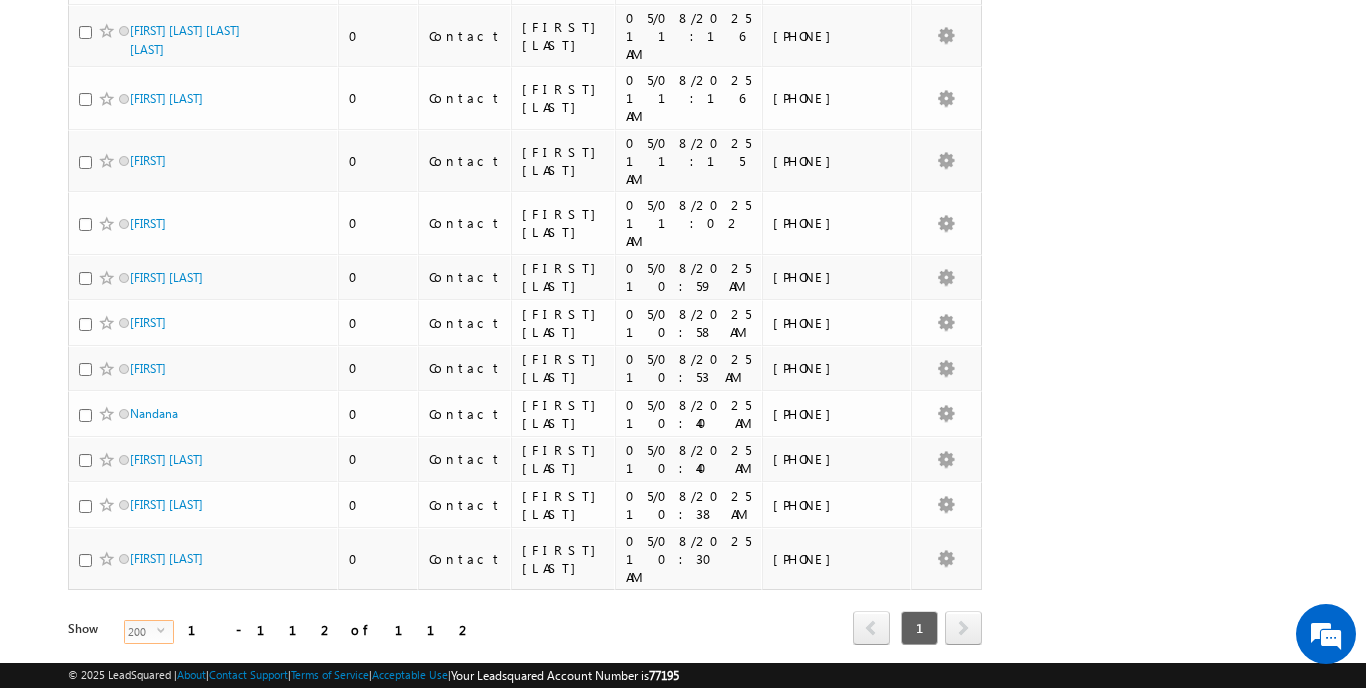scroll, scrollTop: 5523, scrollLeft: 0, axis: vertical 